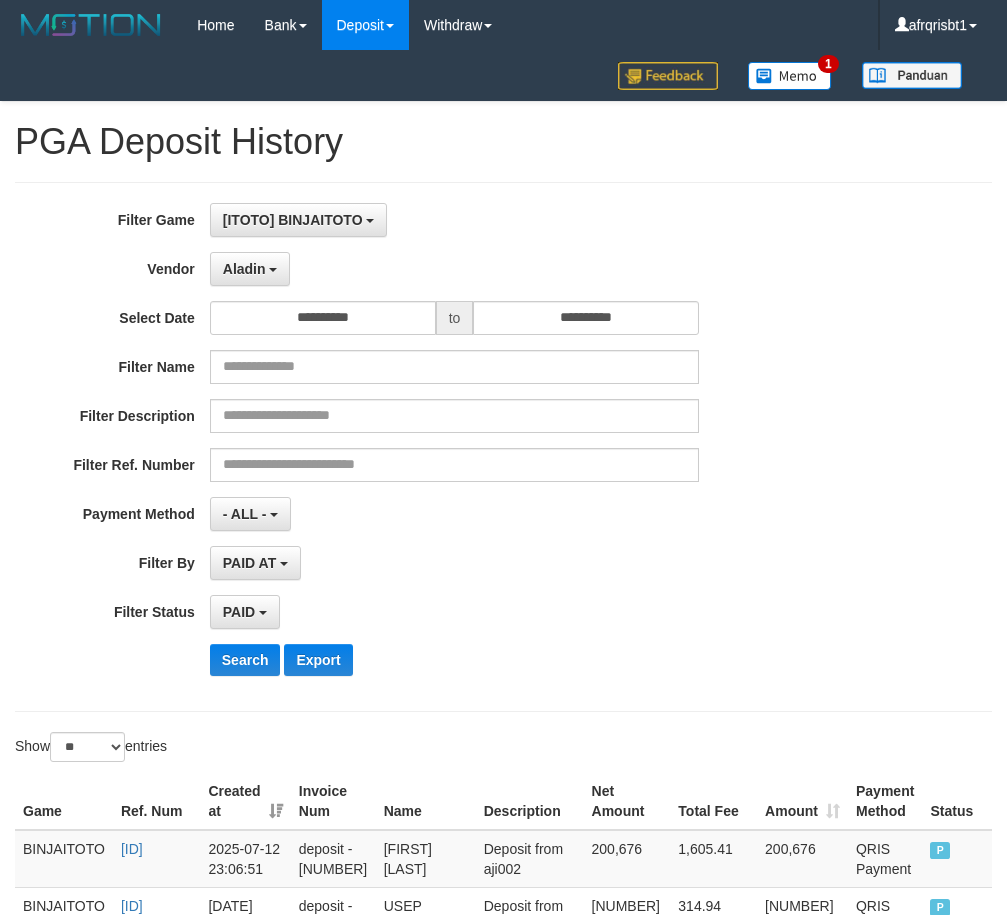select on "**********" 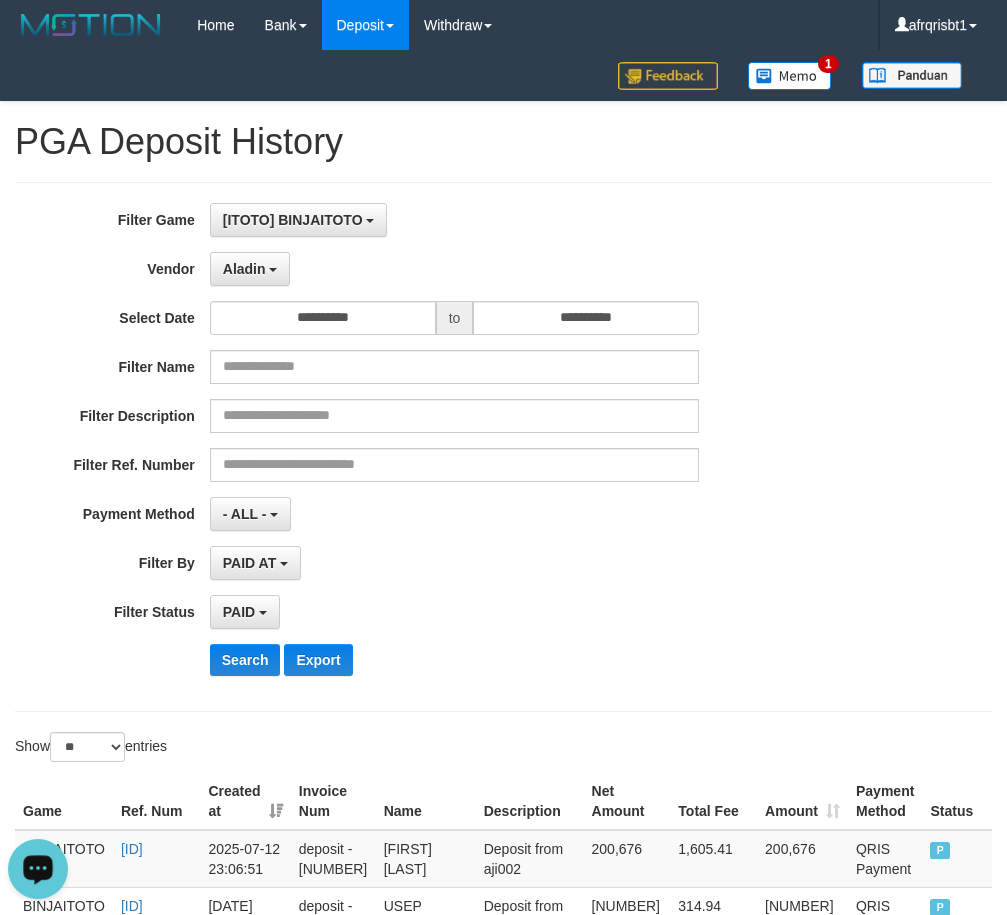 scroll, scrollTop: 0, scrollLeft: 0, axis: both 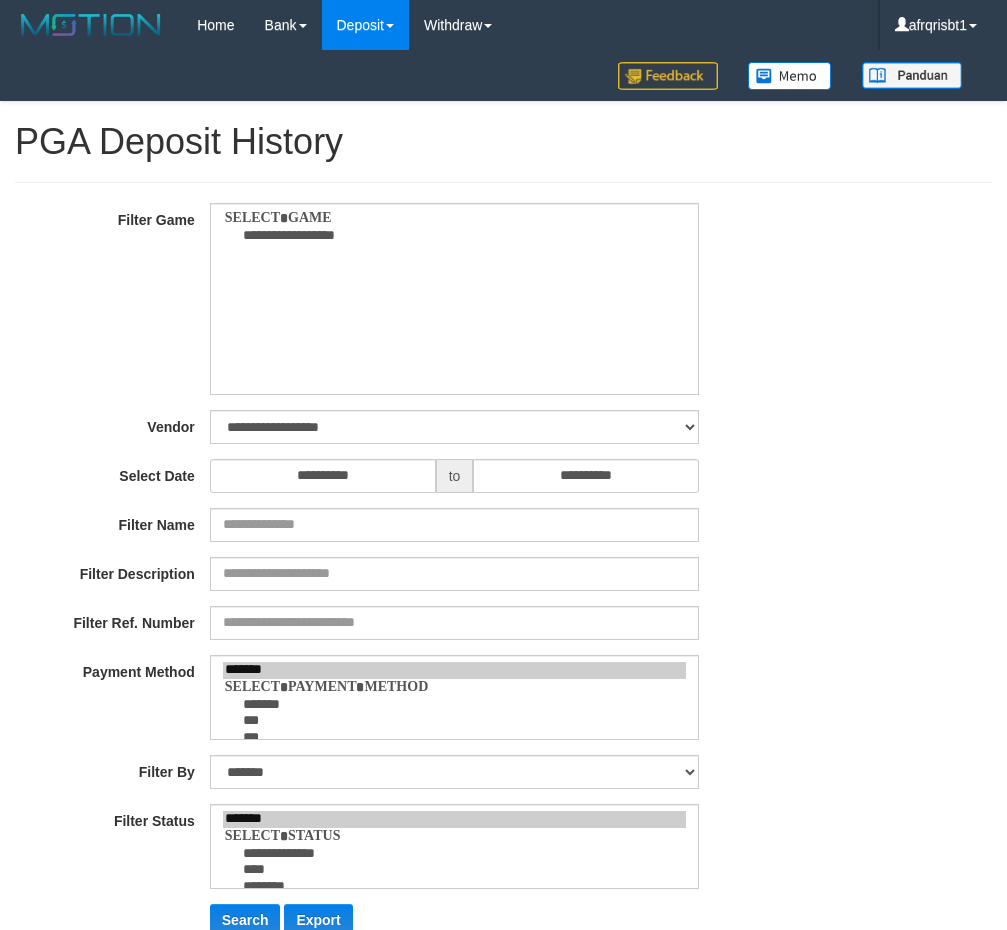select 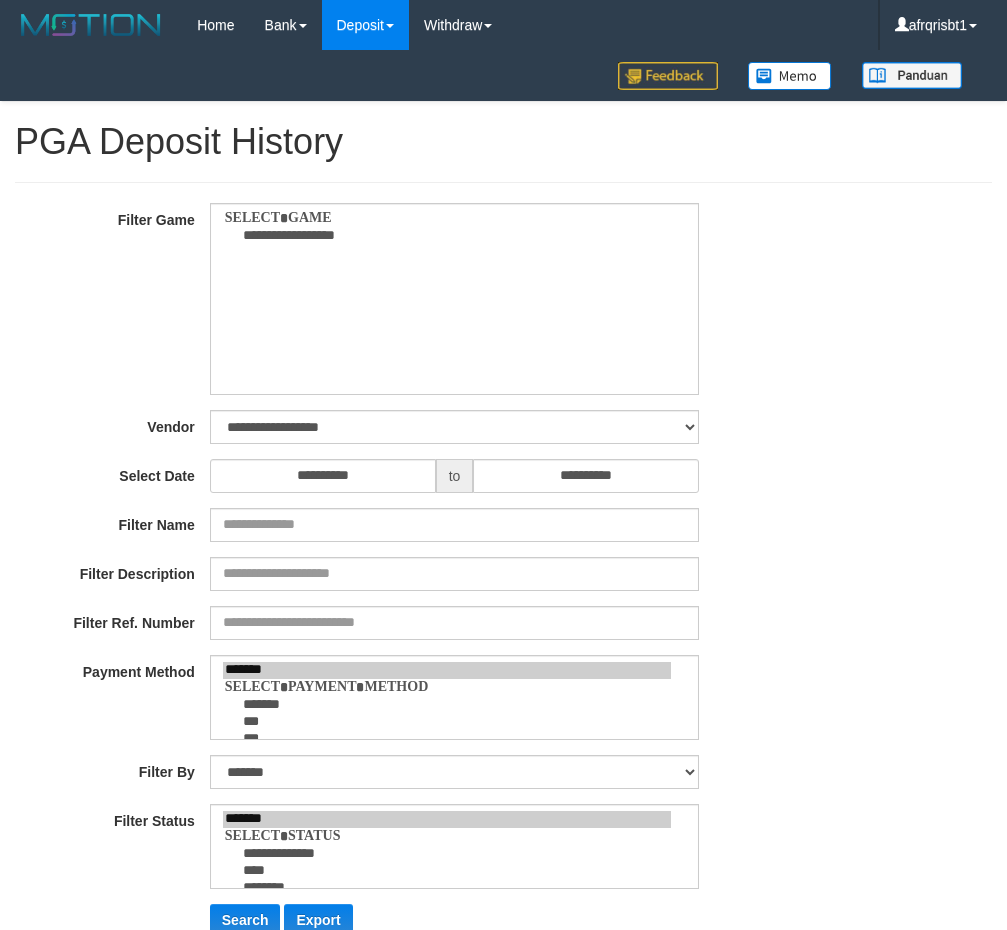 scroll, scrollTop: 0, scrollLeft: 0, axis: both 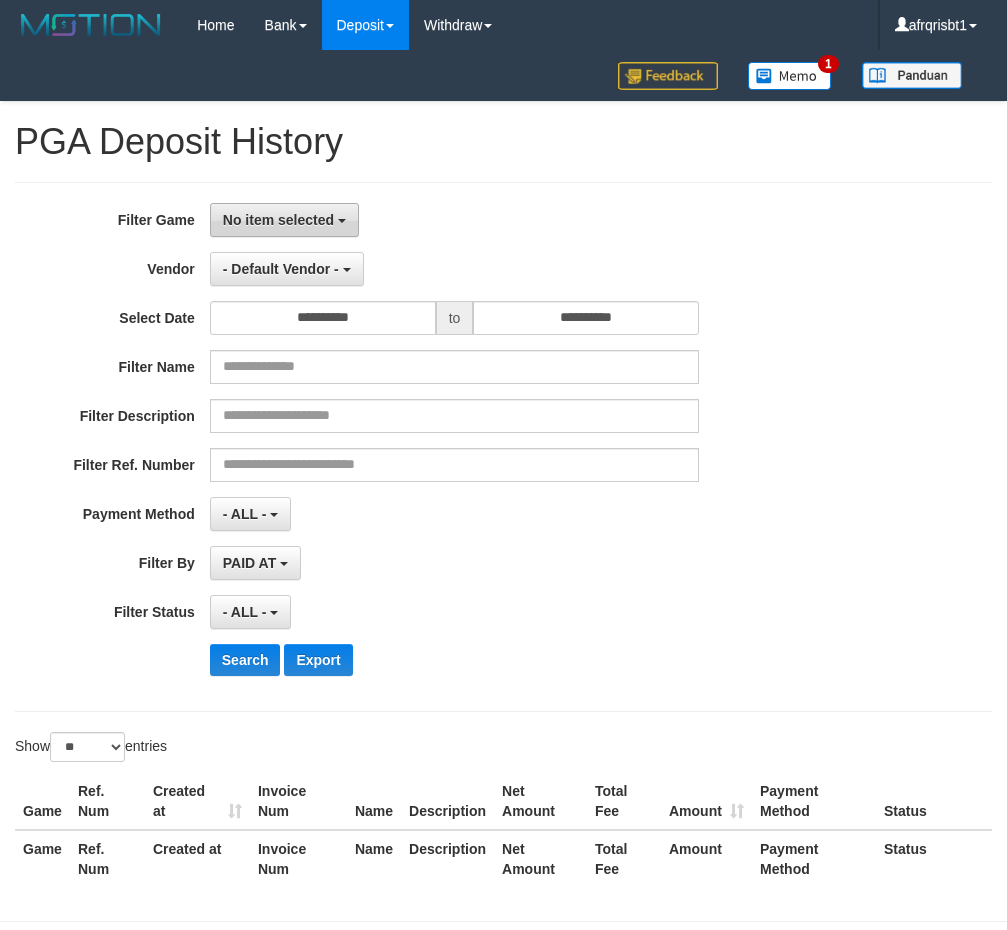 click on "No item selected" at bounding box center [284, 220] 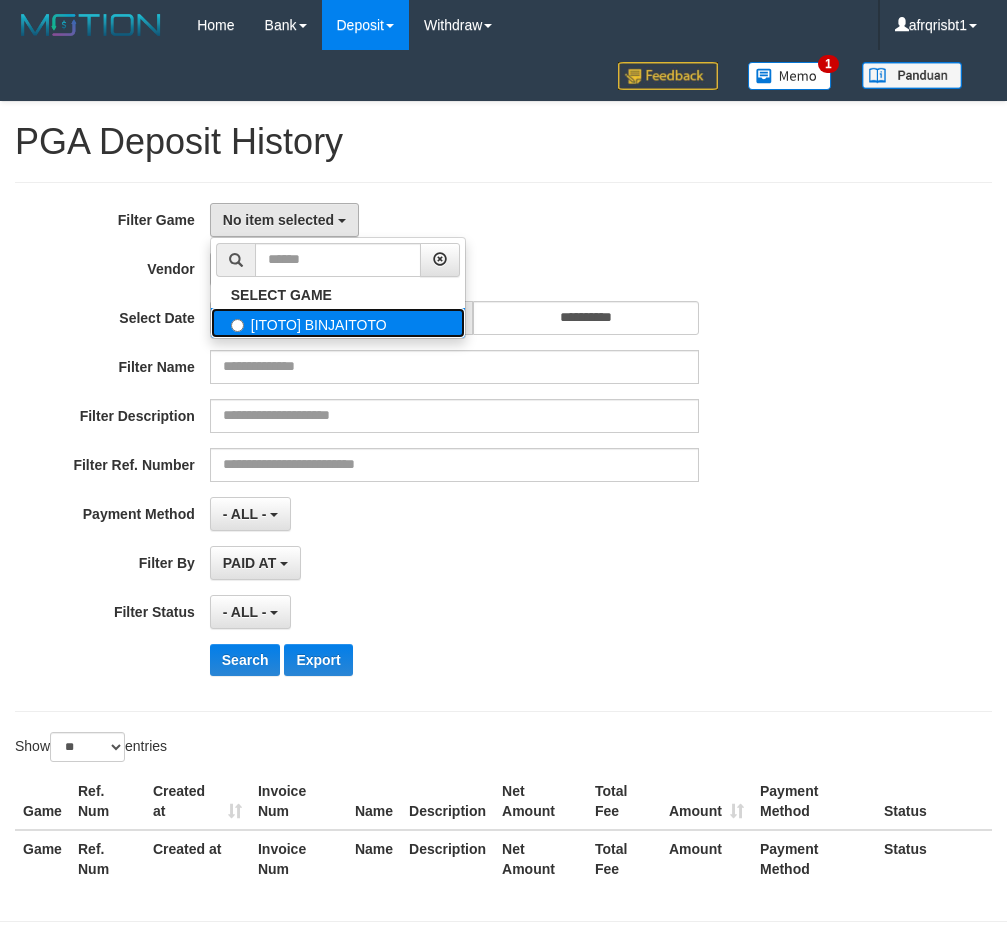 click on "[ITOTO] BINJAITOTO" at bounding box center [338, 323] 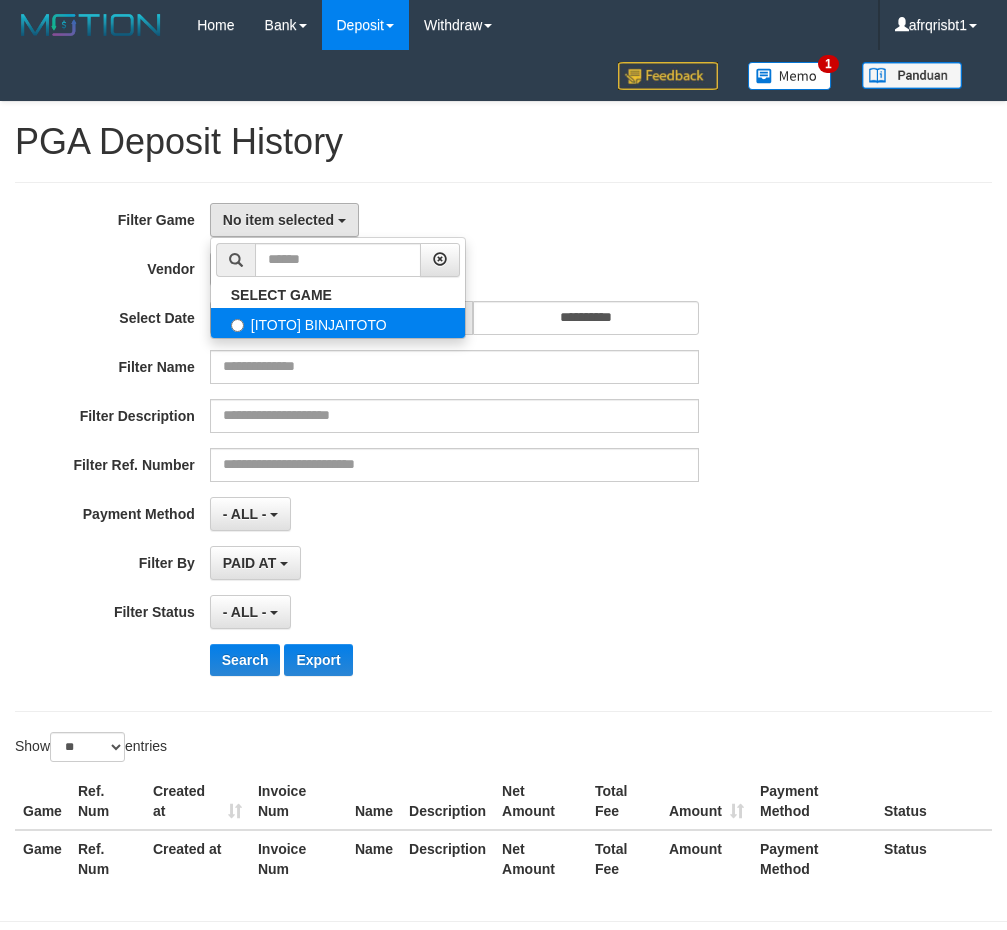 select on "****" 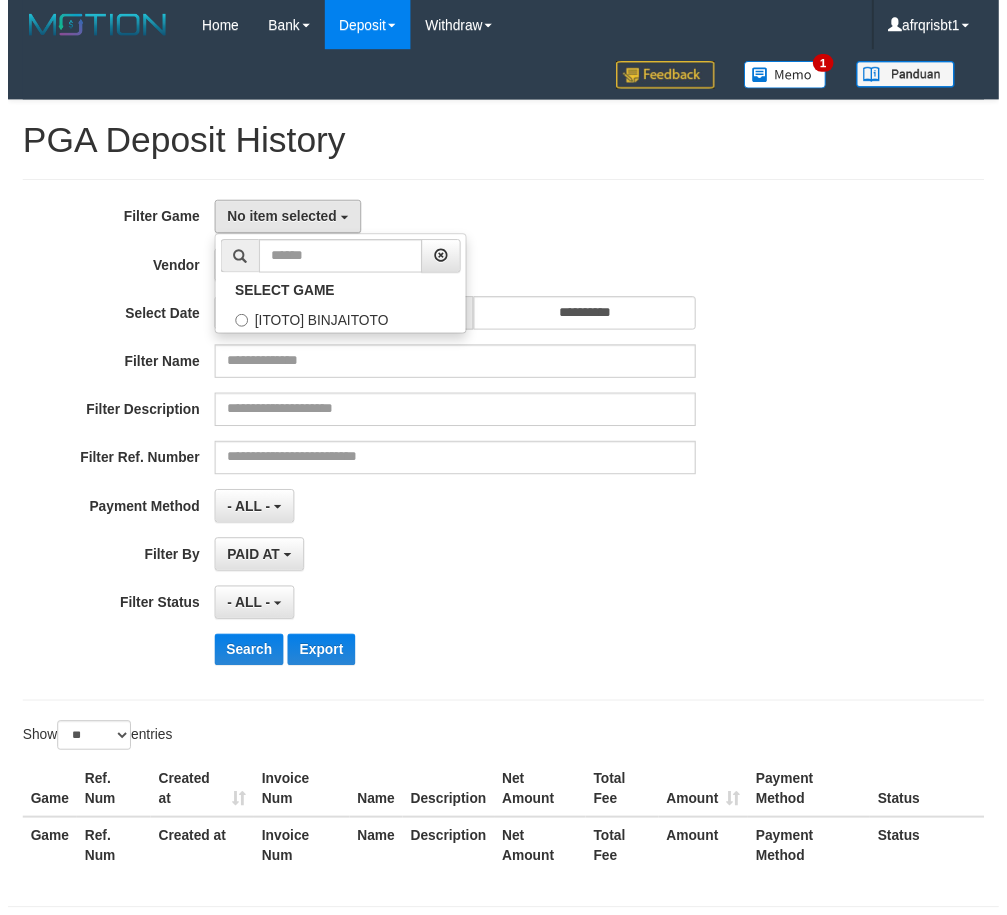 scroll, scrollTop: 18, scrollLeft: 0, axis: vertical 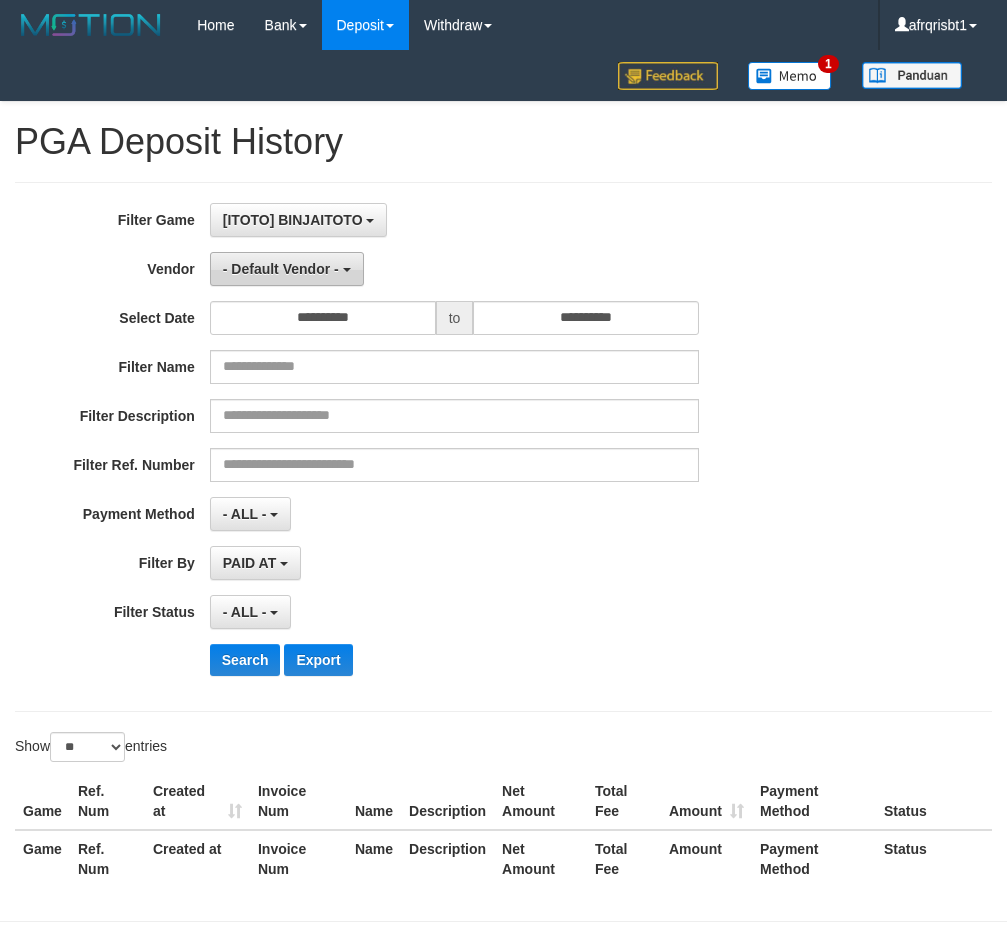 click at bounding box center (347, 270) 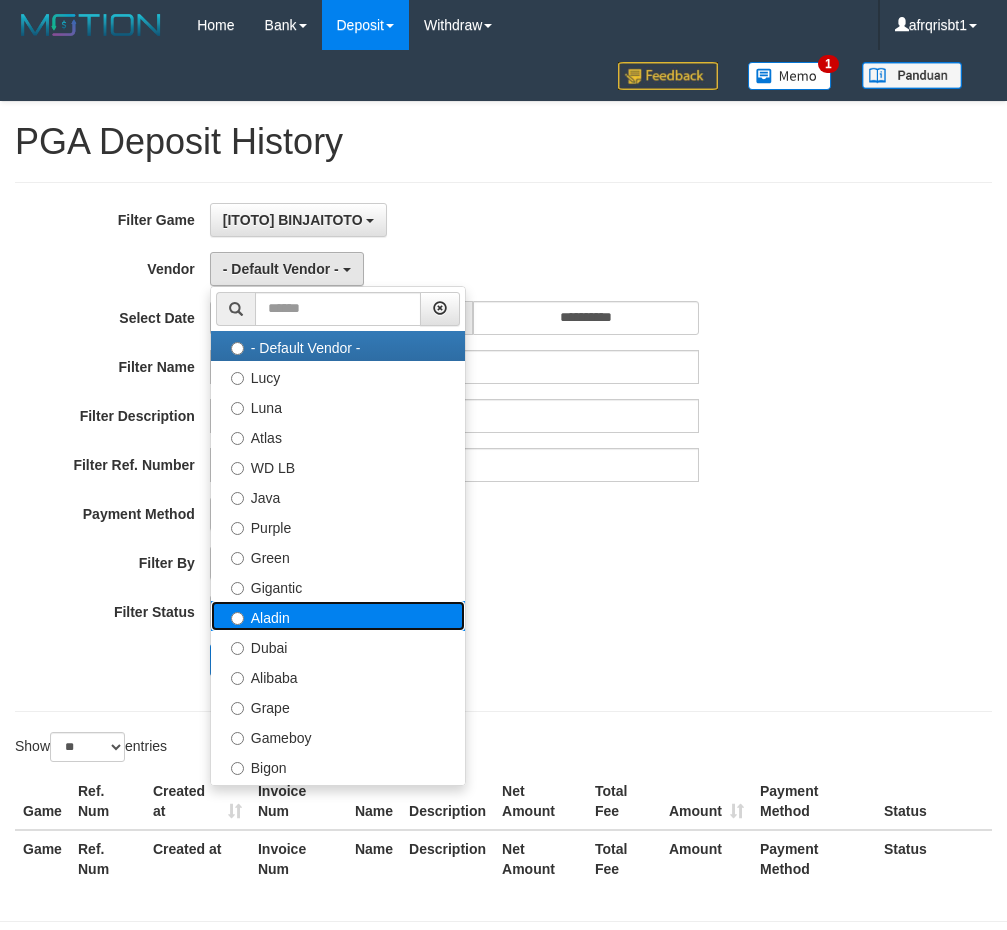 click on "Aladin" at bounding box center (338, 616) 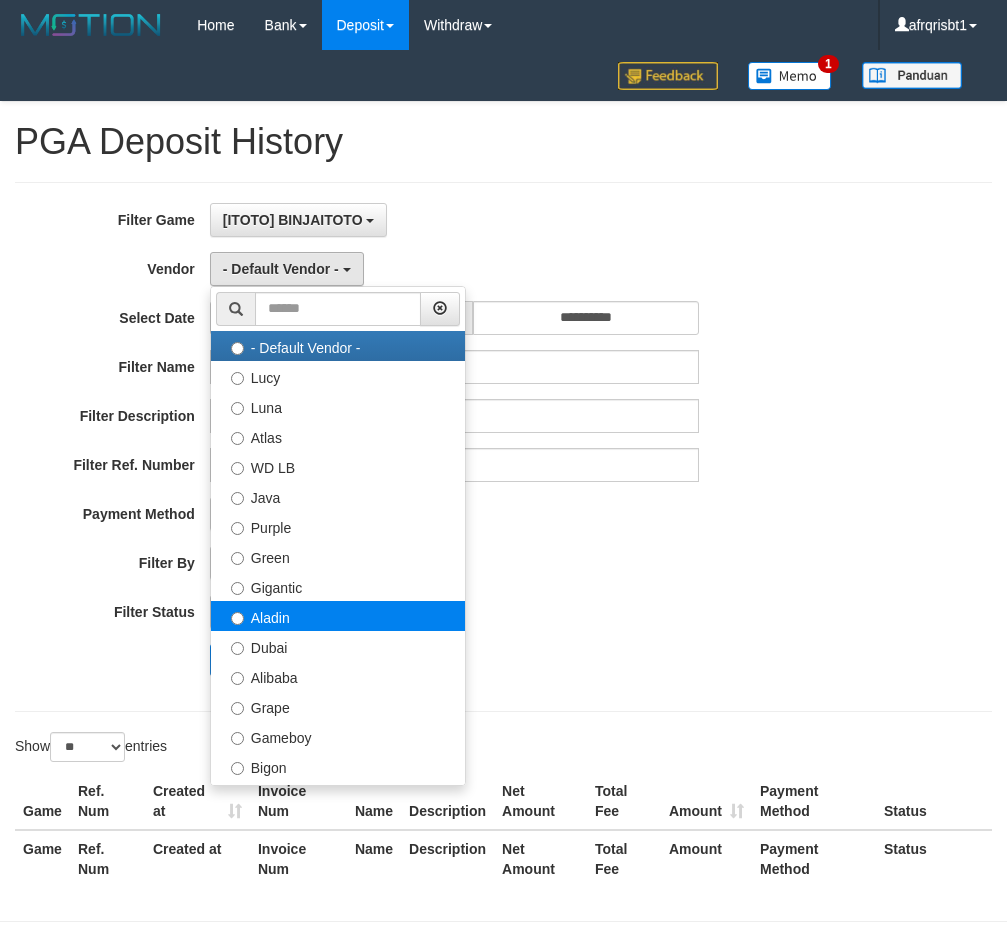 select on "**********" 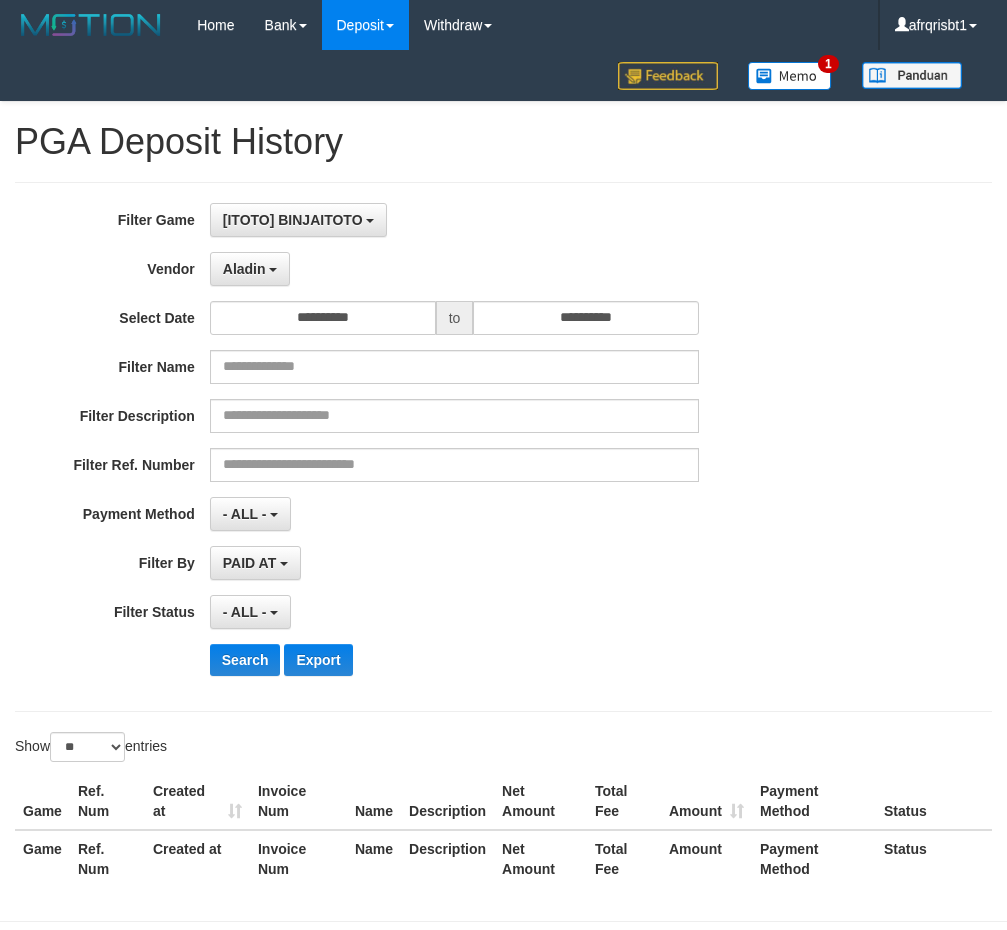 drag, startPoint x: 514, startPoint y: 536, endPoint x: 477, endPoint y: 534, distance: 37.054016 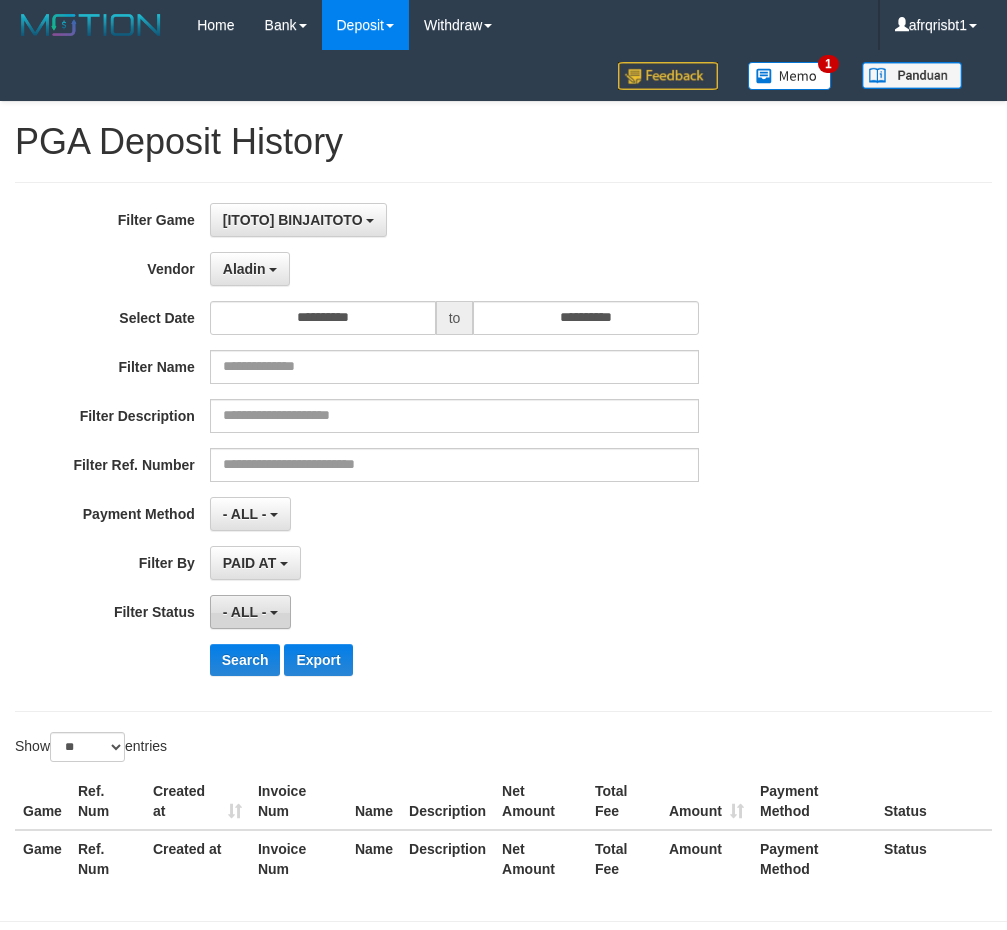 click on "- ALL -" at bounding box center (250, 612) 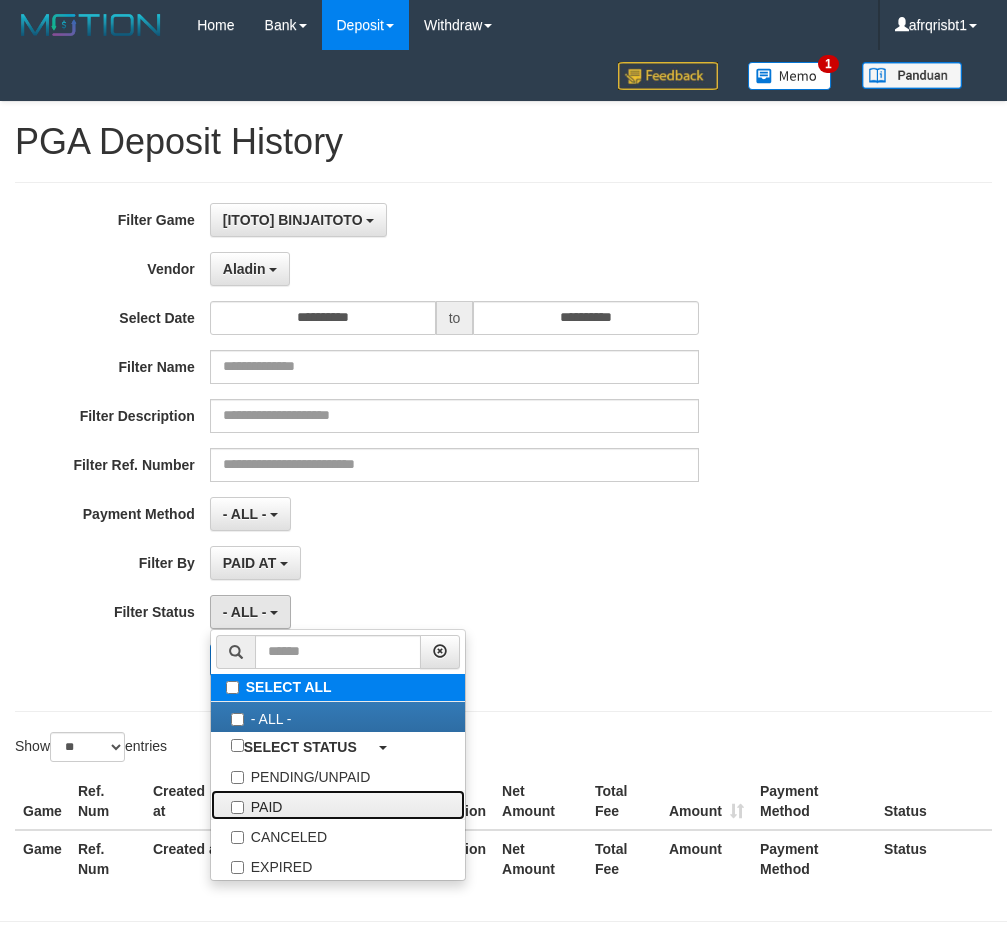 drag, startPoint x: 289, startPoint y: 807, endPoint x: 389, endPoint y: 699, distance: 147.18695 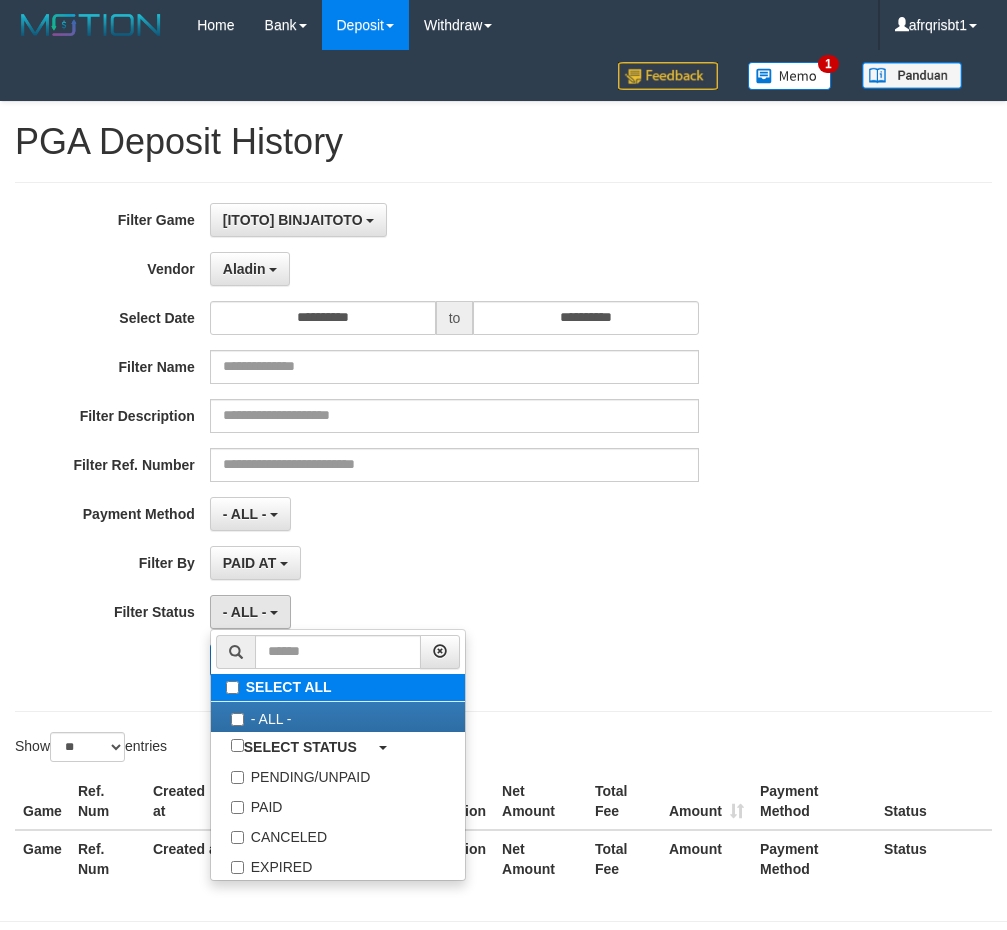 select on "*" 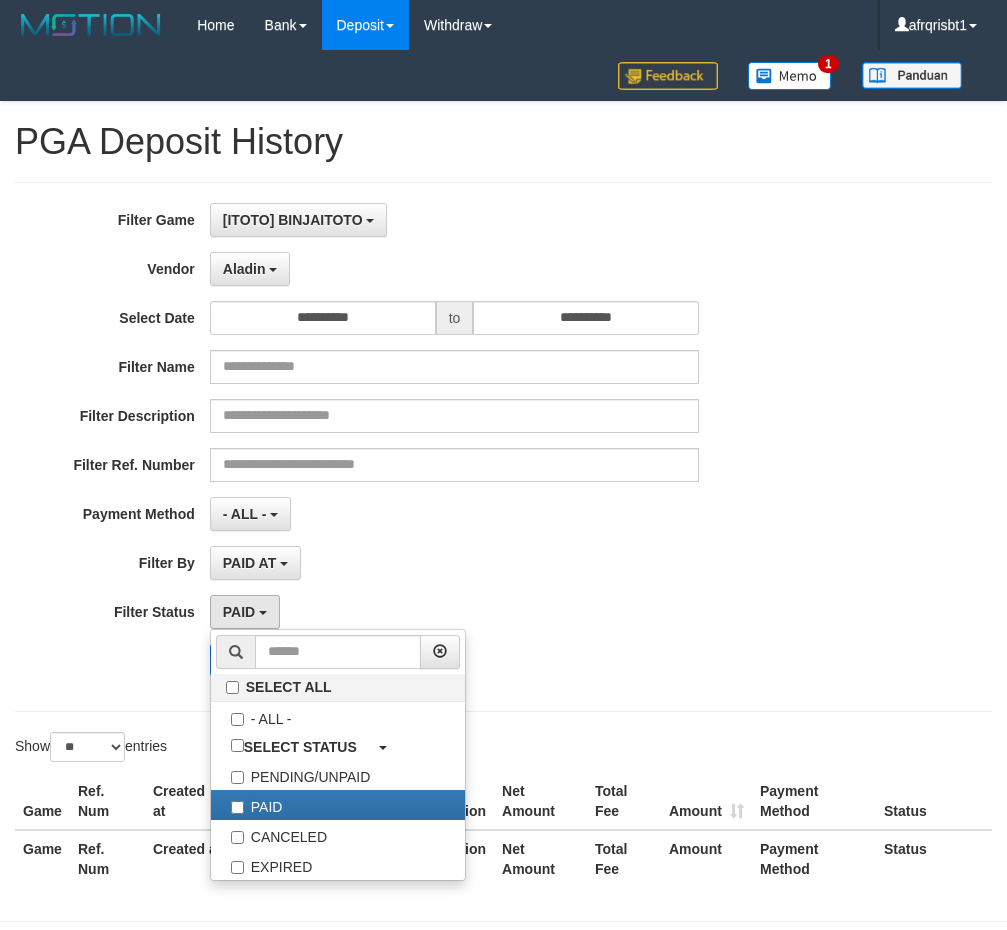 click on "**********" at bounding box center [419, 447] 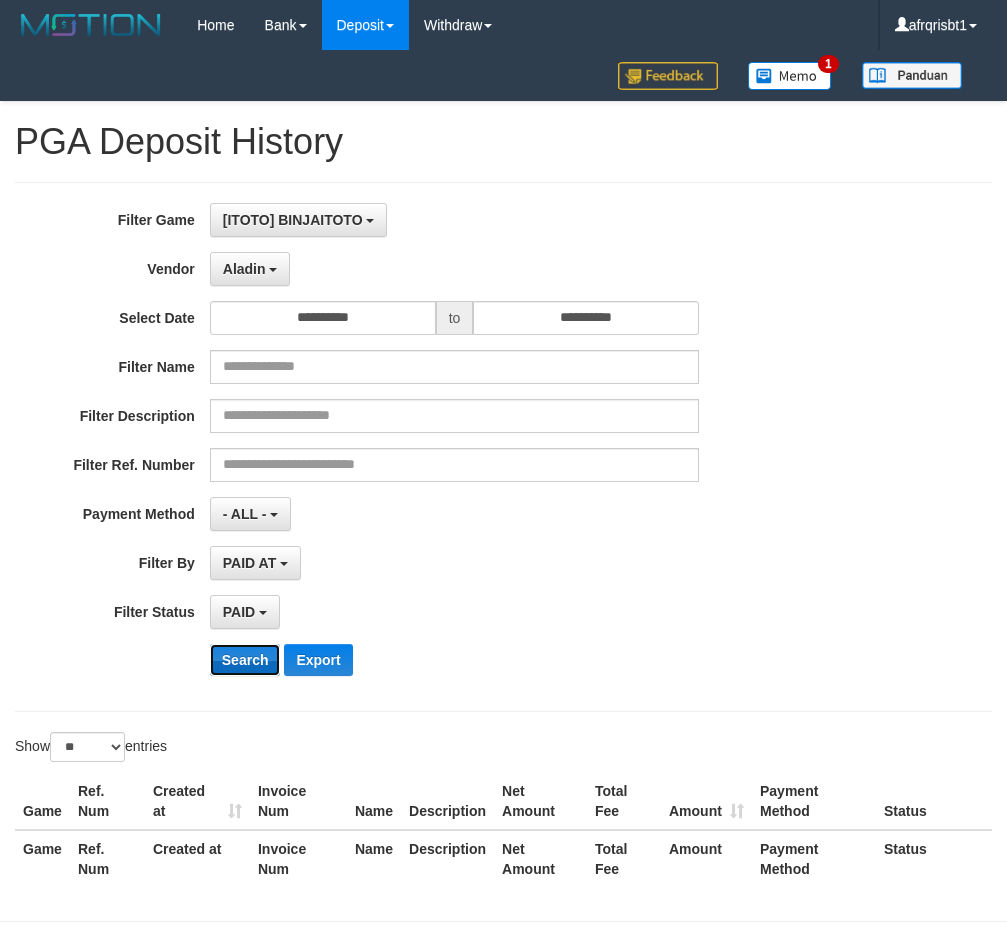 click on "Search" at bounding box center (245, 660) 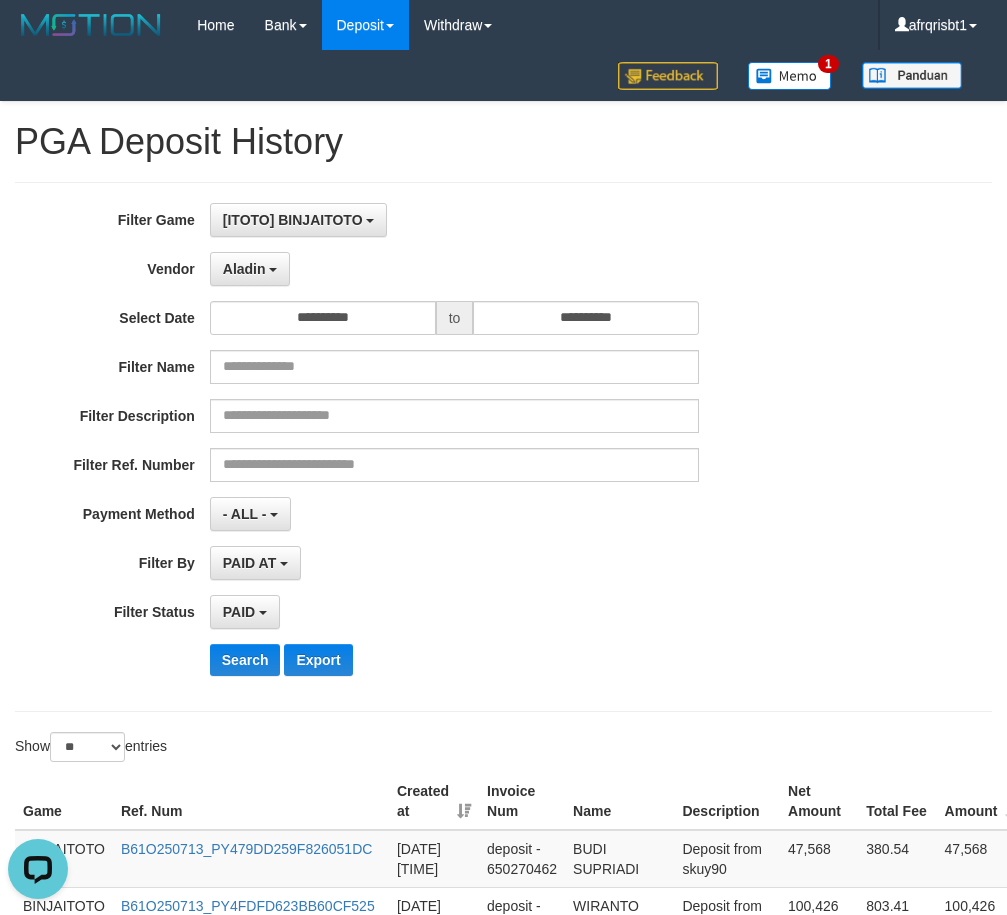 scroll, scrollTop: 0, scrollLeft: 0, axis: both 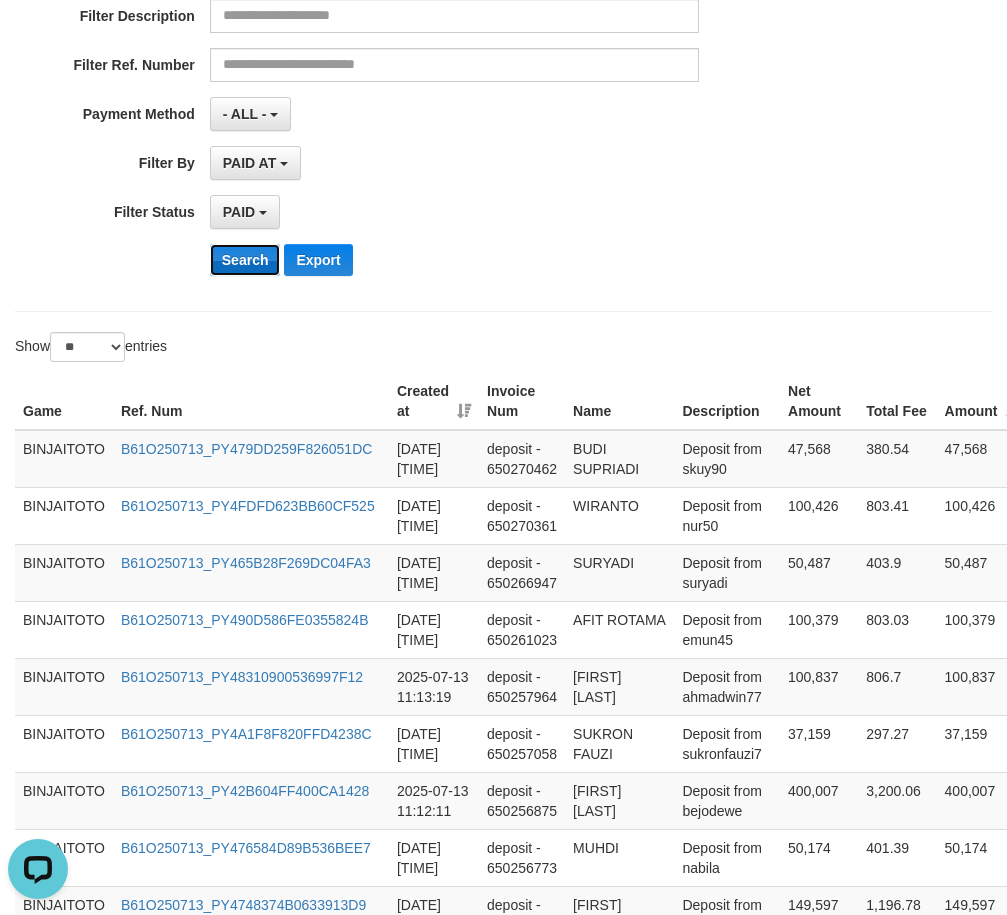 click on "Search" at bounding box center (245, 260) 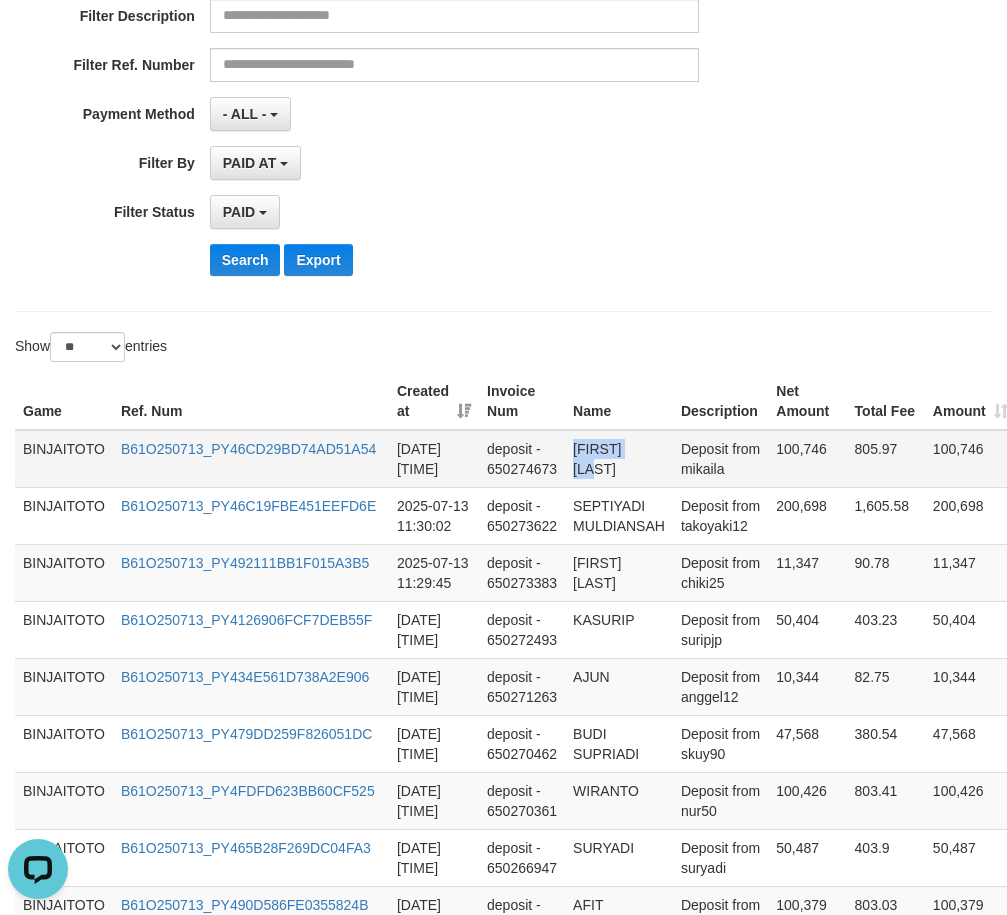 drag, startPoint x: 590, startPoint y: 453, endPoint x: 621, endPoint y: 457, distance: 31.257 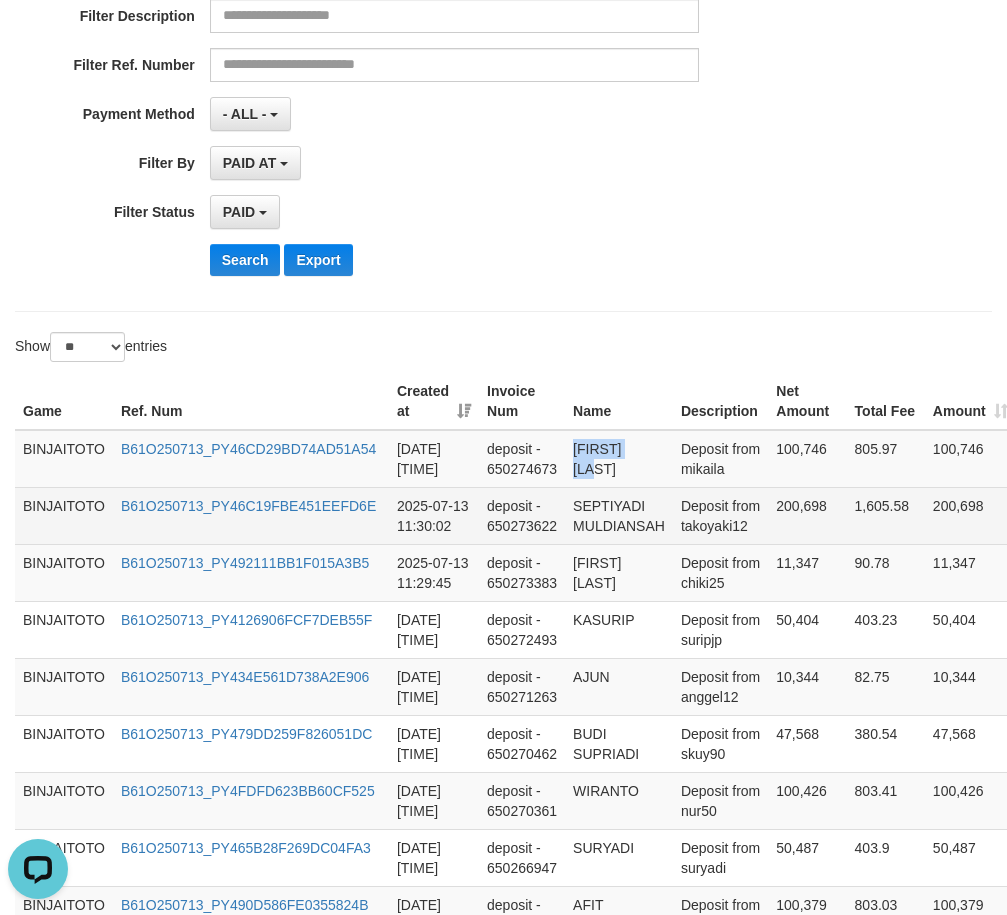 click on "SEPTIYADI MULDIANSAH" at bounding box center [619, 515] 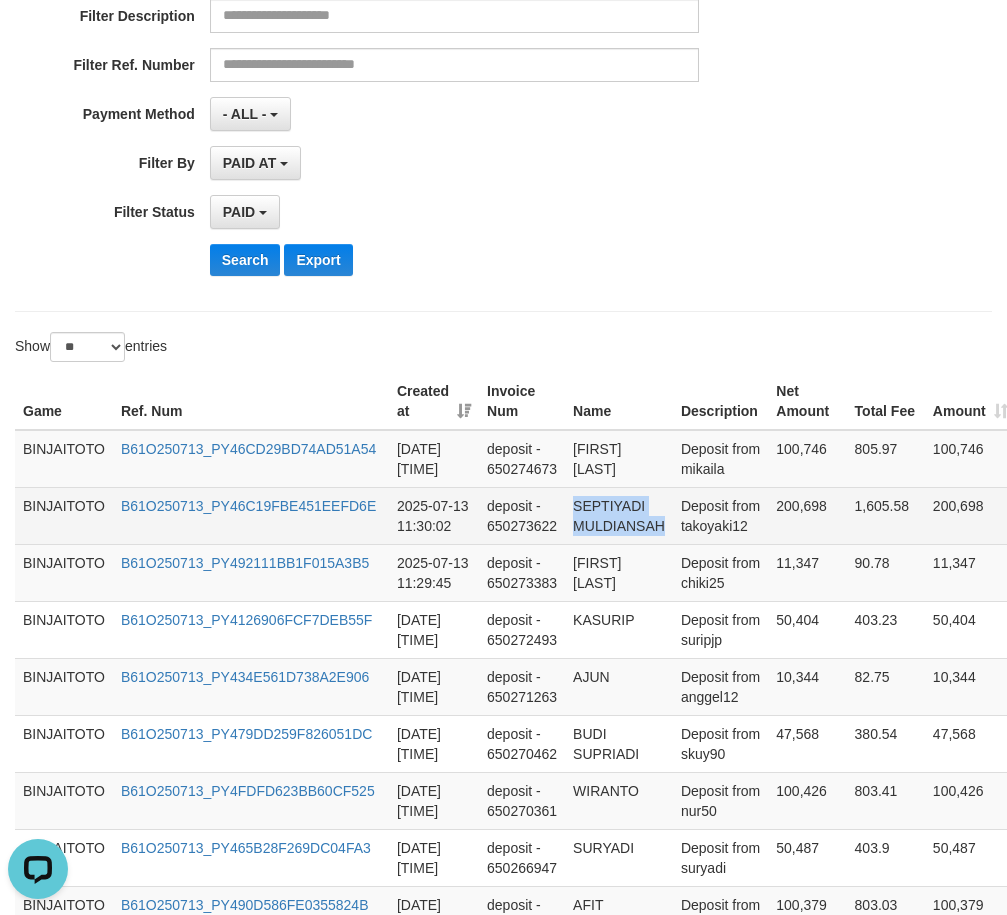 copy on "SEPTIYADI MULDIANSAH" 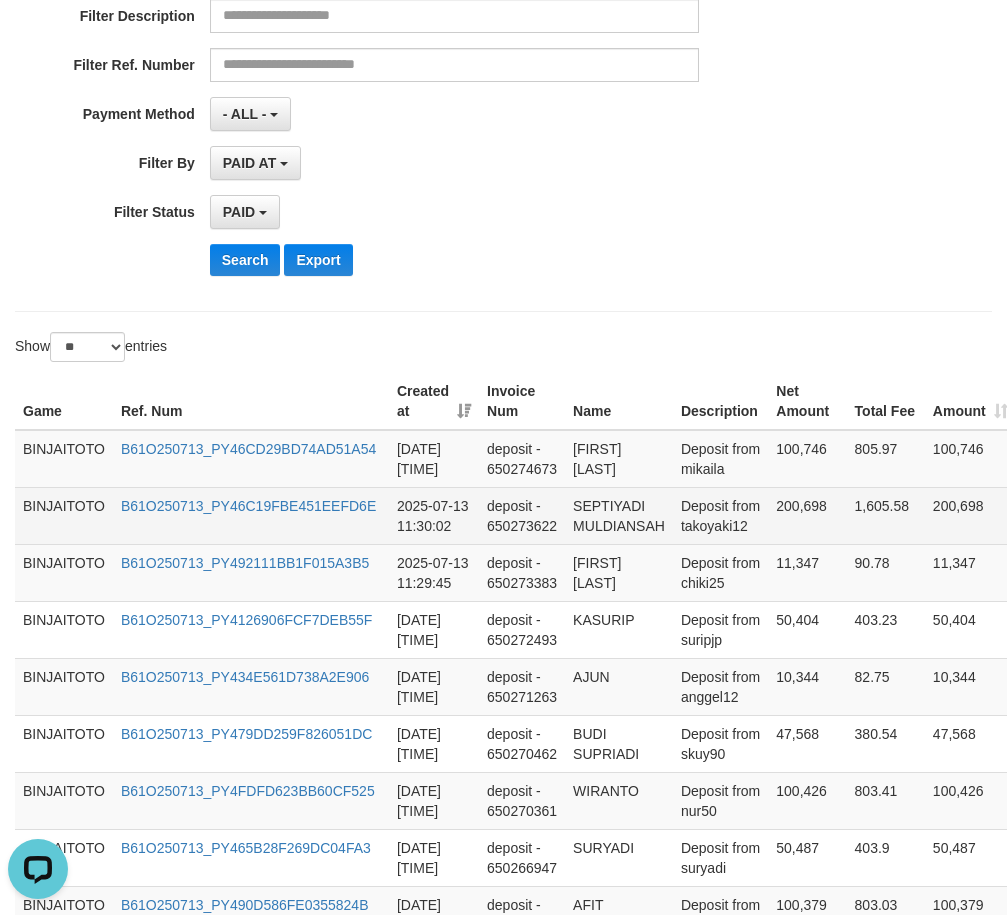 drag, startPoint x: 715, startPoint y: 511, endPoint x: 658, endPoint y: 507, distance: 57.14018 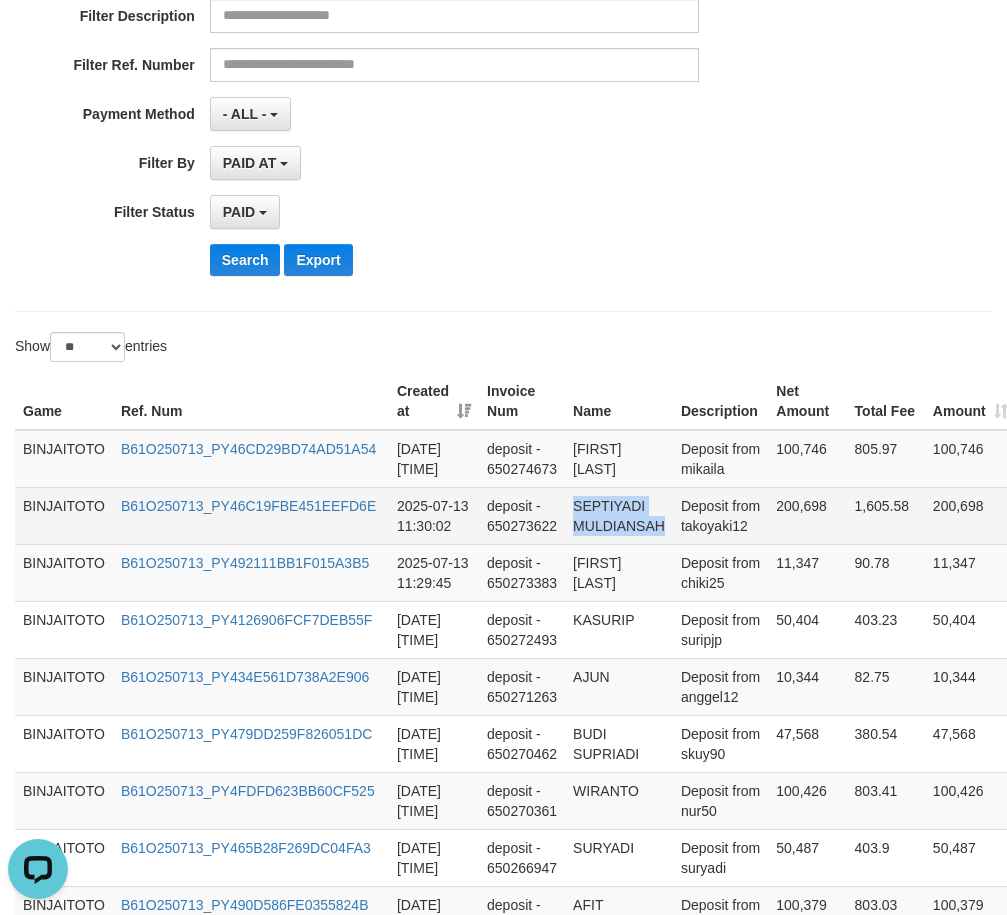 drag, startPoint x: 620, startPoint y: 505, endPoint x: 637, endPoint y: 523, distance: 24.758837 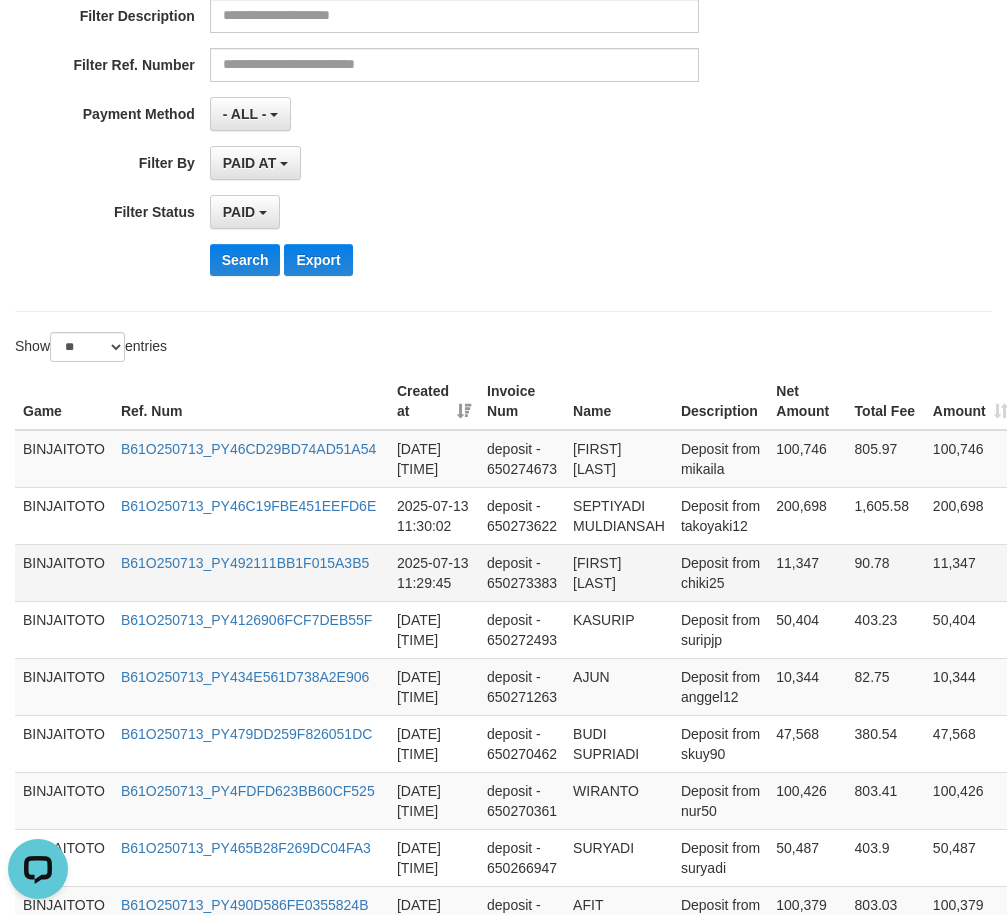 click on "[FIRST] [LAST]" at bounding box center [619, 572] 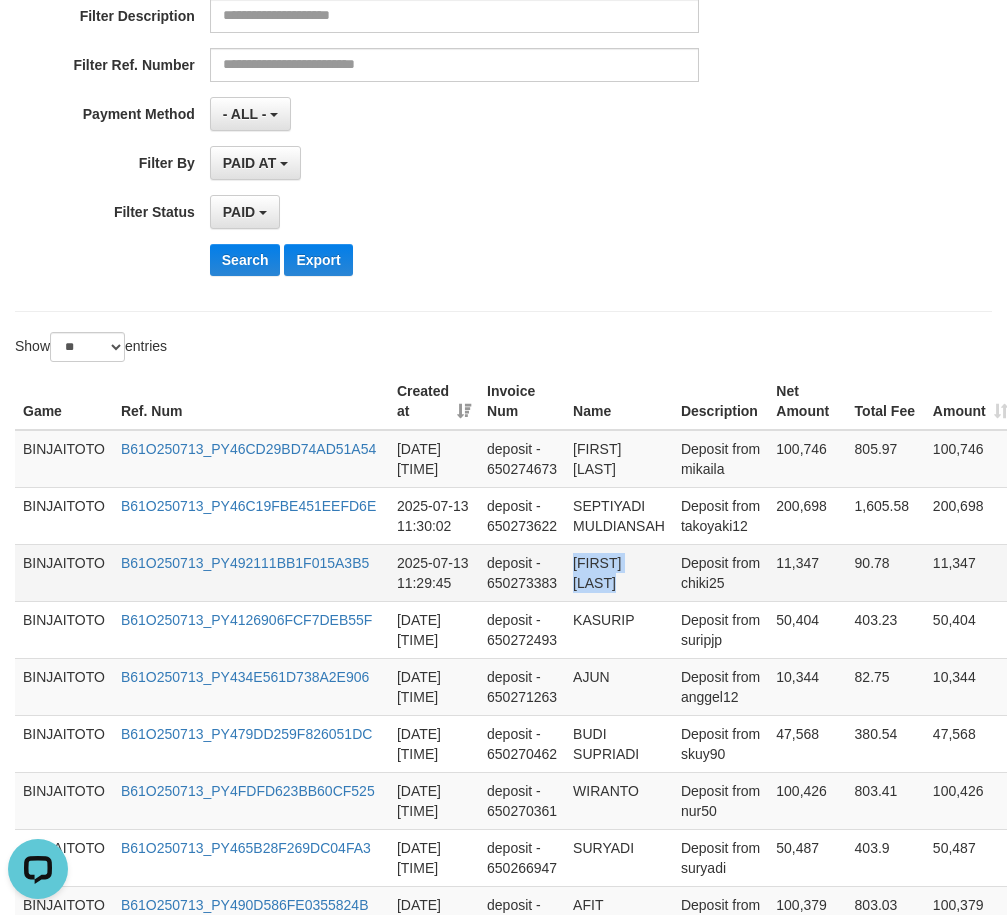 drag, startPoint x: 593, startPoint y: 567, endPoint x: 616, endPoint y: 588, distance: 31.144823 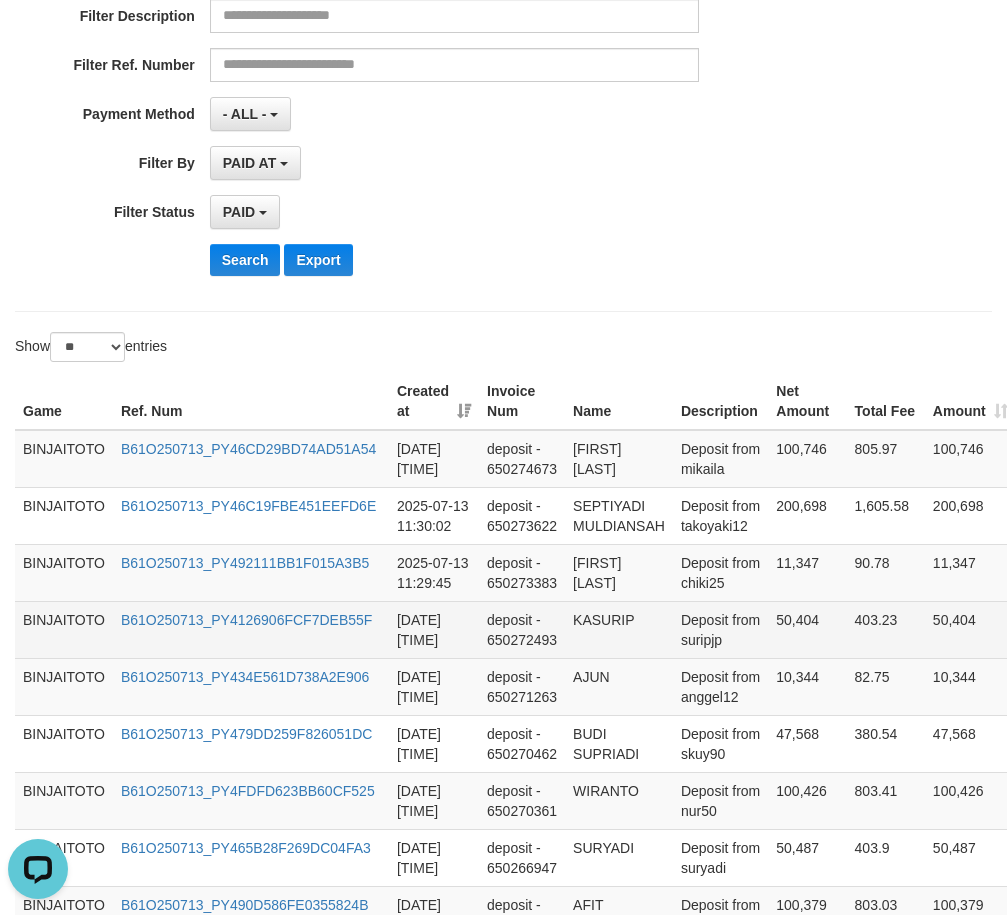 click on "KASURIP" at bounding box center [619, 629] 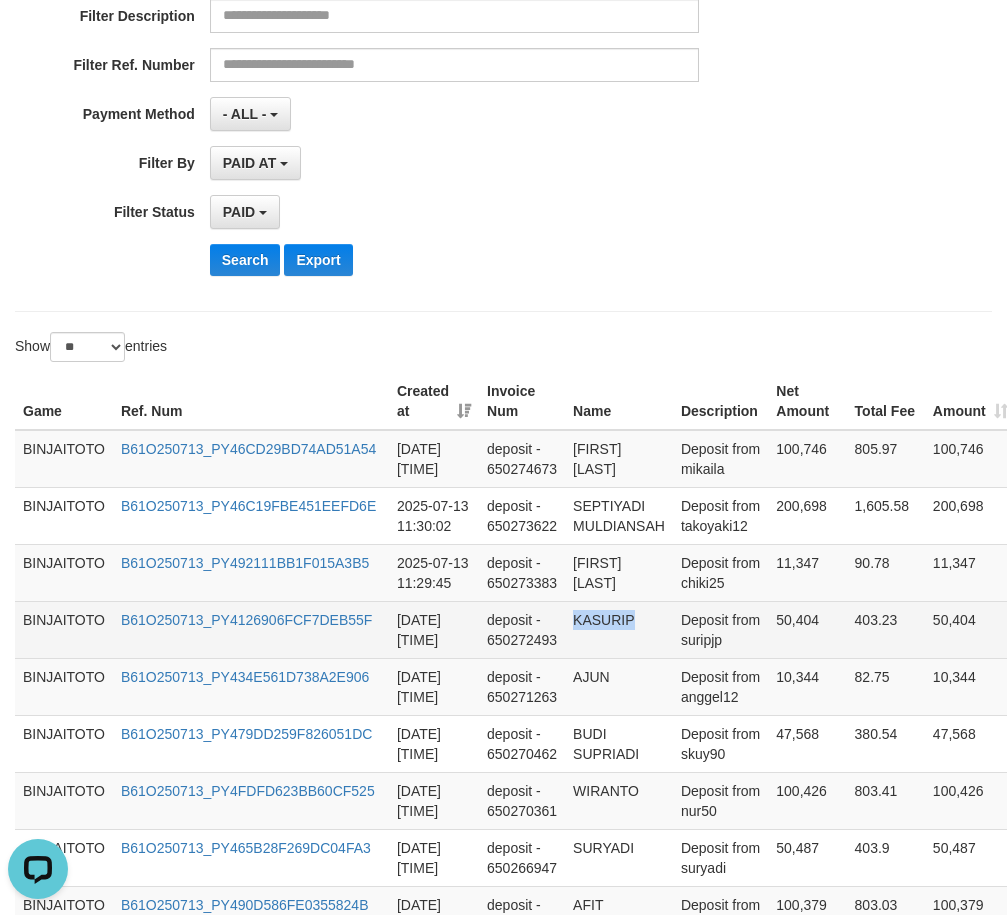 click on "KASURIP" at bounding box center (619, 629) 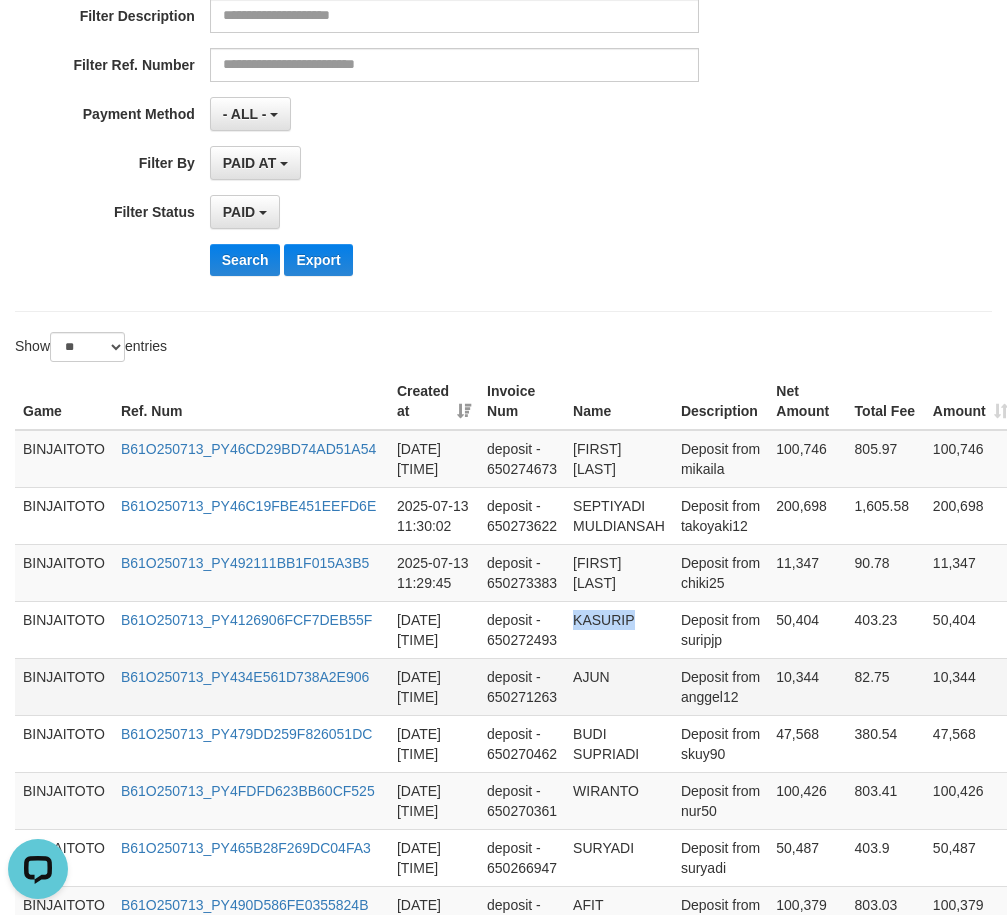 click on "AJUN" at bounding box center (619, 686) 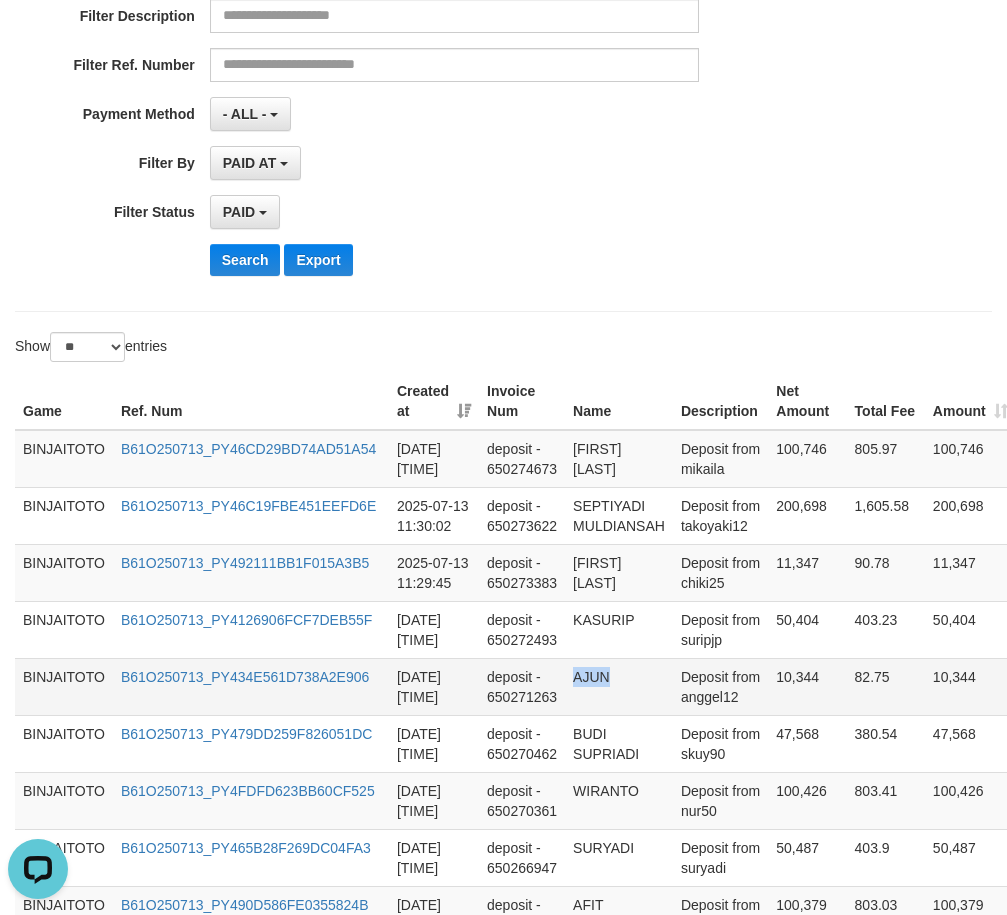 click on "AJUN" at bounding box center (619, 686) 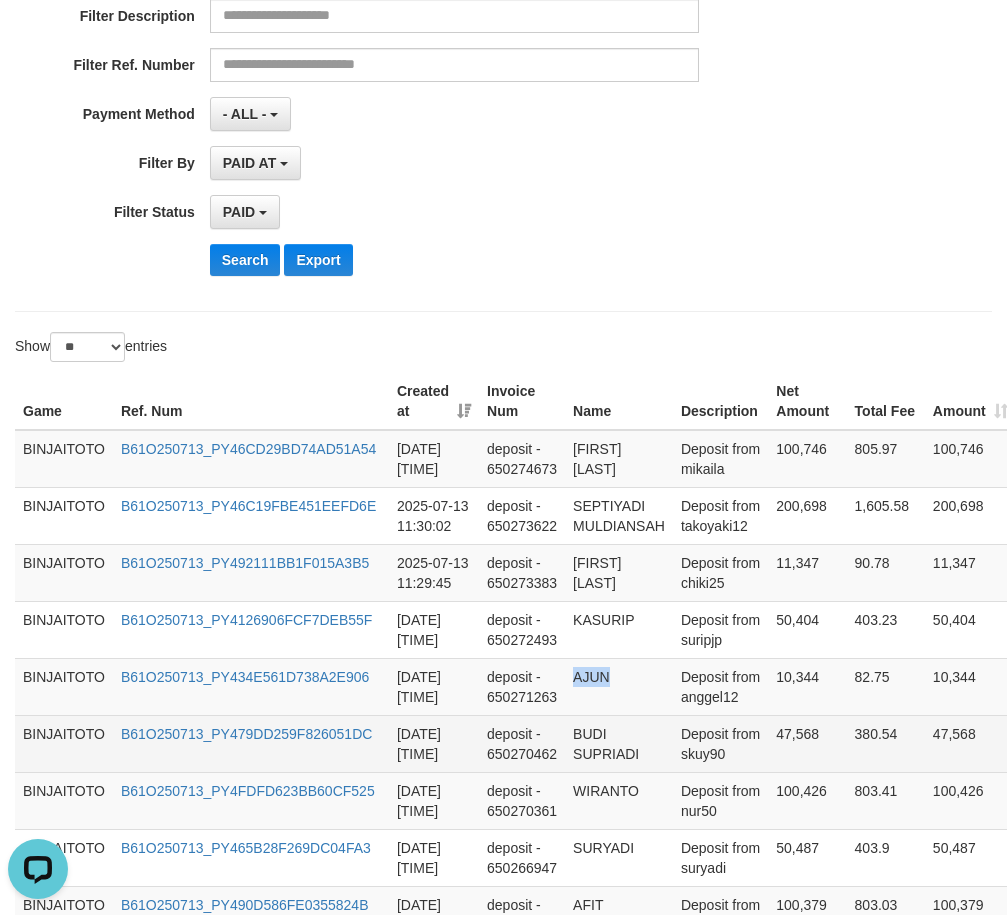 click on "BUDI SUPRIADI" at bounding box center [619, 743] 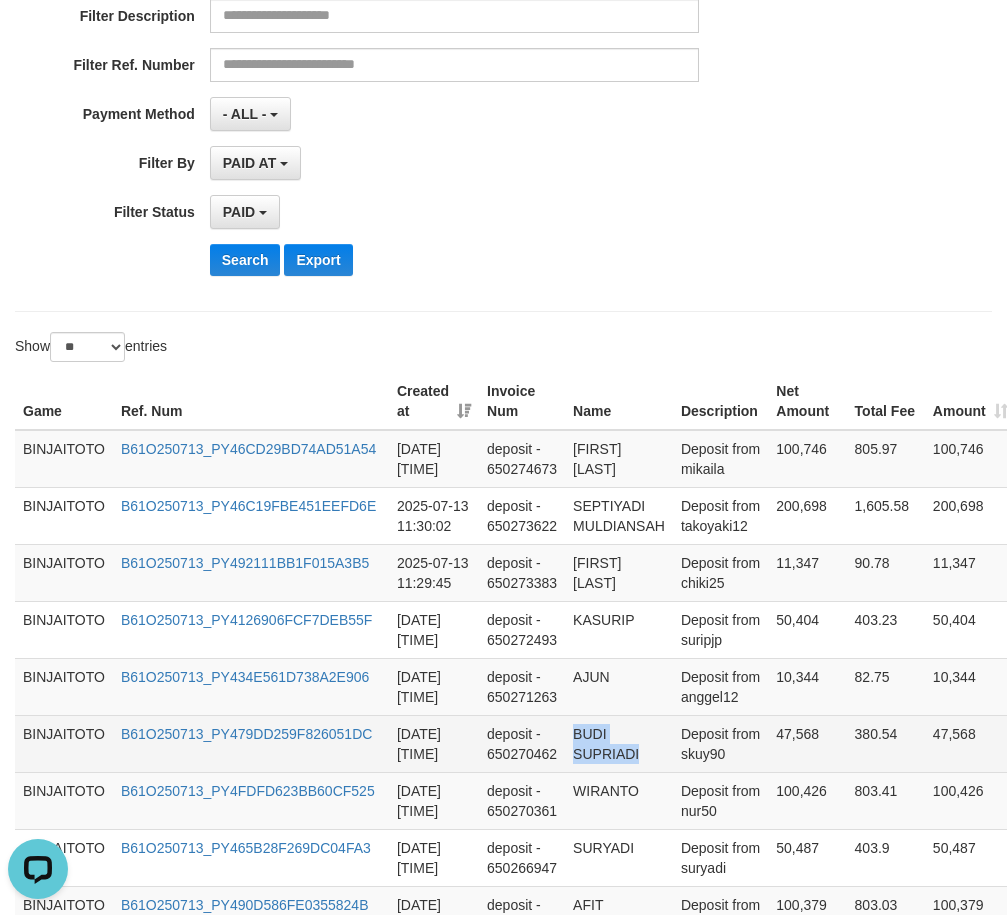 click on "BUDI SUPRIADI" at bounding box center (619, 743) 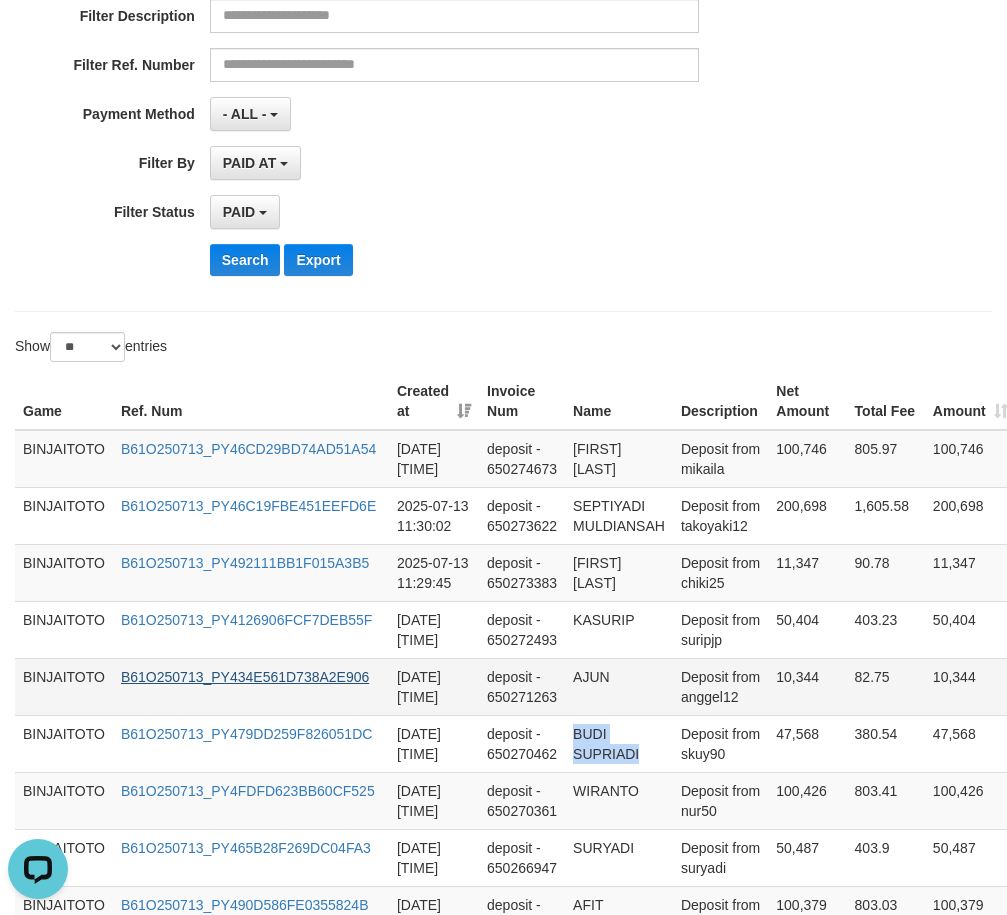 copy on "BUDI SUPRIADI" 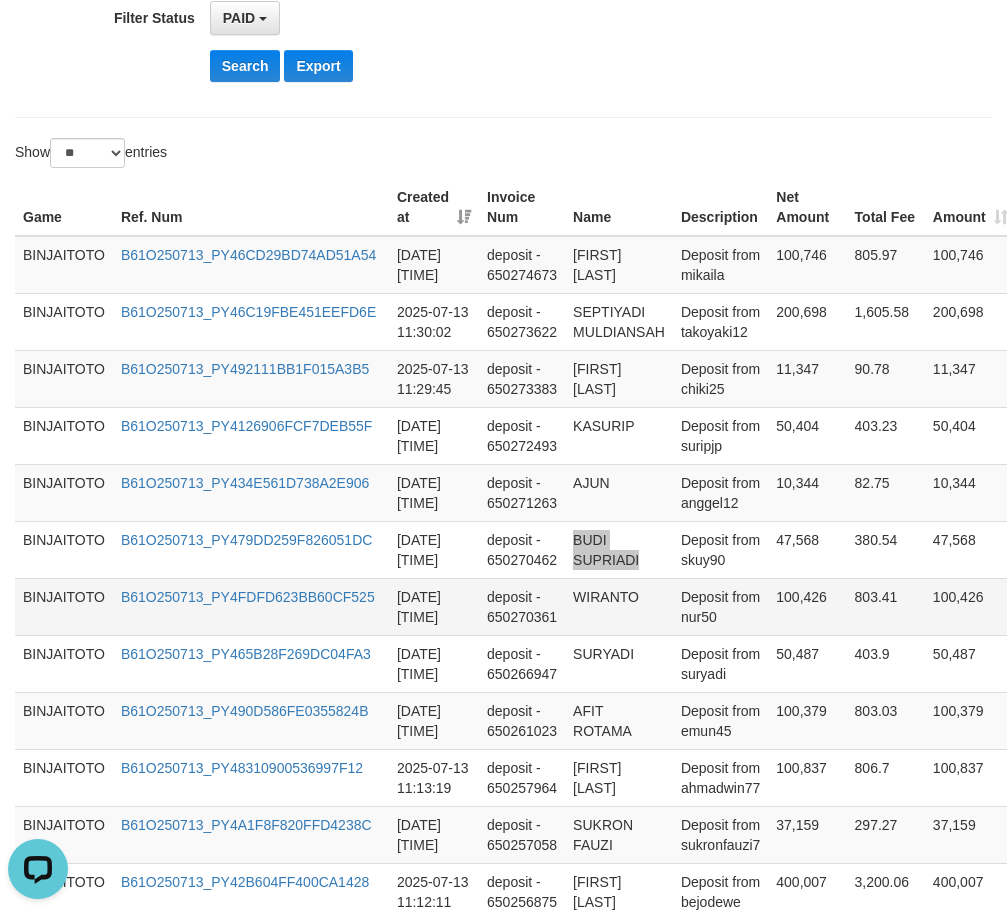scroll, scrollTop: 600, scrollLeft: 0, axis: vertical 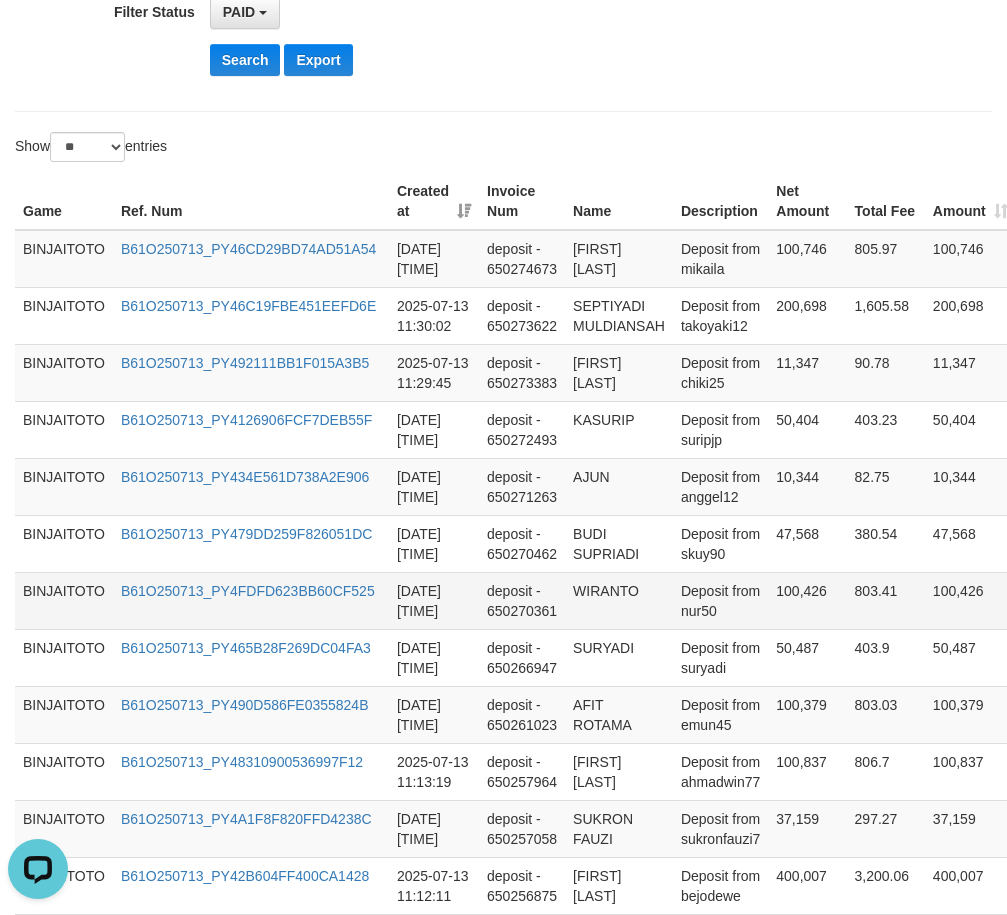 click on "WIRANTO" at bounding box center (619, 600) 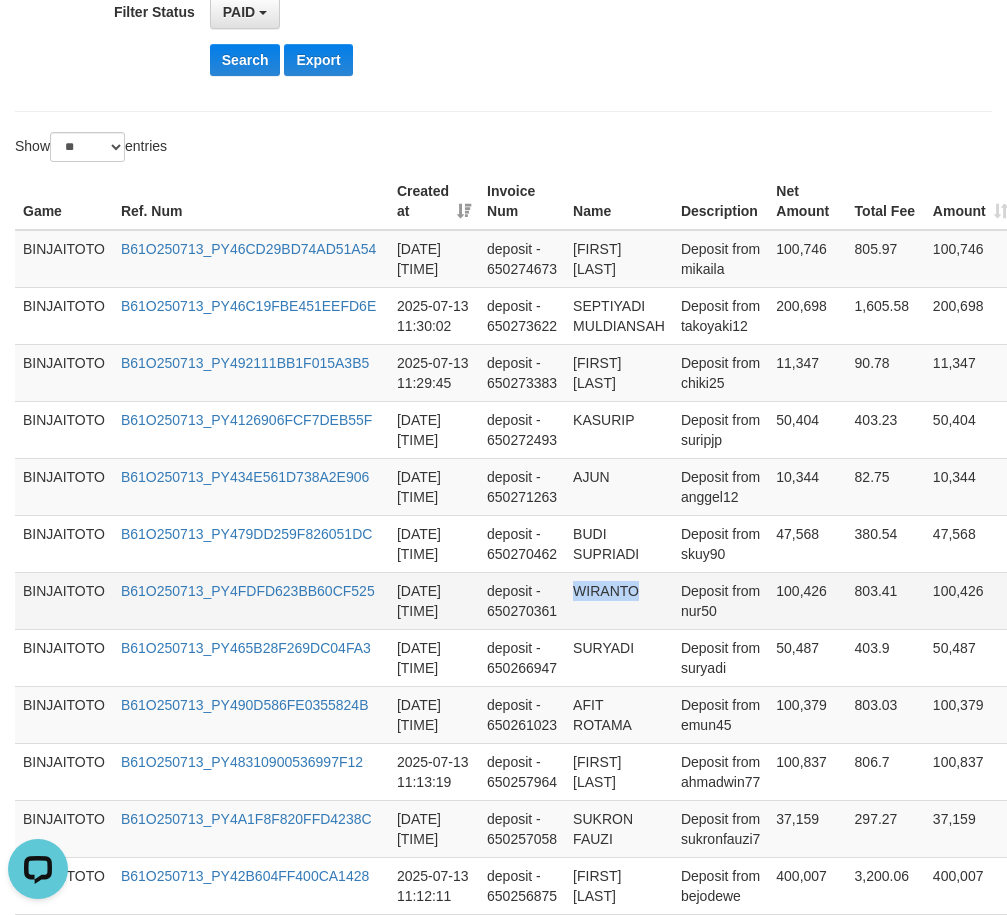 click on "WIRANTO" at bounding box center (619, 600) 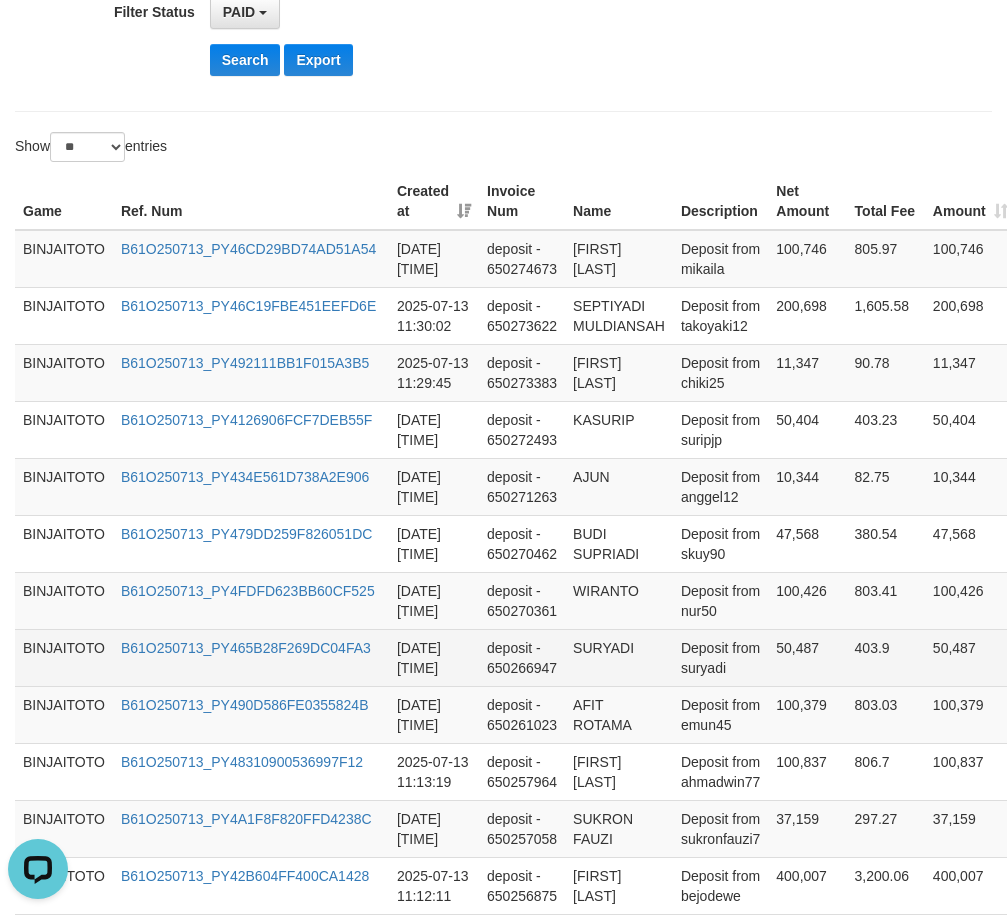 click on "SURYADI" at bounding box center (619, 657) 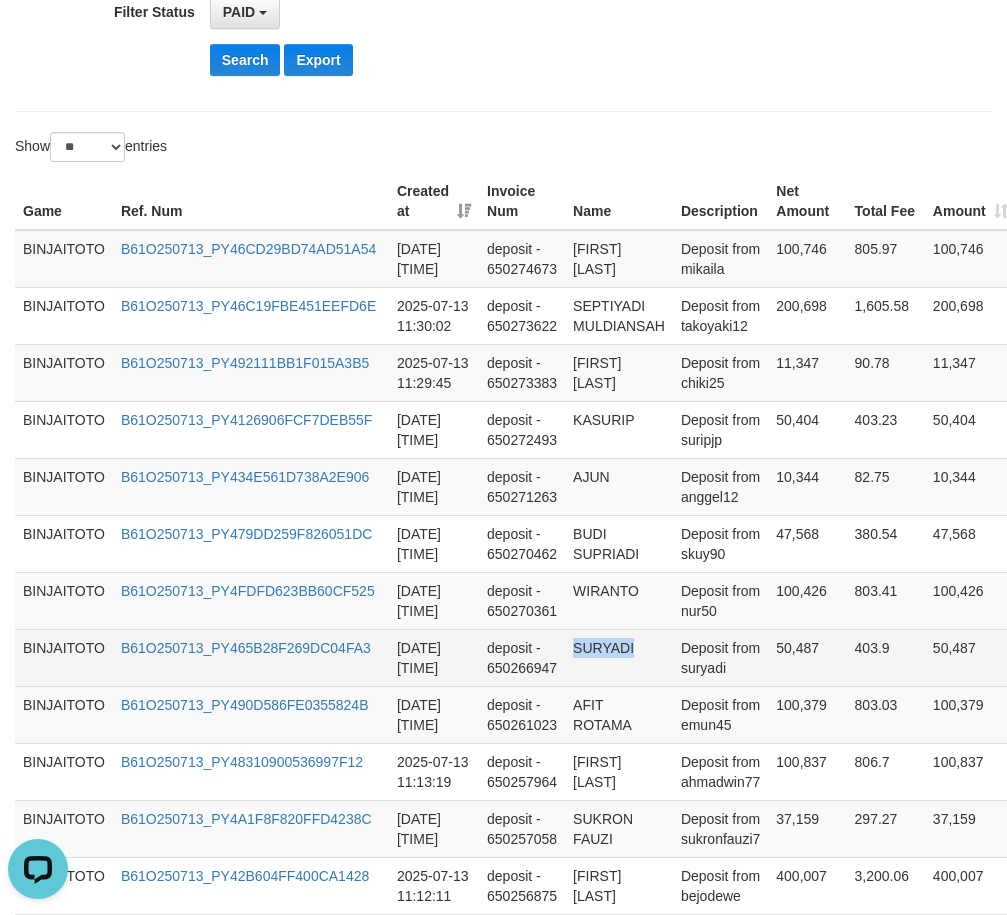 click on "SURYADI" at bounding box center (619, 657) 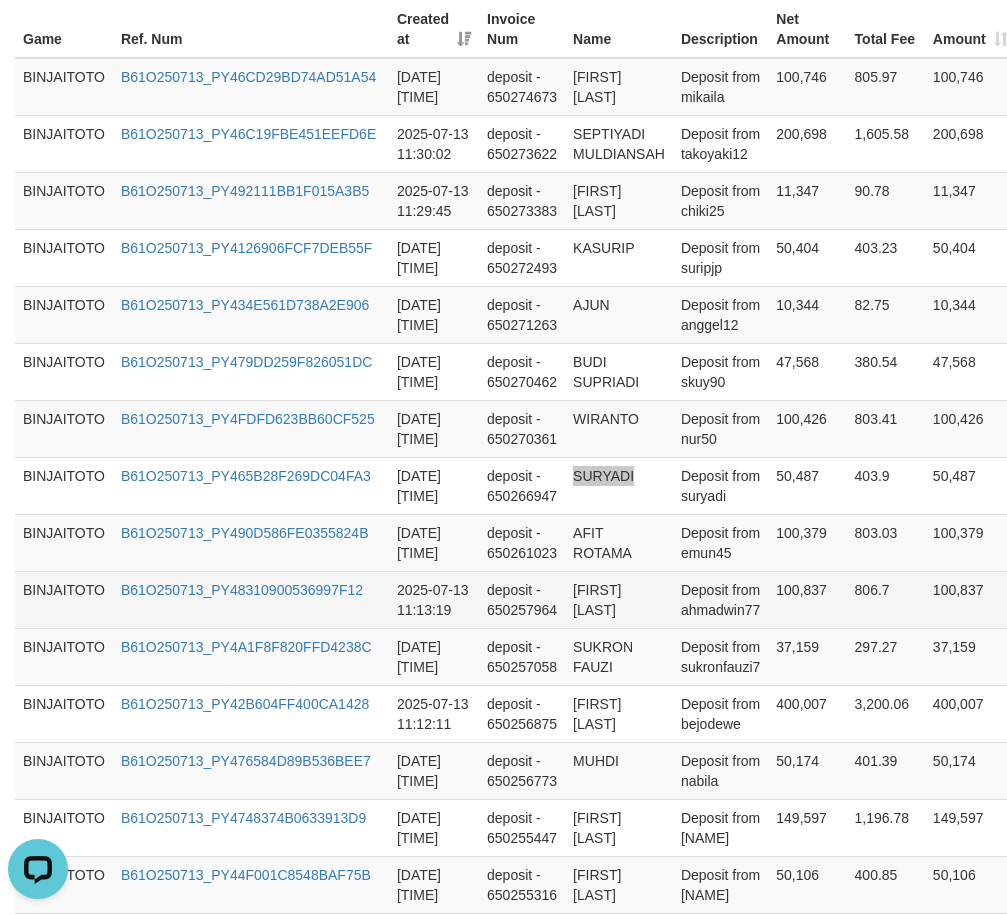 scroll, scrollTop: 800, scrollLeft: 0, axis: vertical 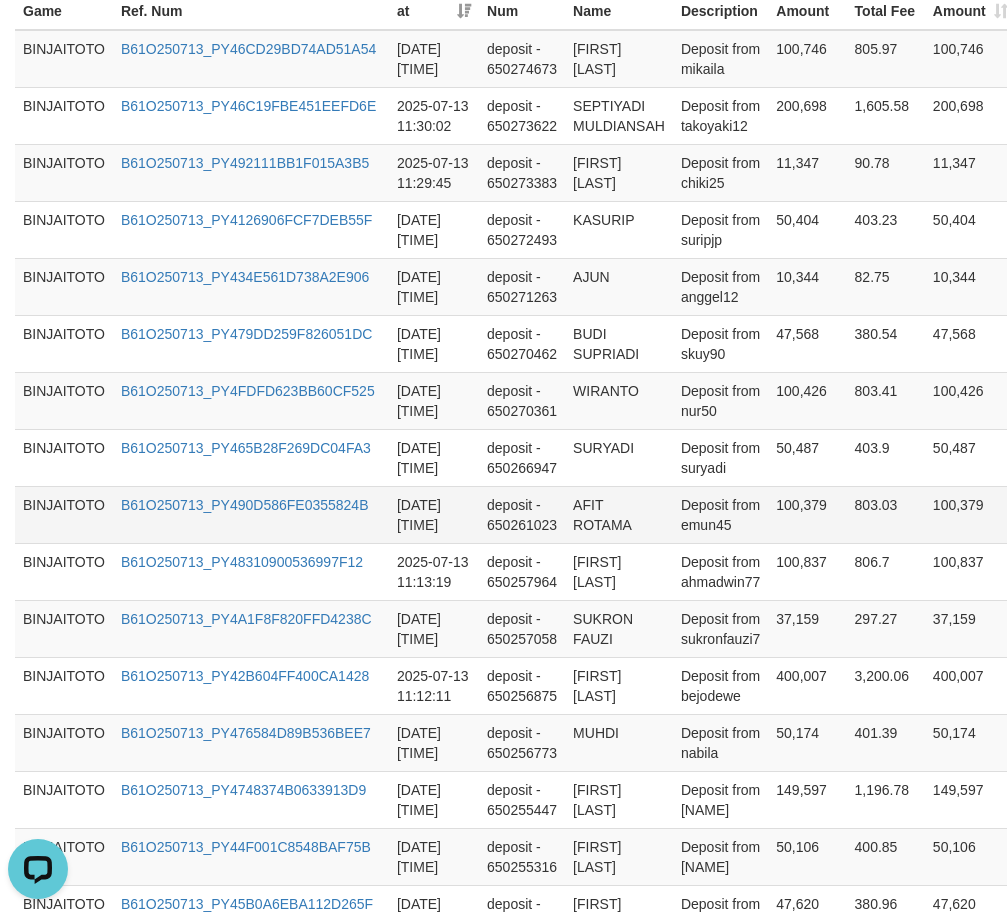 click on "AFIT ROTAMA" at bounding box center (619, 514) 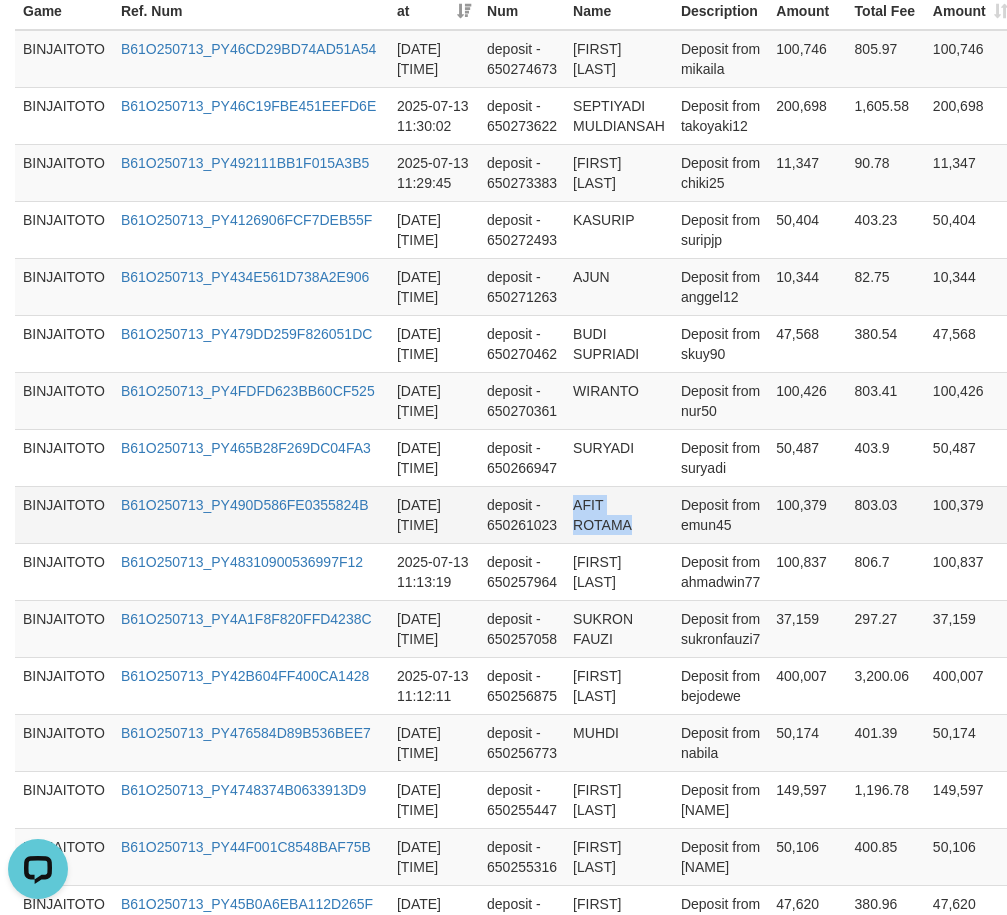 drag, startPoint x: 590, startPoint y: 516, endPoint x: 588, endPoint y: 503, distance: 13.152946 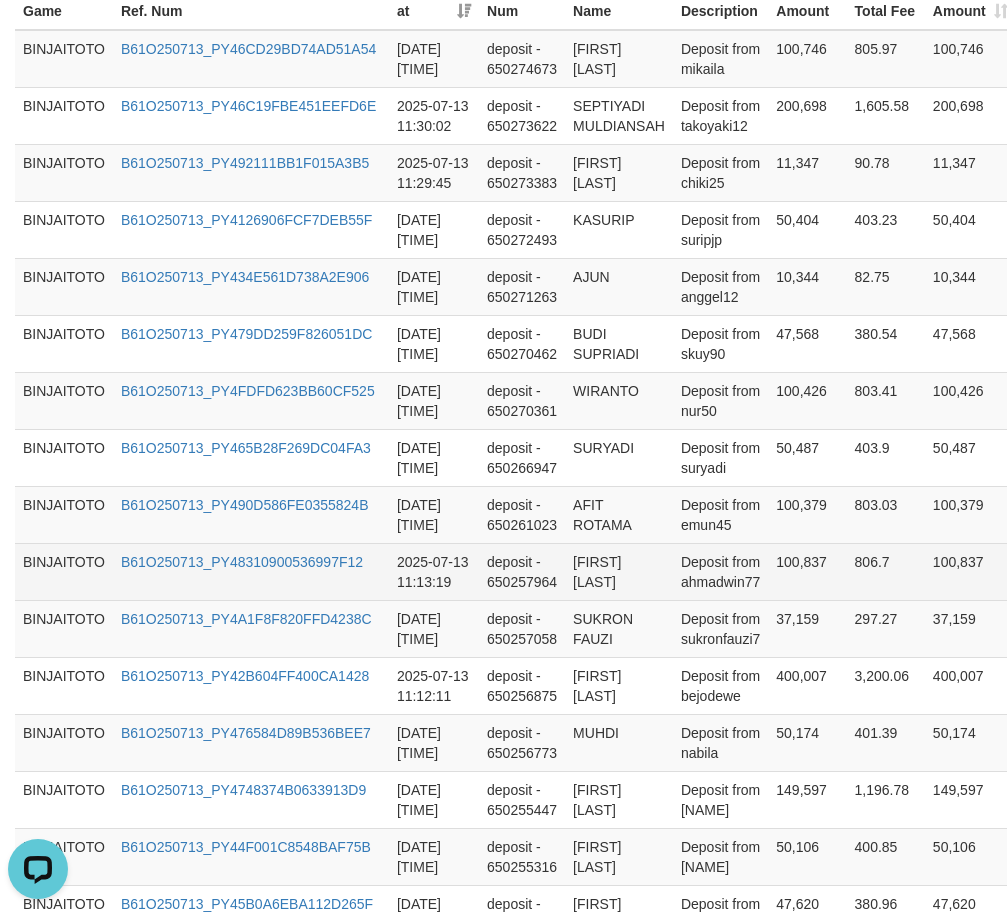 click on "[FIRST] [LAST]" at bounding box center (619, 571) 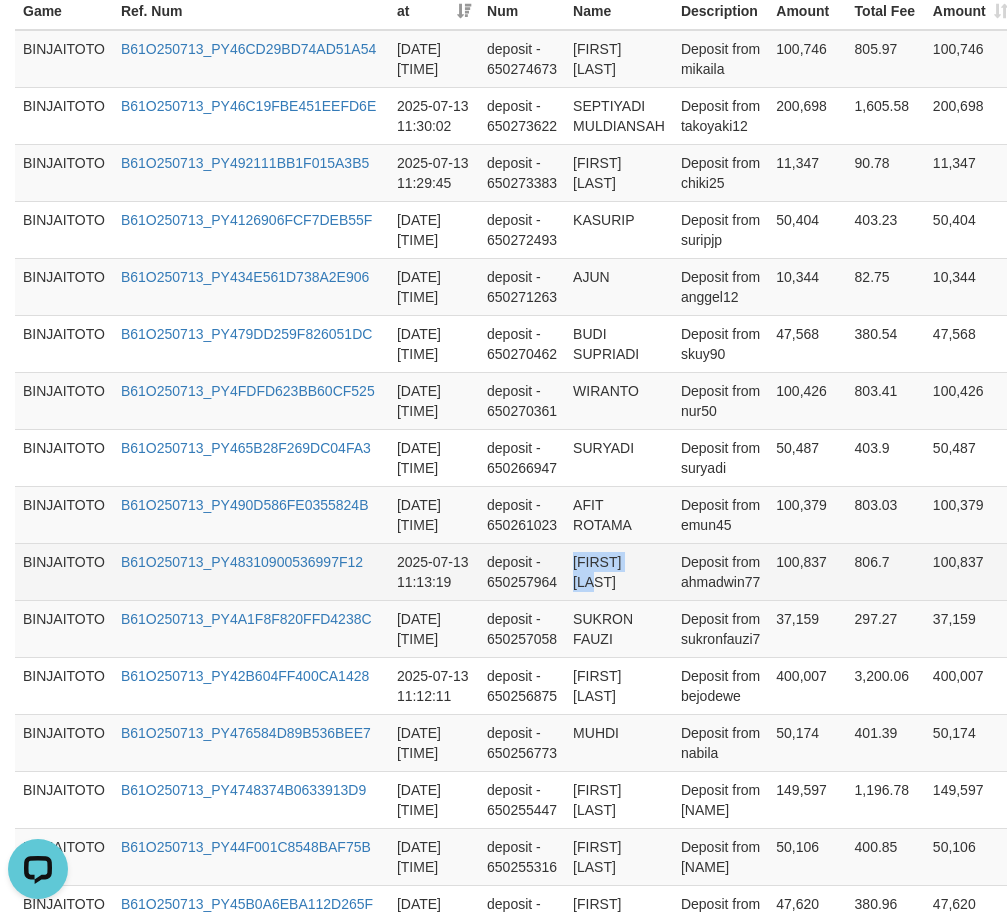 drag, startPoint x: 590, startPoint y: 568, endPoint x: 665, endPoint y: 568, distance: 75 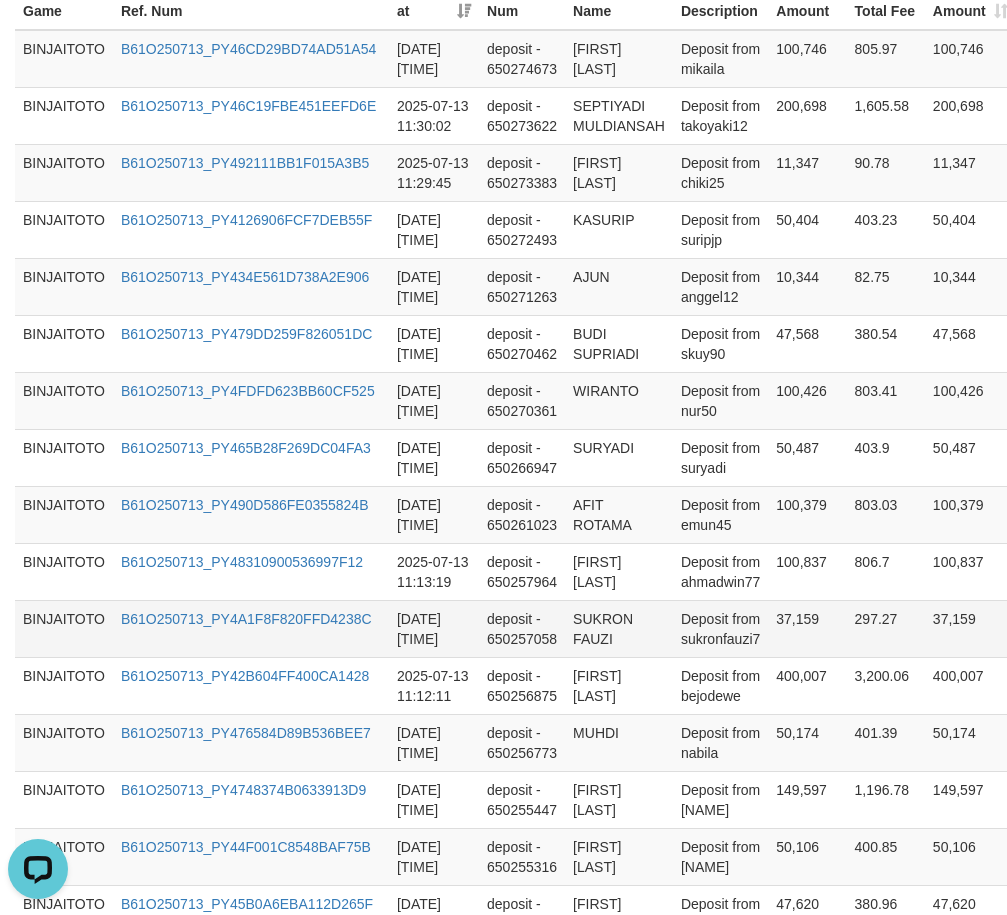 click on "SUKRON FAUZI" at bounding box center (619, 628) 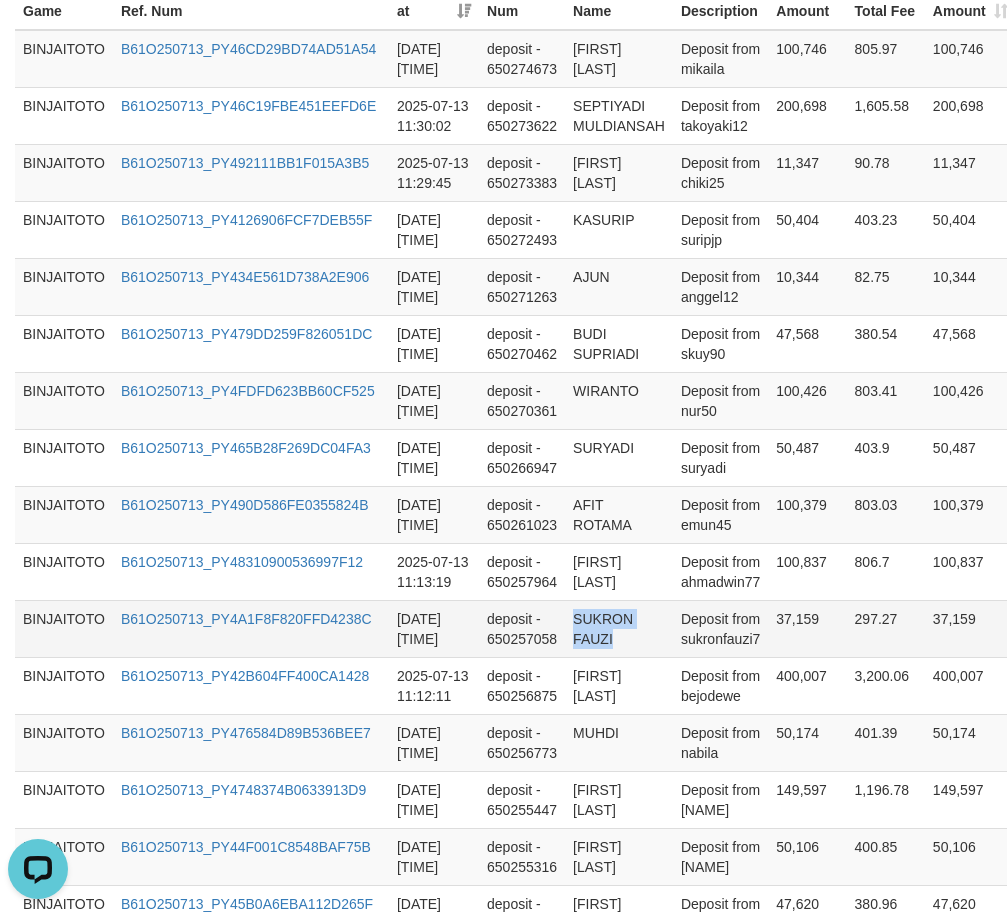 drag, startPoint x: 591, startPoint y: 624, endPoint x: 600, endPoint y: 634, distance: 13.453624 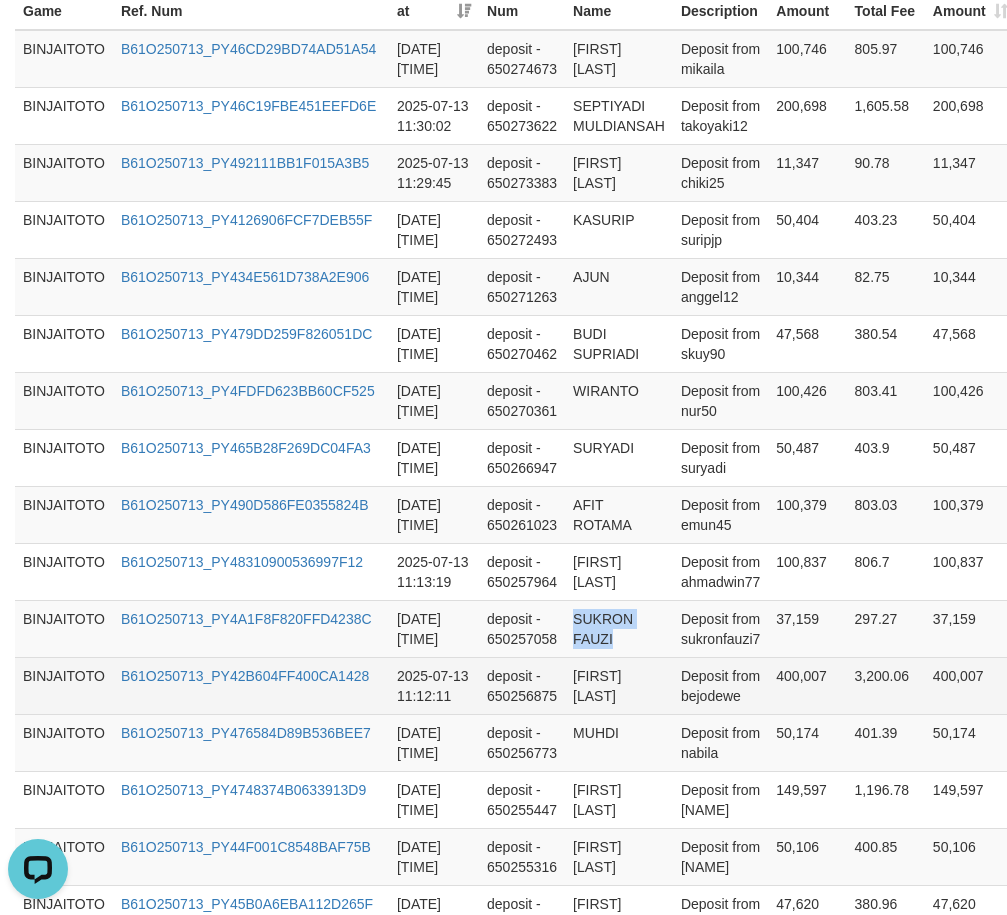 drag, startPoint x: 589, startPoint y: 684, endPoint x: 642, endPoint y: 710, distance: 59.03389 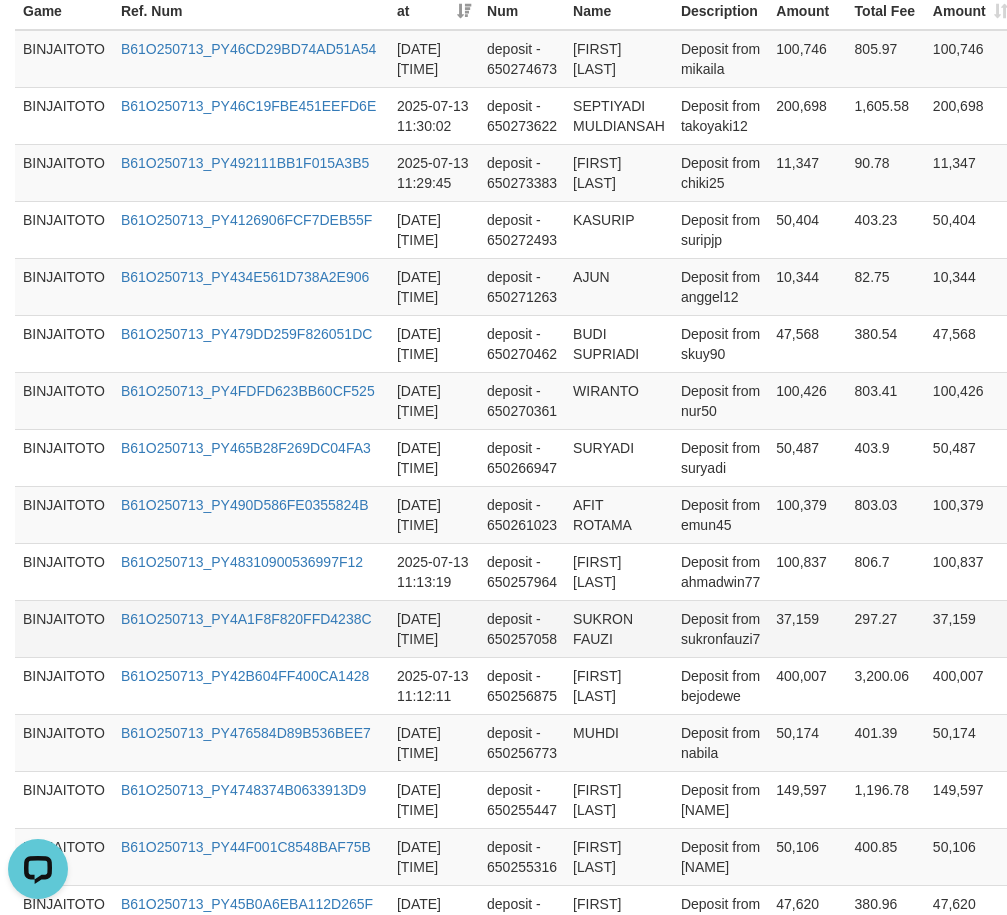 click on "SUKRON FAUZI" at bounding box center (619, 628) 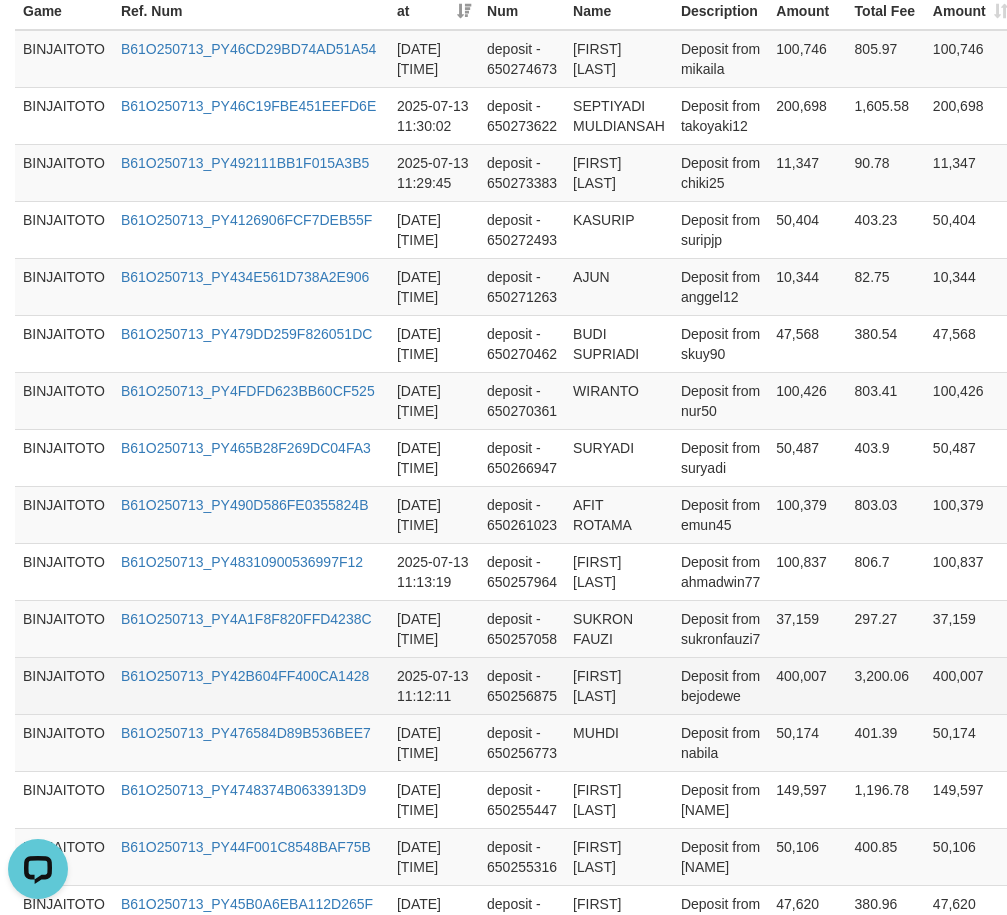drag, startPoint x: 653, startPoint y: 699, endPoint x: 574, endPoint y: 675, distance: 82.565125 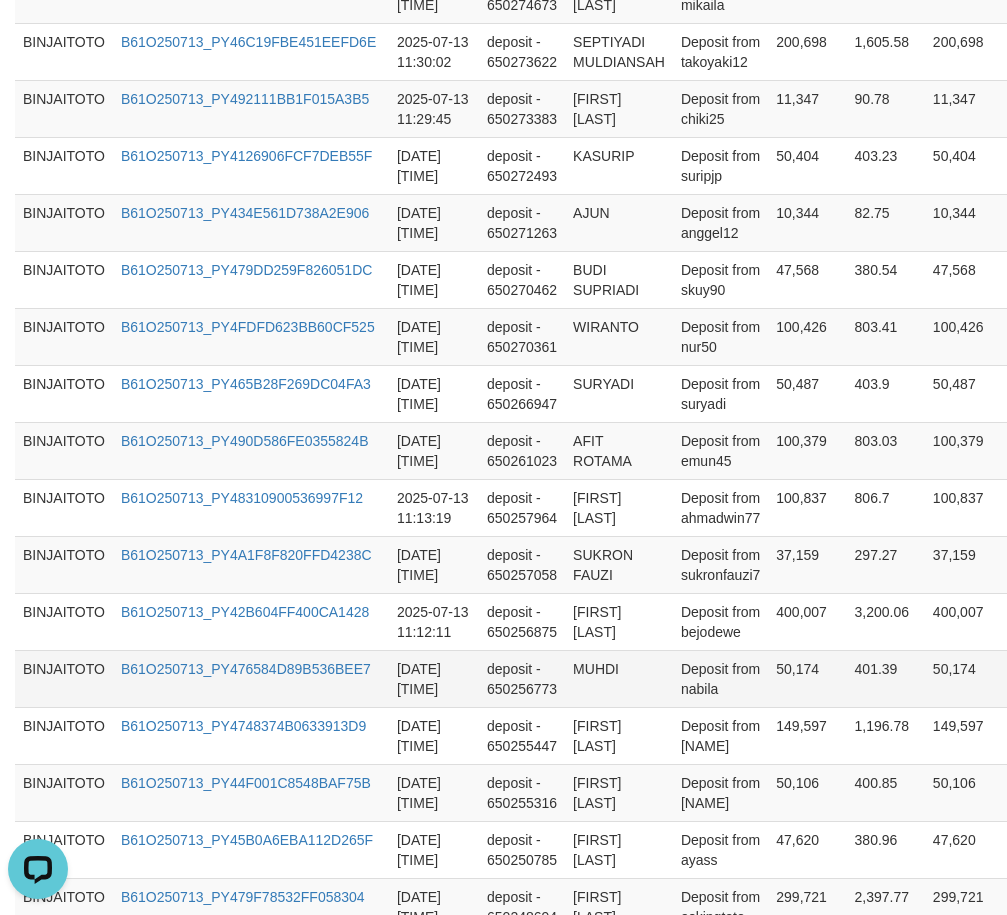 scroll, scrollTop: 900, scrollLeft: 0, axis: vertical 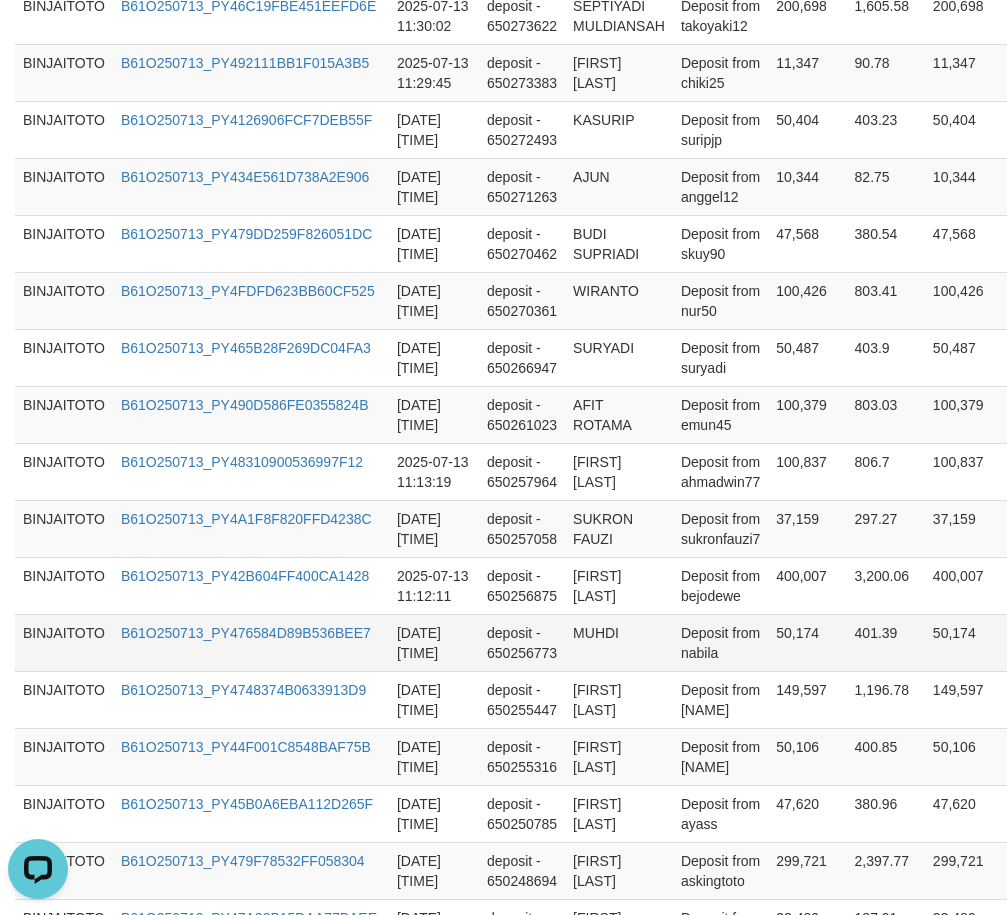 click on "MUHDI" at bounding box center [619, 642] 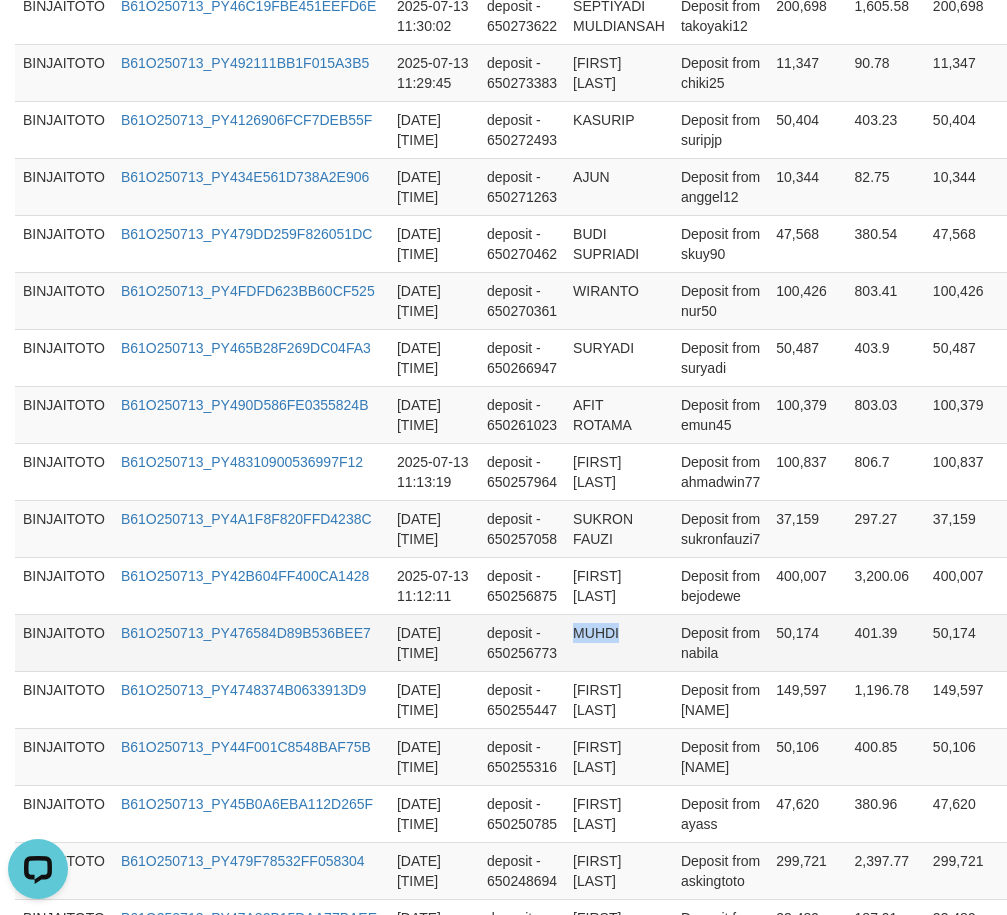 click on "MUHDI" at bounding box center [619, 642] 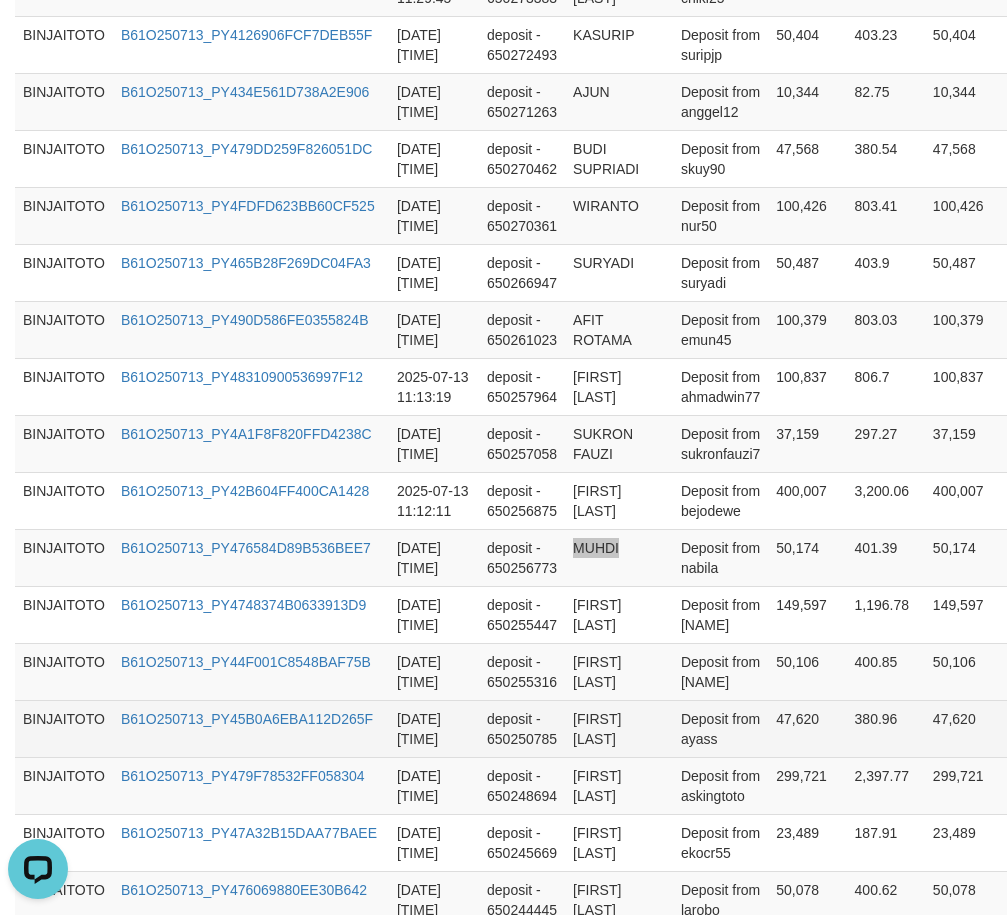 scroll, scrollTop: 1200, scrollLeft: 0, axis: vertical 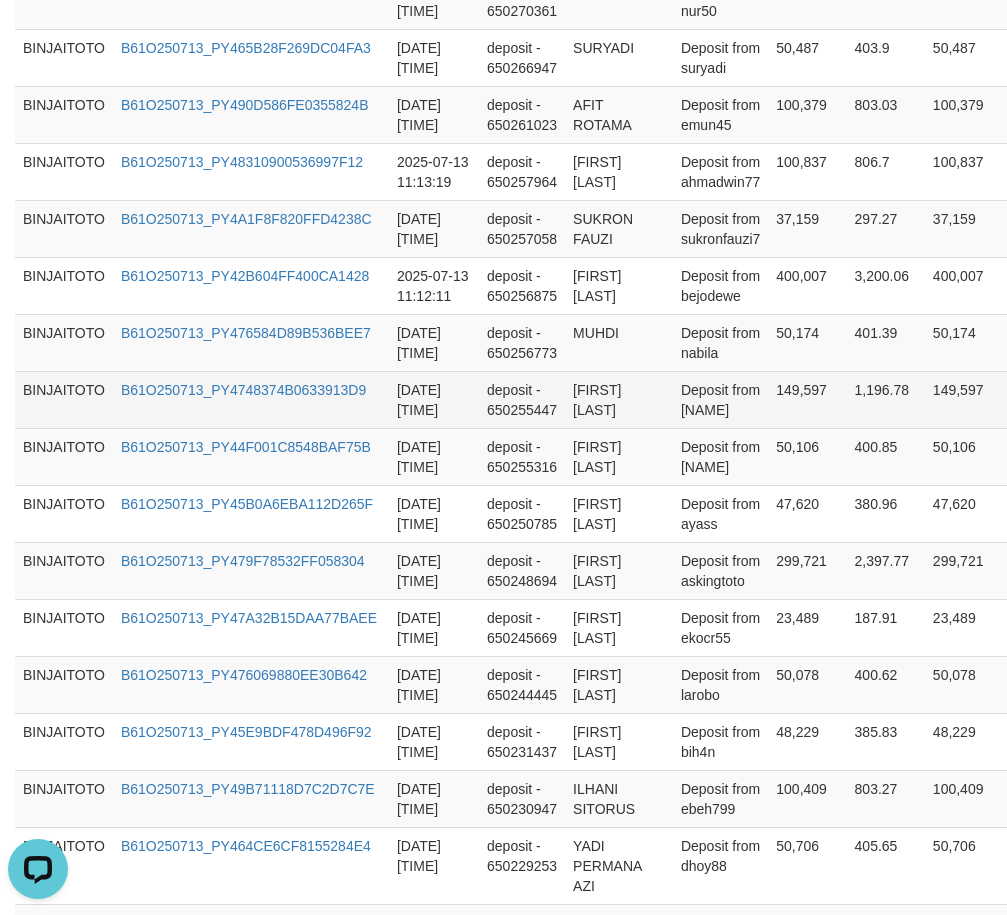 click on "[FIRST] [LAST]" at bounding box center (619, 399) 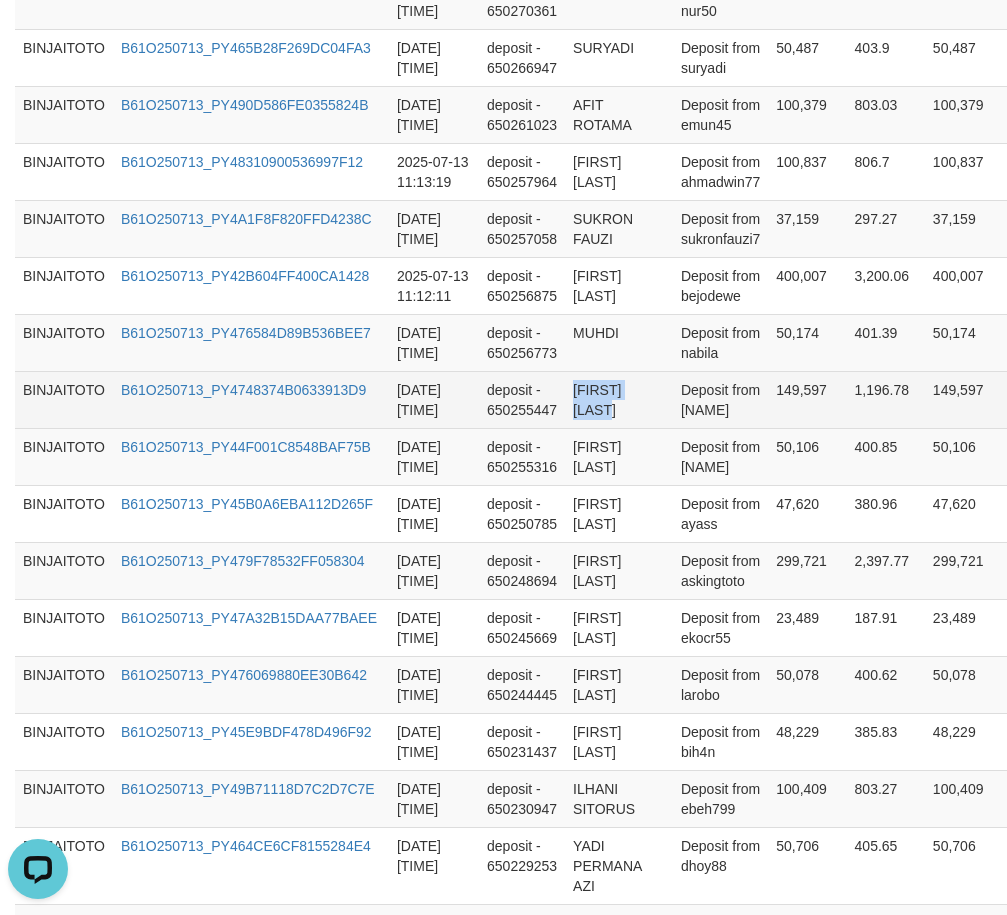 drag, startPoint x: 600, startPoint y: 397, endPoint x: 609, endPoint y: 403, distance: 10.816654 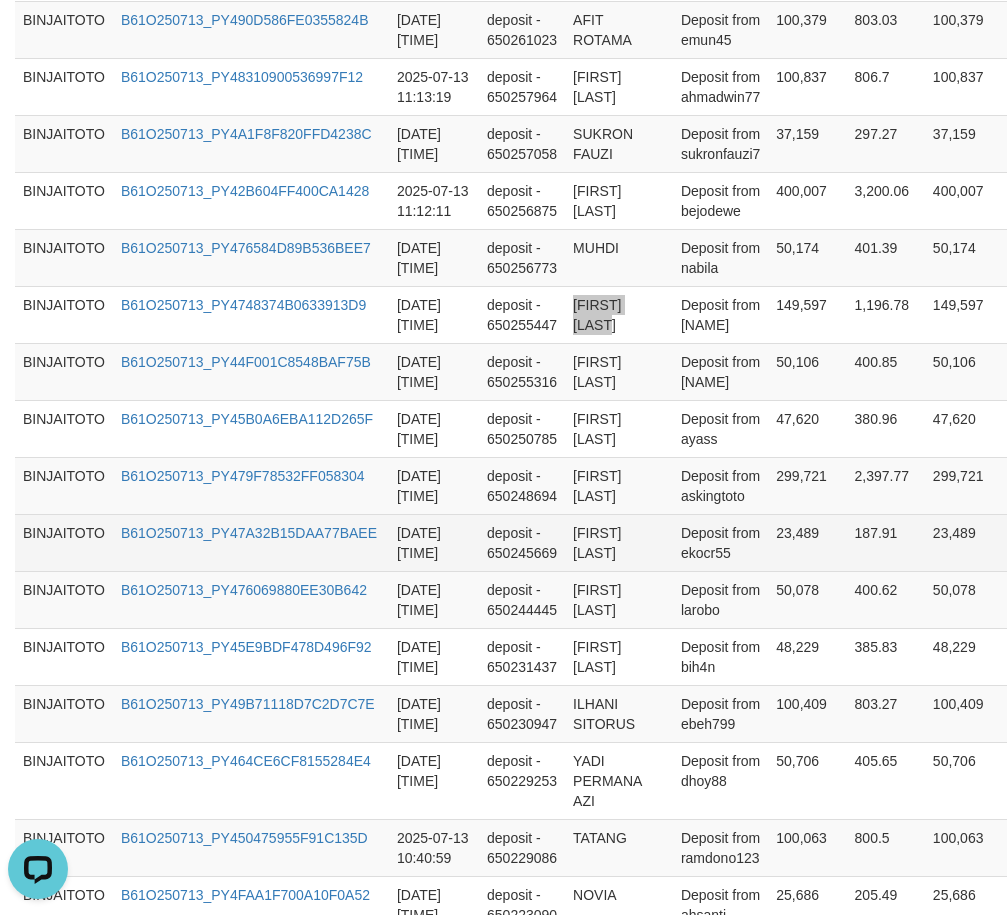 scroll, scrollTop: 1400, scrollLeft: 0, axis: vertical 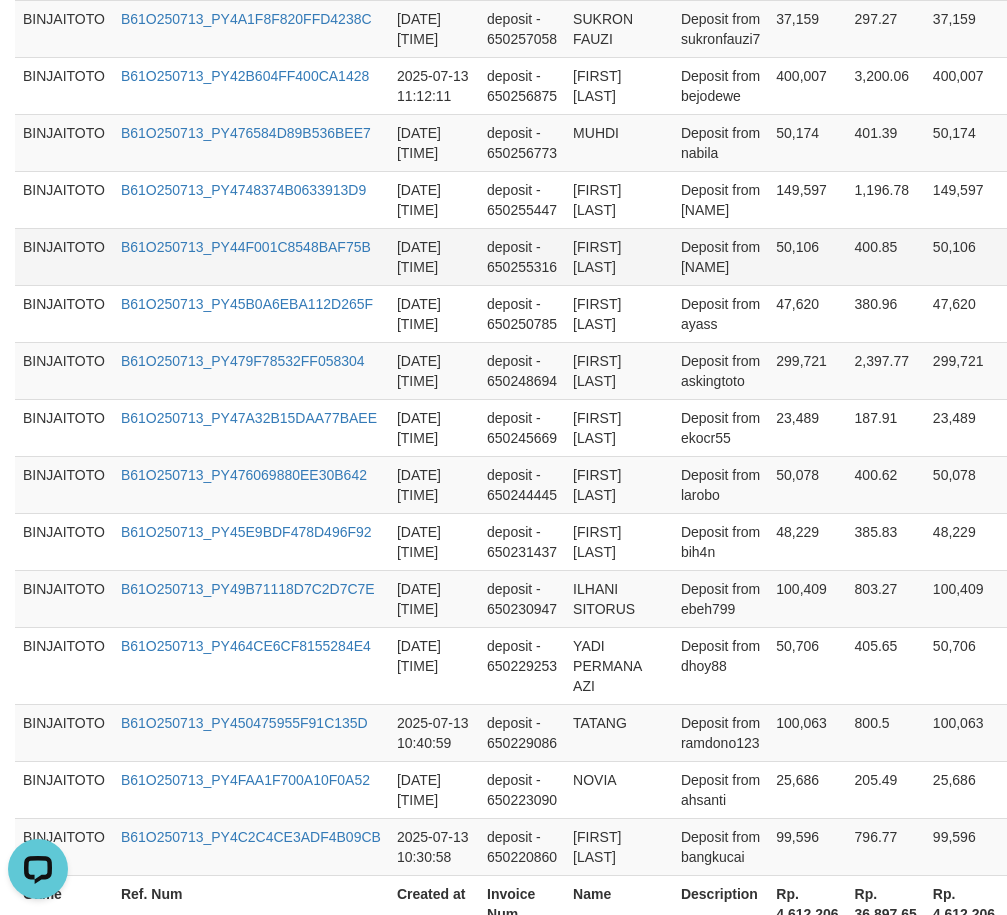 click on "[FIRST] [LAST]" at bounding box center (619, 256) 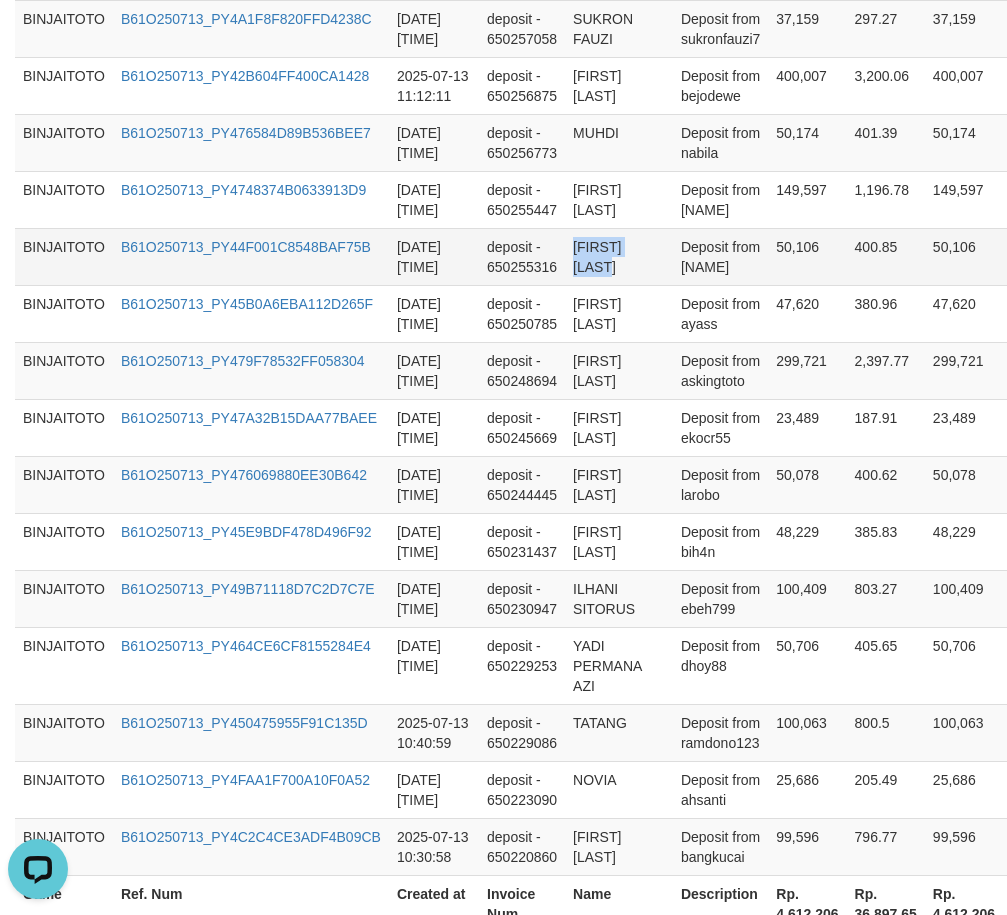 drag, startPoint x: 599, startPoint y: 249, endPoint x: 609, endPoint y: 266, distance: 19.723083 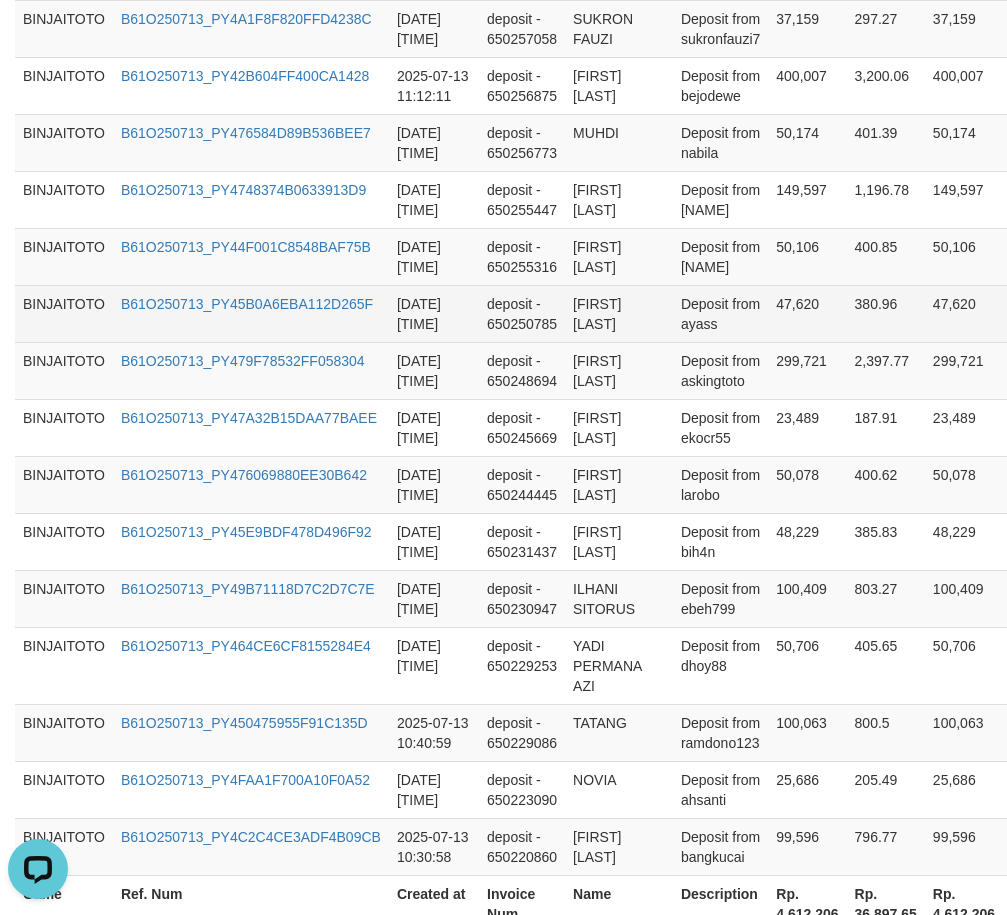 click on "[FIRST] [LAST]" at bounding box center [619, 313] 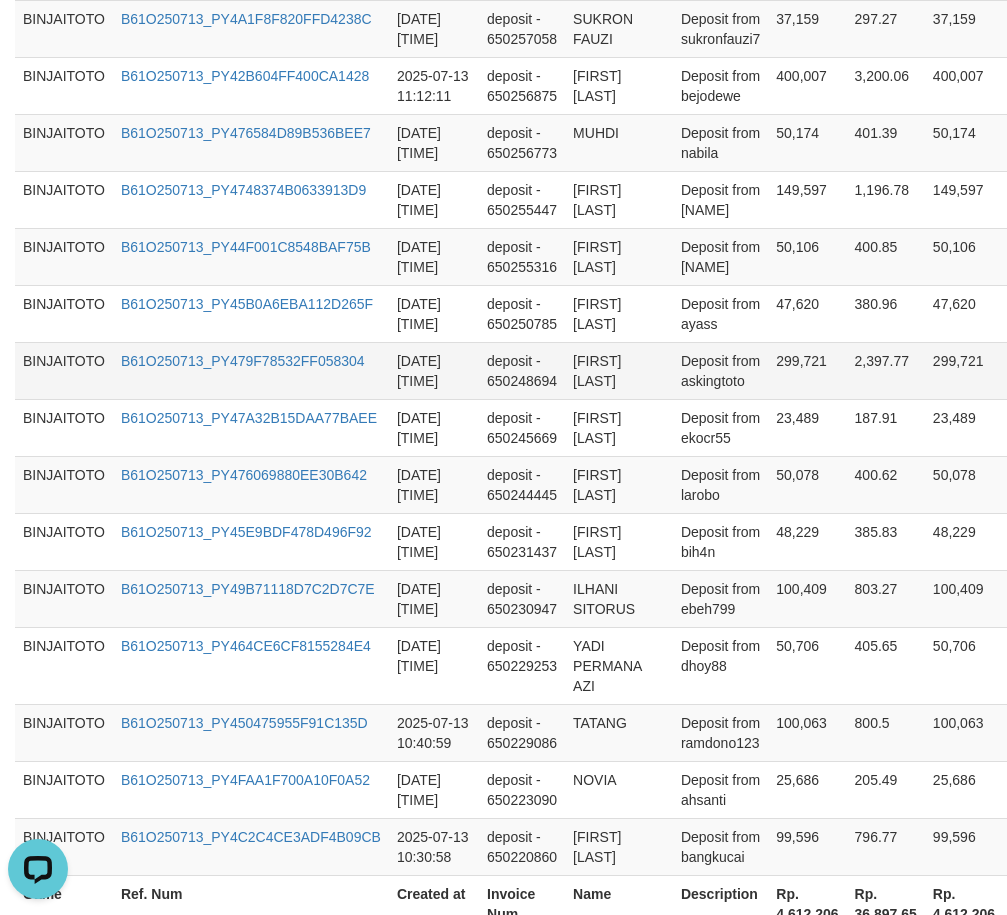 click on "[FIRST] [LAST]" at bounding box center [619, 370] 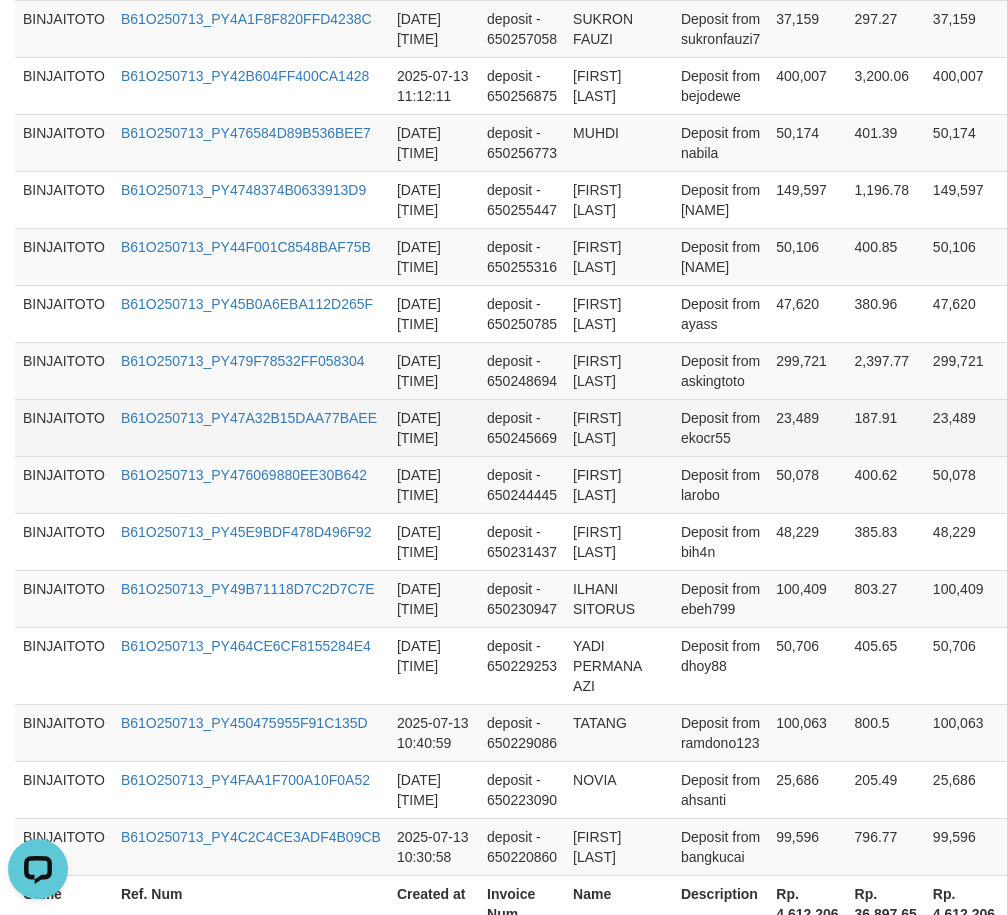click on "[FIRST] [LAST]" at bounding box center [619, 427] 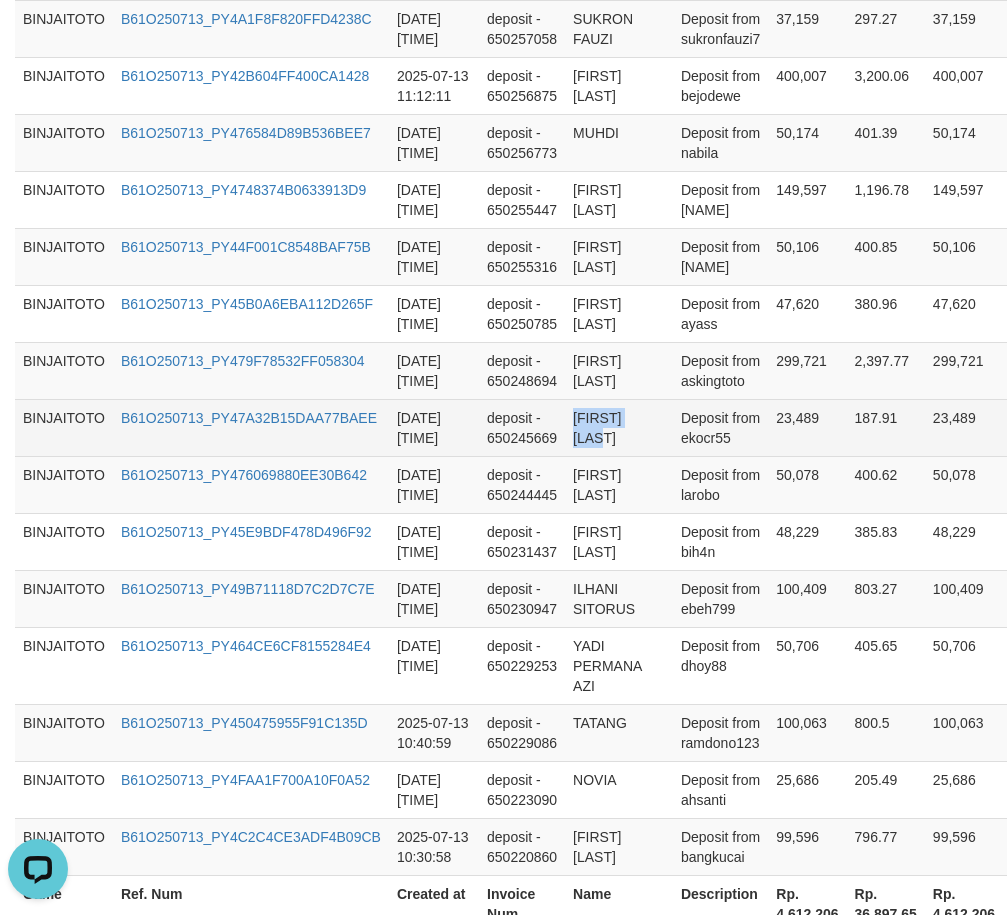 drag, startPoint x: 594, startPoint y: 456, endPoint x: 619, endPoint y: 477, distance: 32.649654 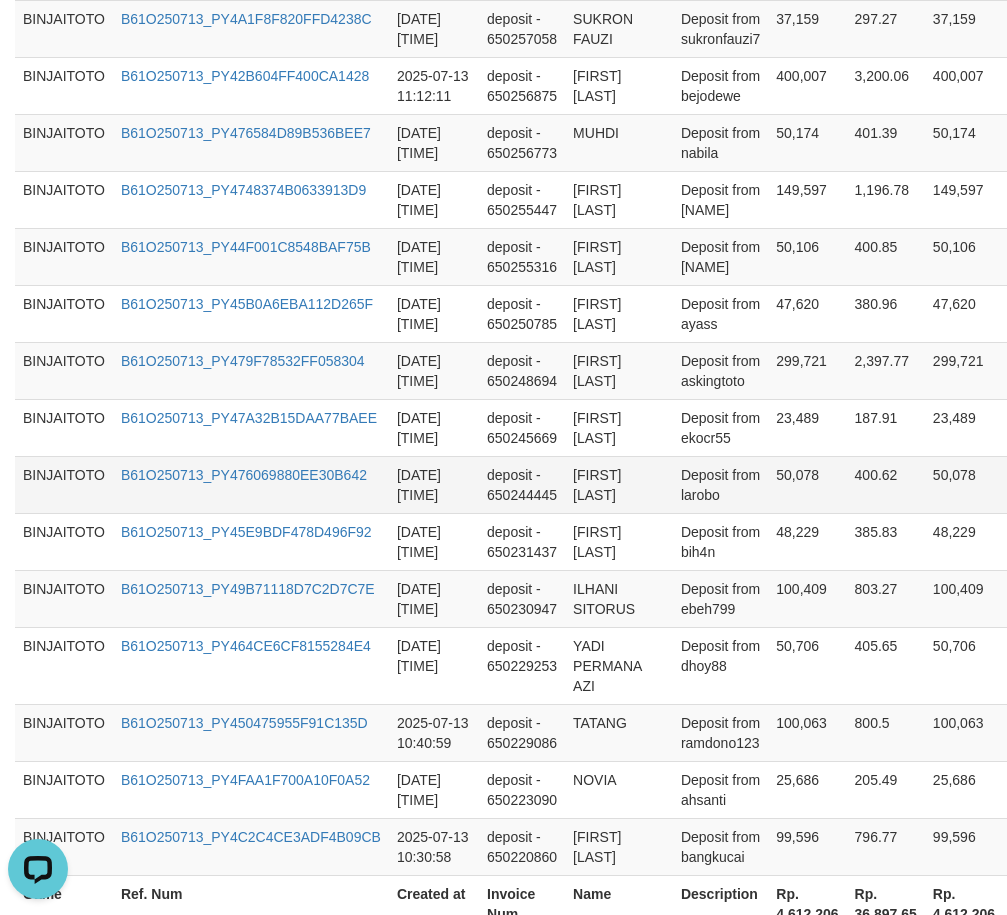 click on "[FIRST] [LAST]" at bounding box center [619, 484] 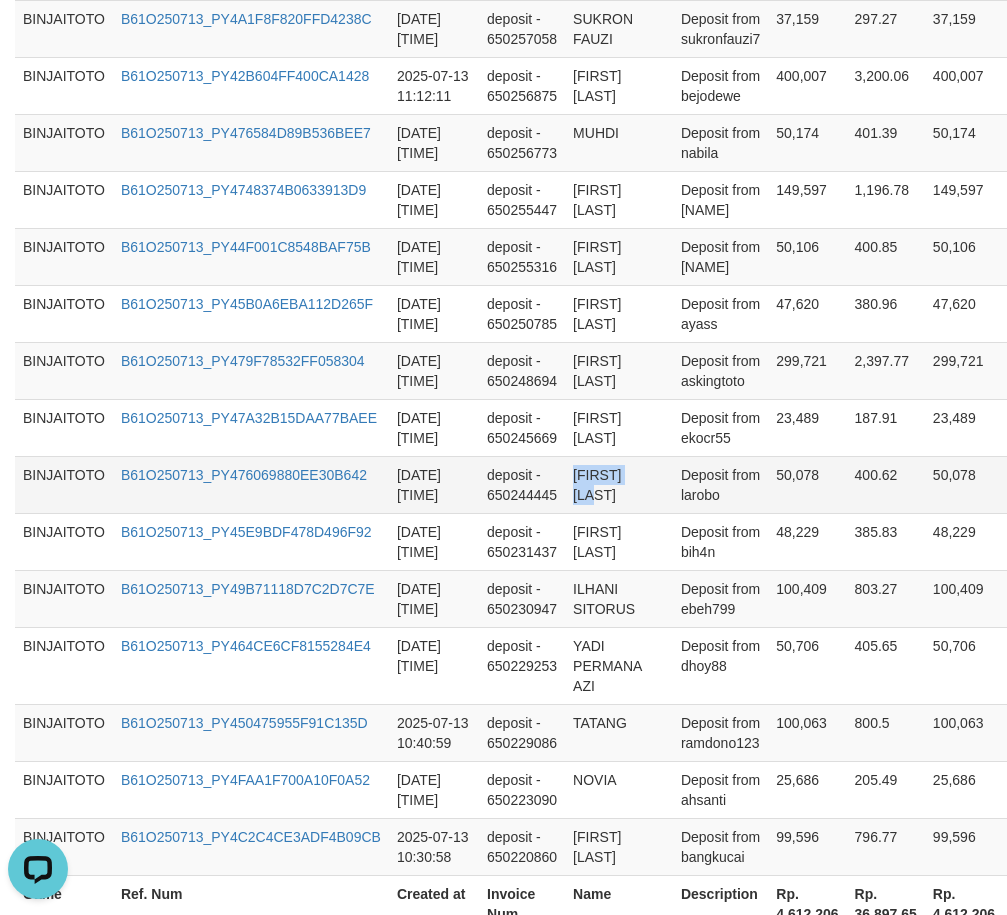 drag, startPoint x: 611, startPoint y: 506, endPoint x: 632, endPoint y: 506, distance: 21 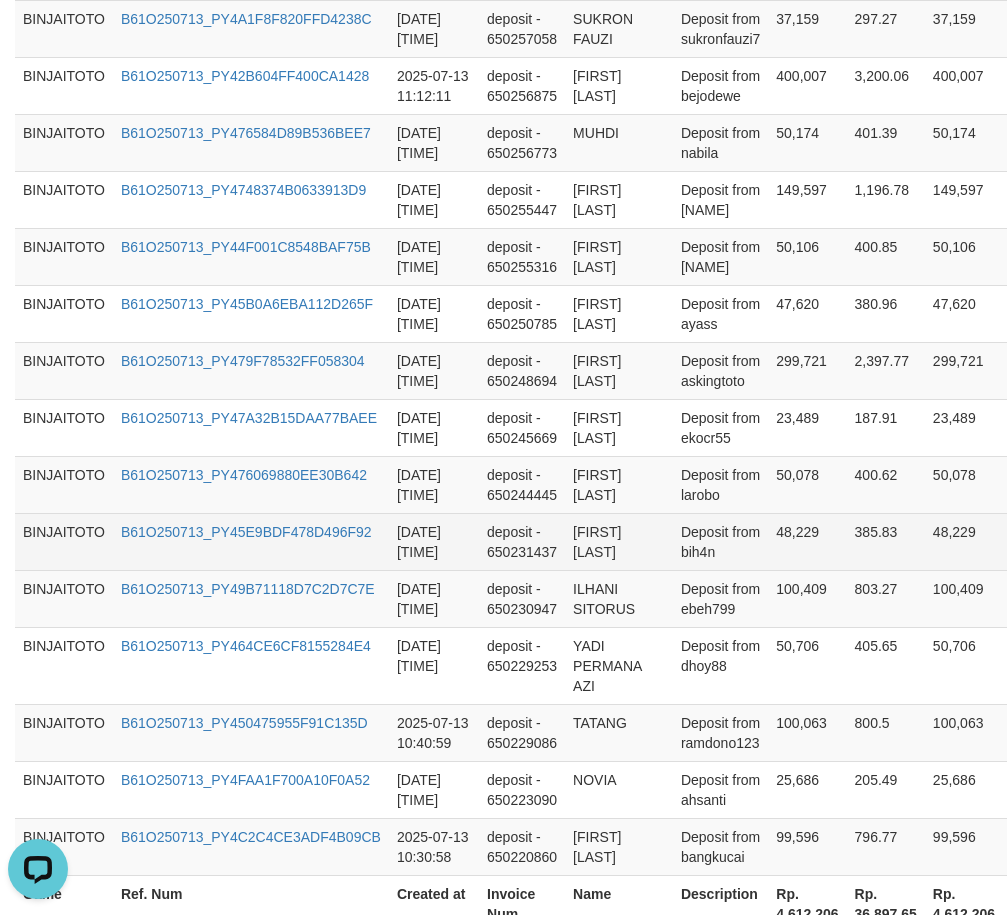 click on "[FIRST] [LAST]" at bounding box center [619, 541] 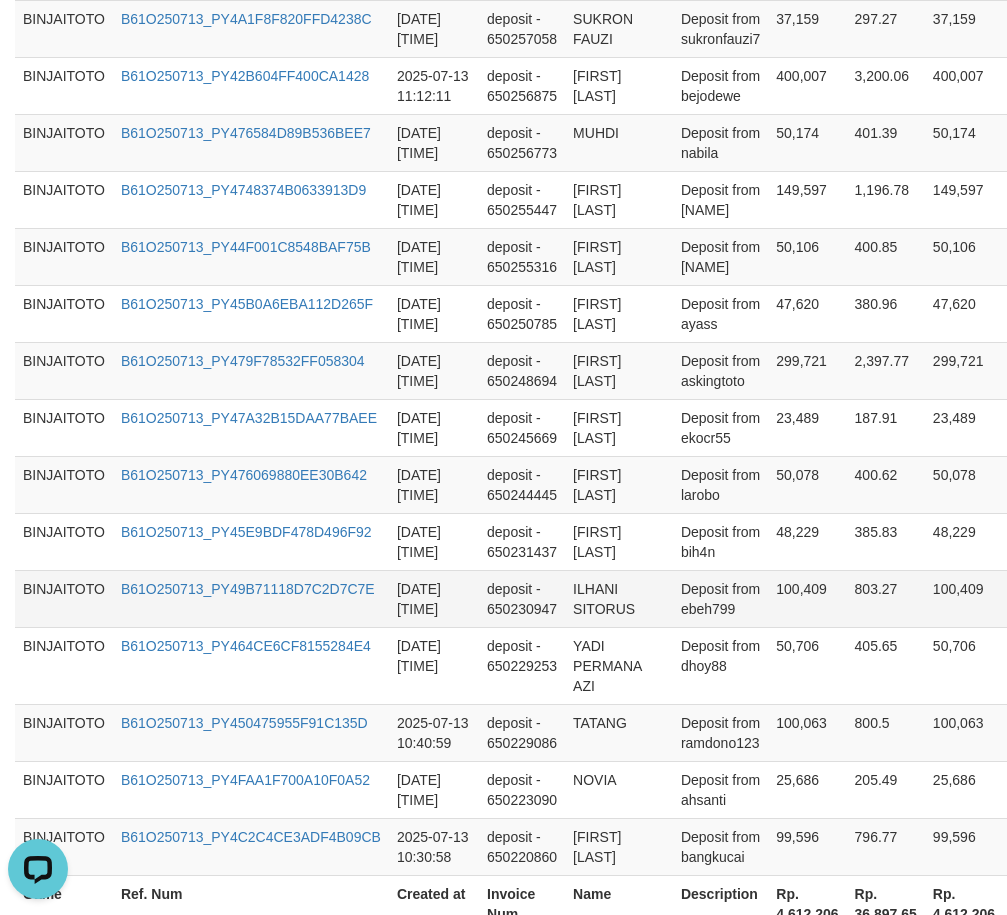 click on "ILHANI SITORUS" at bounding box center [619, 598] 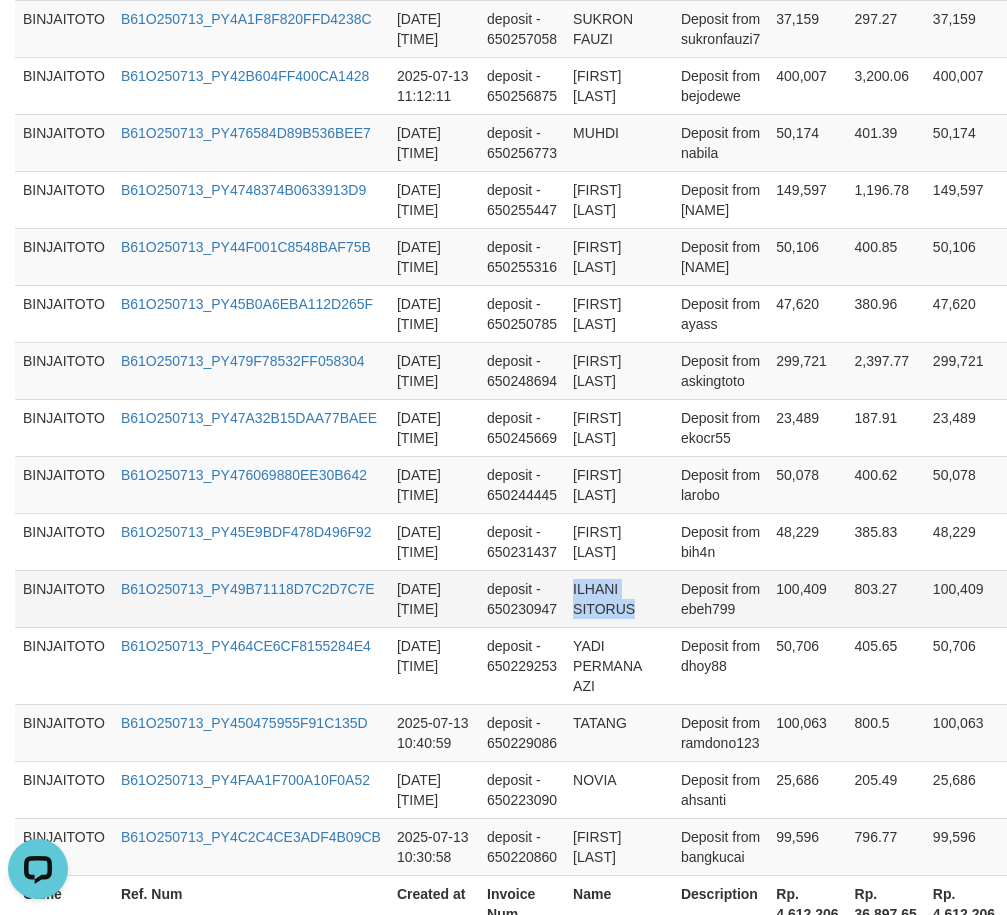 drag, startPoint x: 583, startPoint y: 627, endPoint x: 602, endPoint y: 646, distance: 26.870058 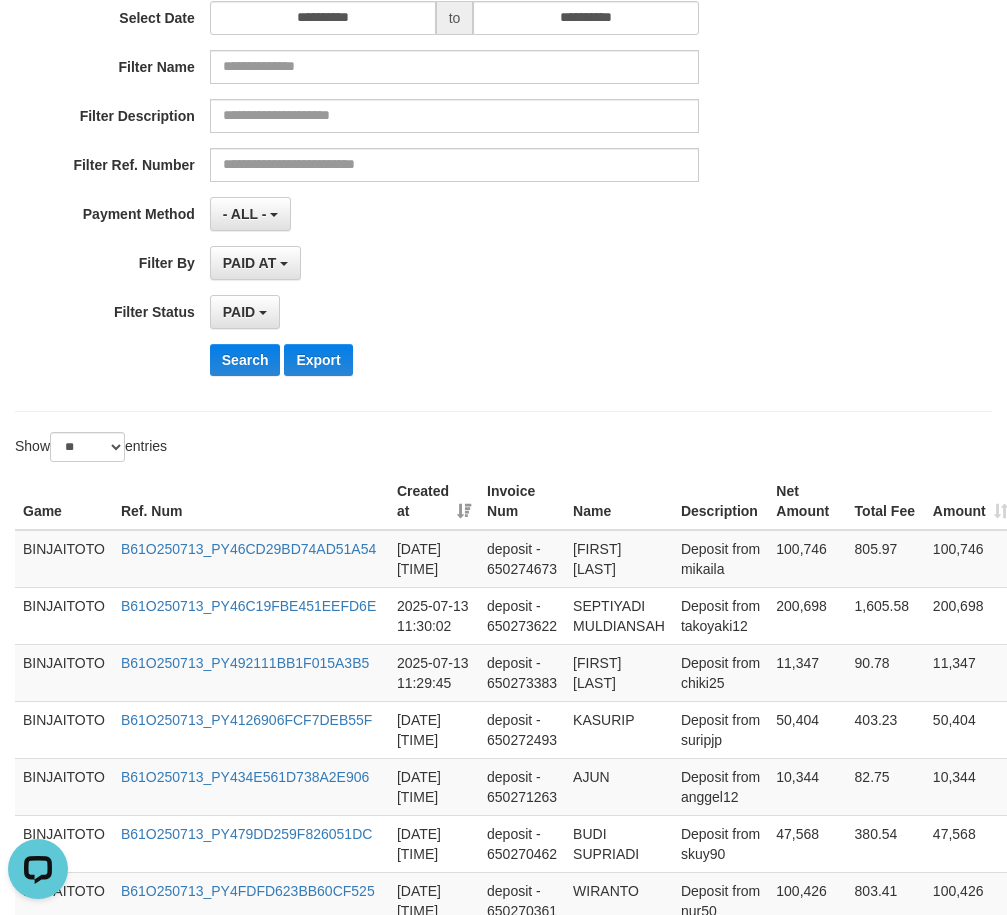 scroll, scrollTop: 0, scrollLeft: 0, axis: both 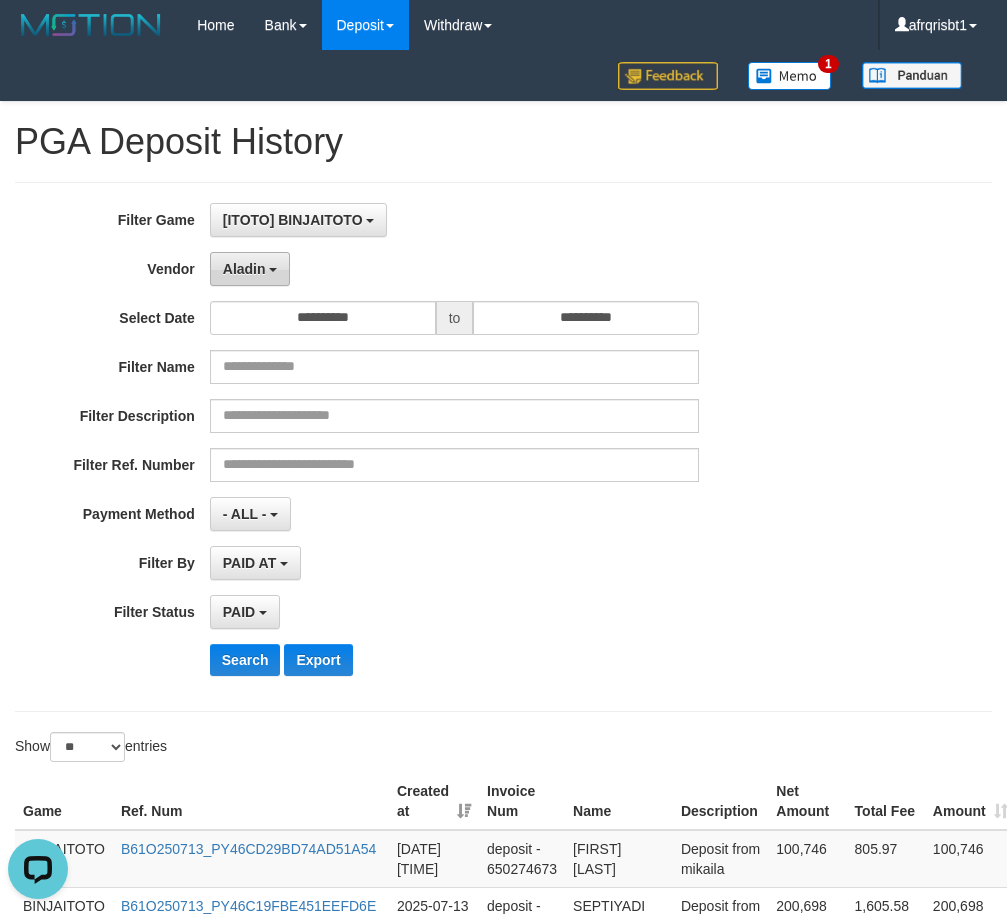 click on "Aladin" at bounding box center [250, 269] 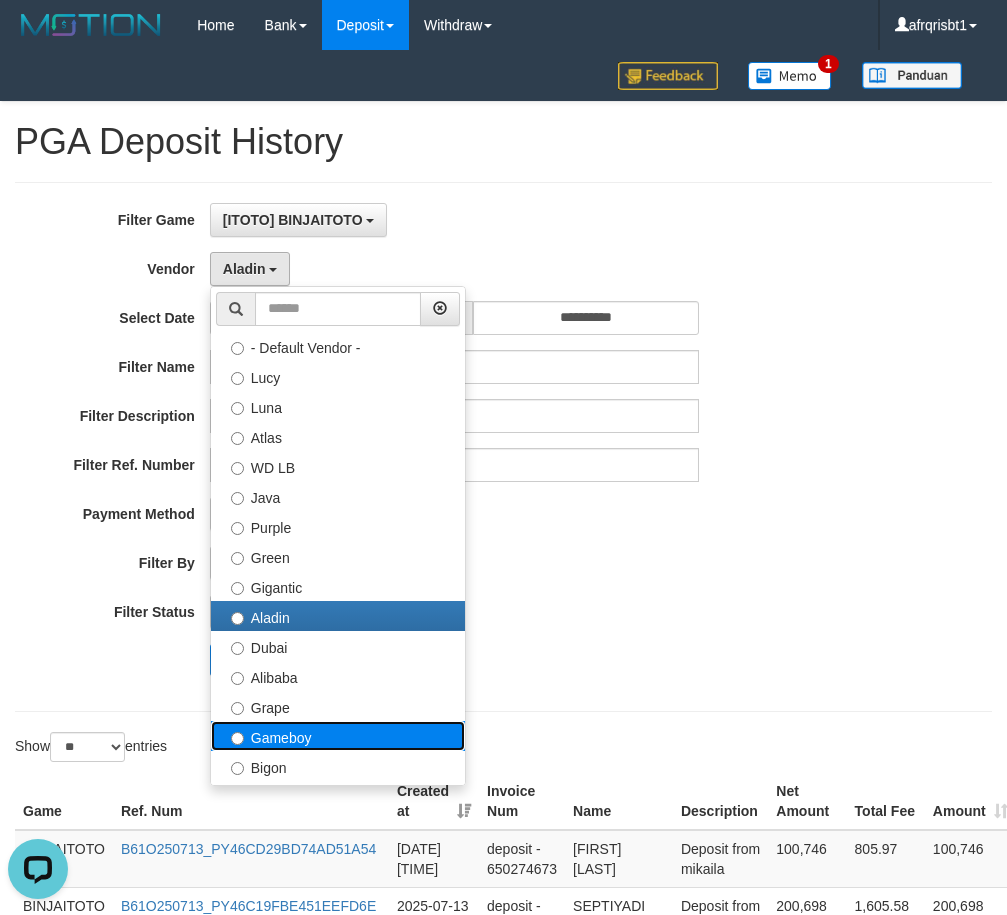 click on "Gameboy" at bounding box center [338, 736] 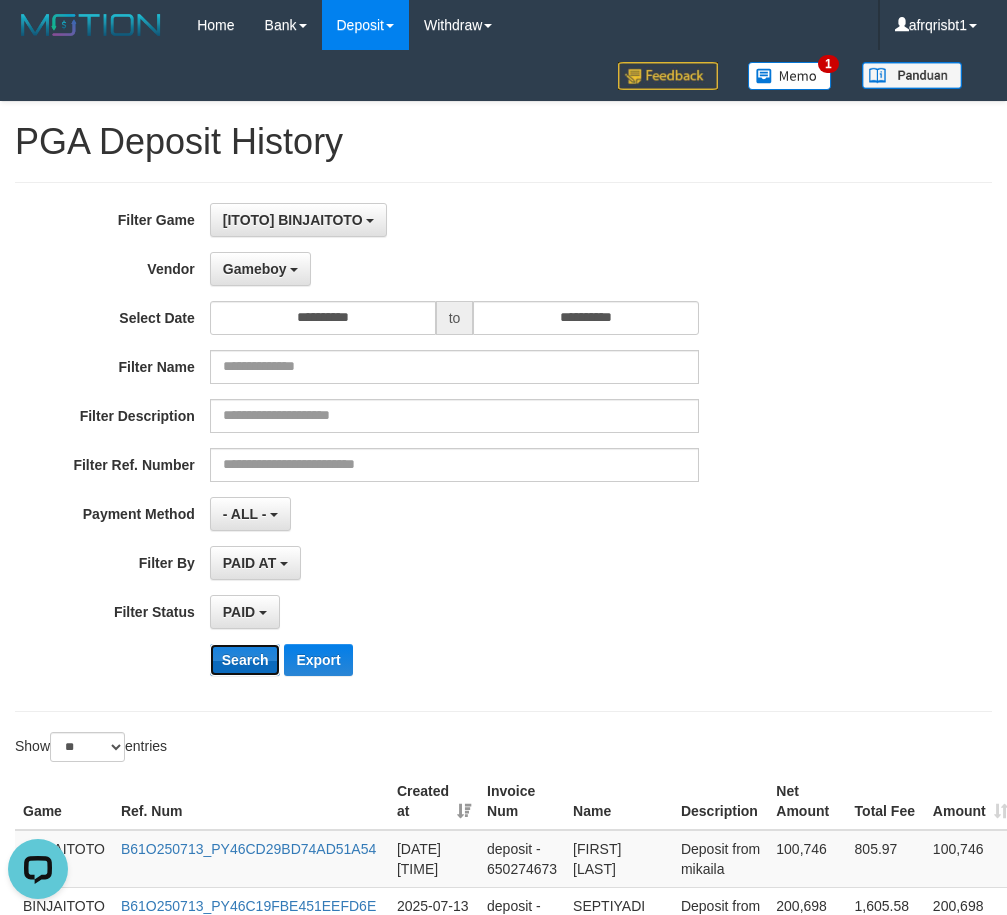 click on "Search" at bounding box center (245, 660) 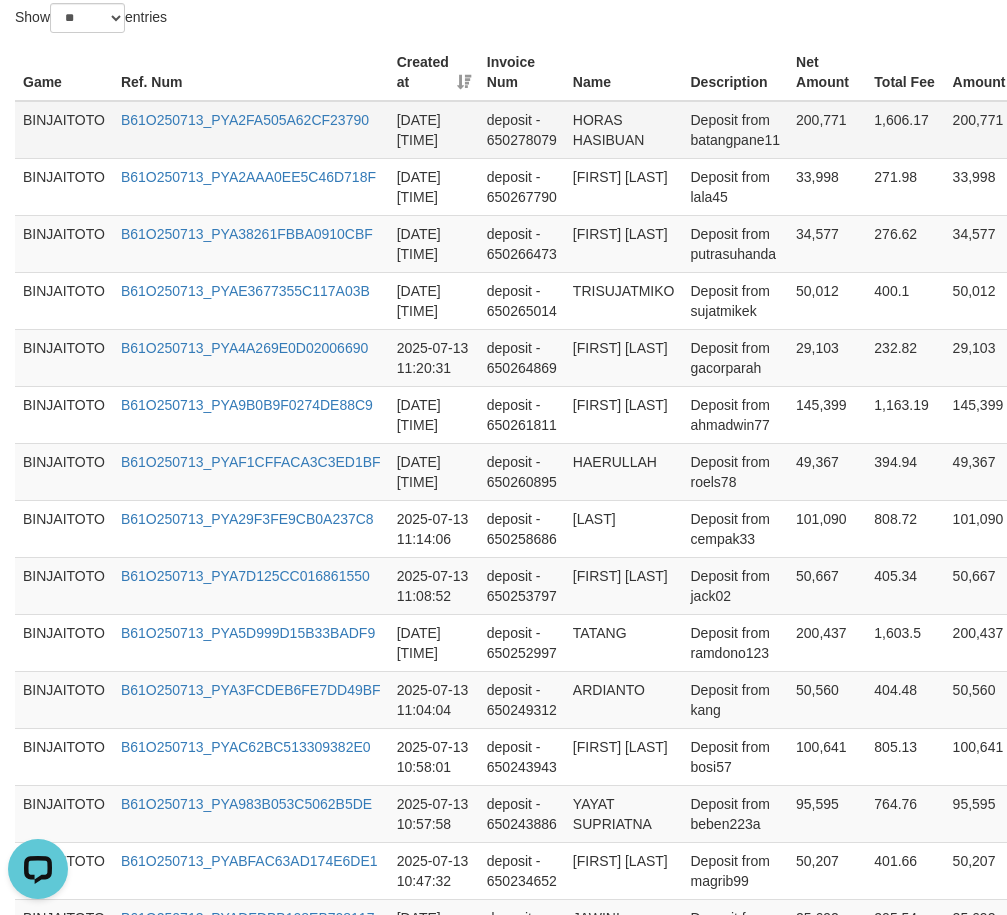 scroll, scrollTop: 400, scrollLeft: 0, axis: vertical 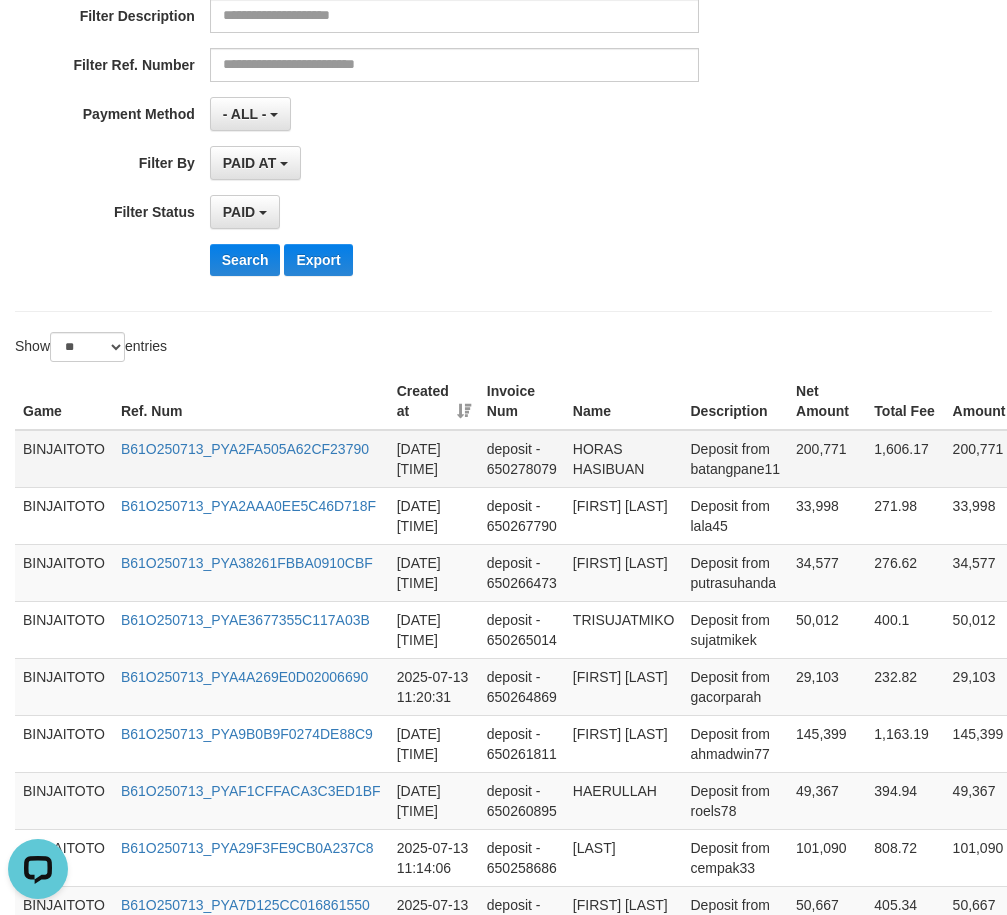 click on "HORAS HASIBUAN" at bounding box center (624, 459) 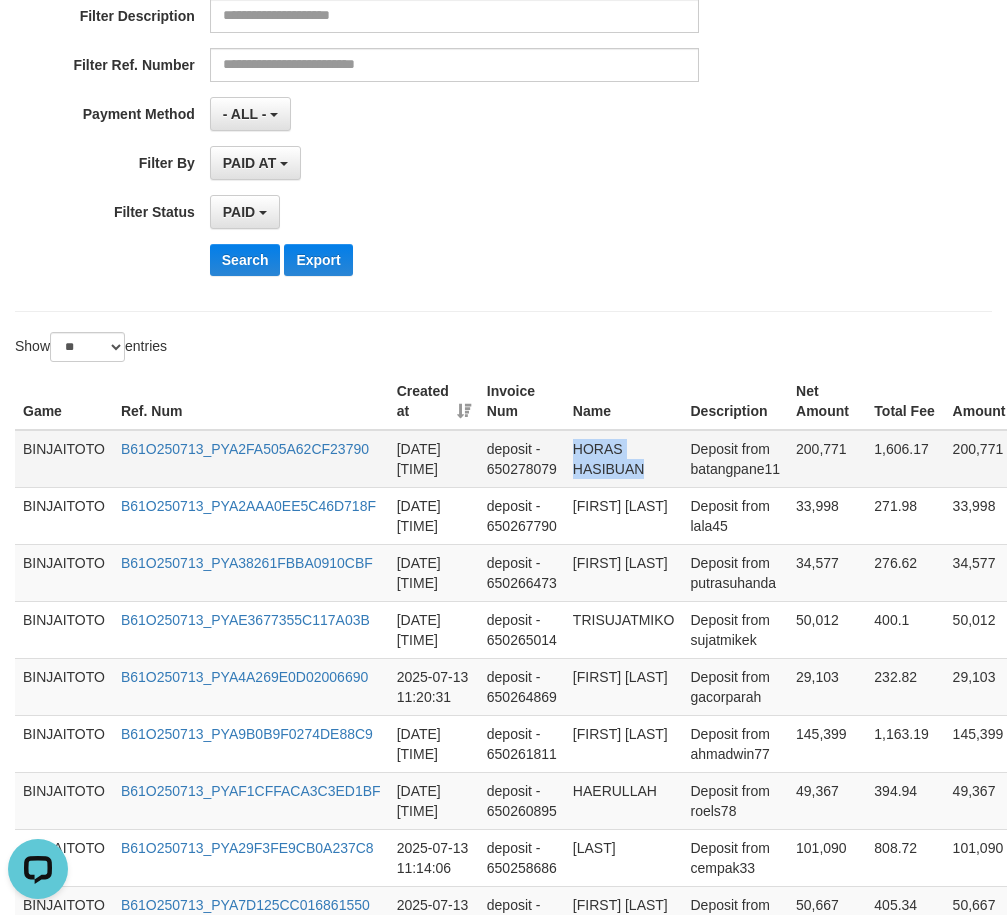 drag, startPoint x: 601, startPoint y: 454, endPoint x: 614, endPoint y: 464, distance: 16.40122 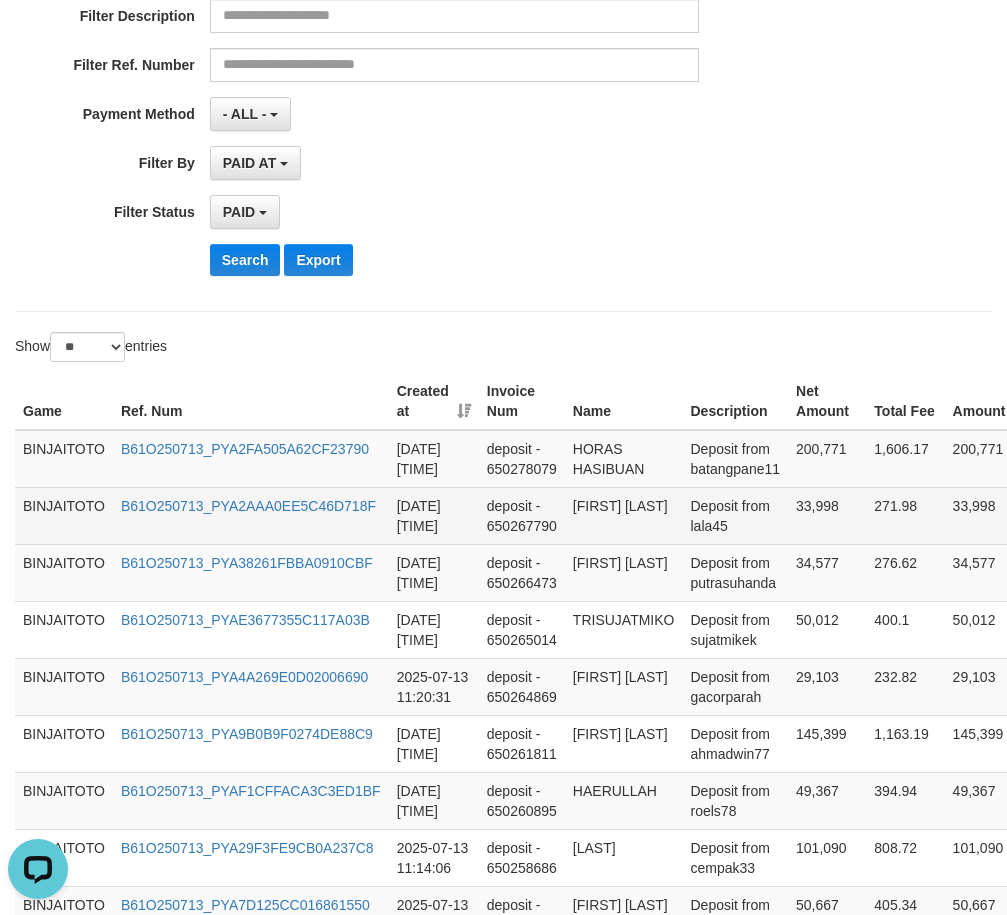 click on "[FIRST] [LAST]" at bounding box center [624, 515] 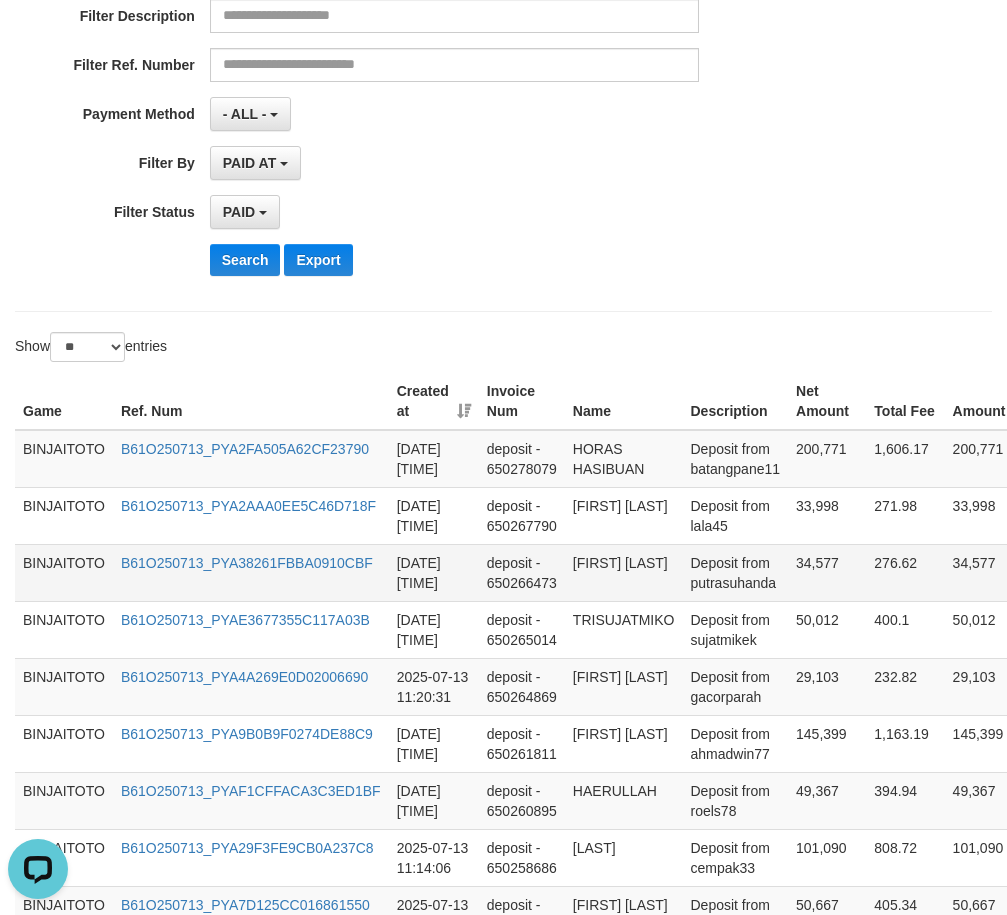 click on "[FIRST] [LAST]" at bounding box center (624, 572) 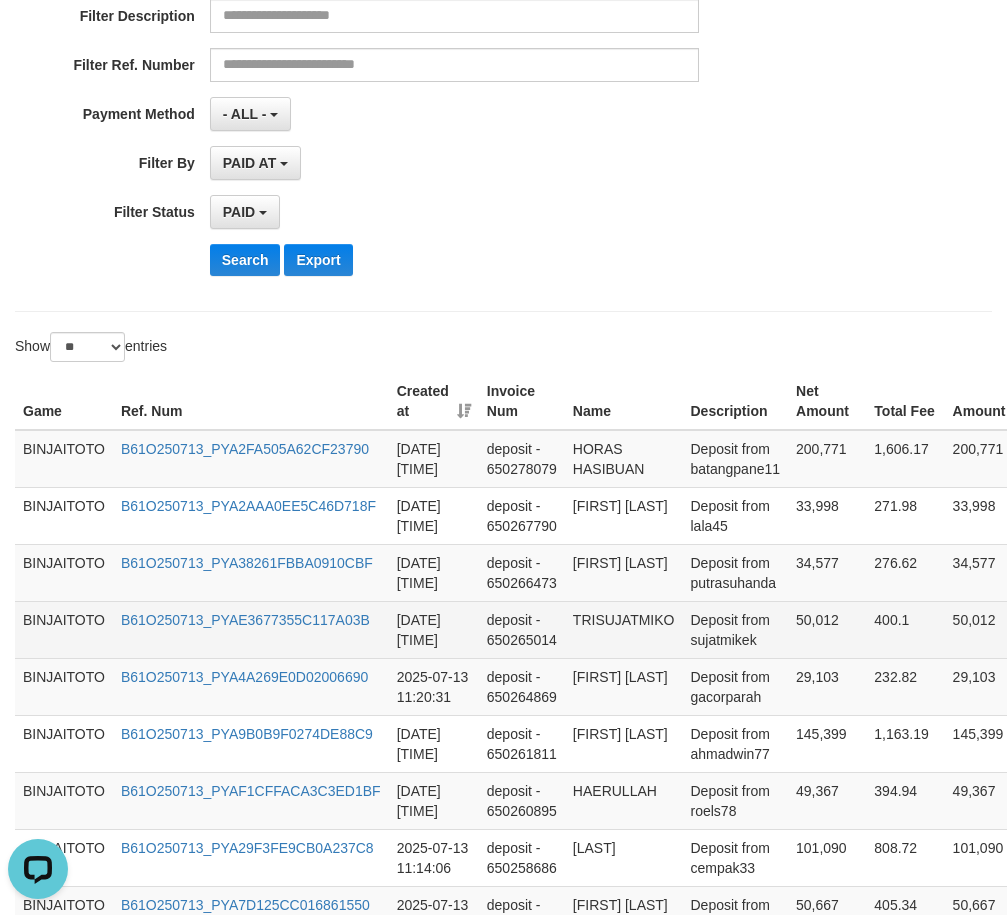 click on "TRISUJATMIKO" at bounding box center [624, 629] 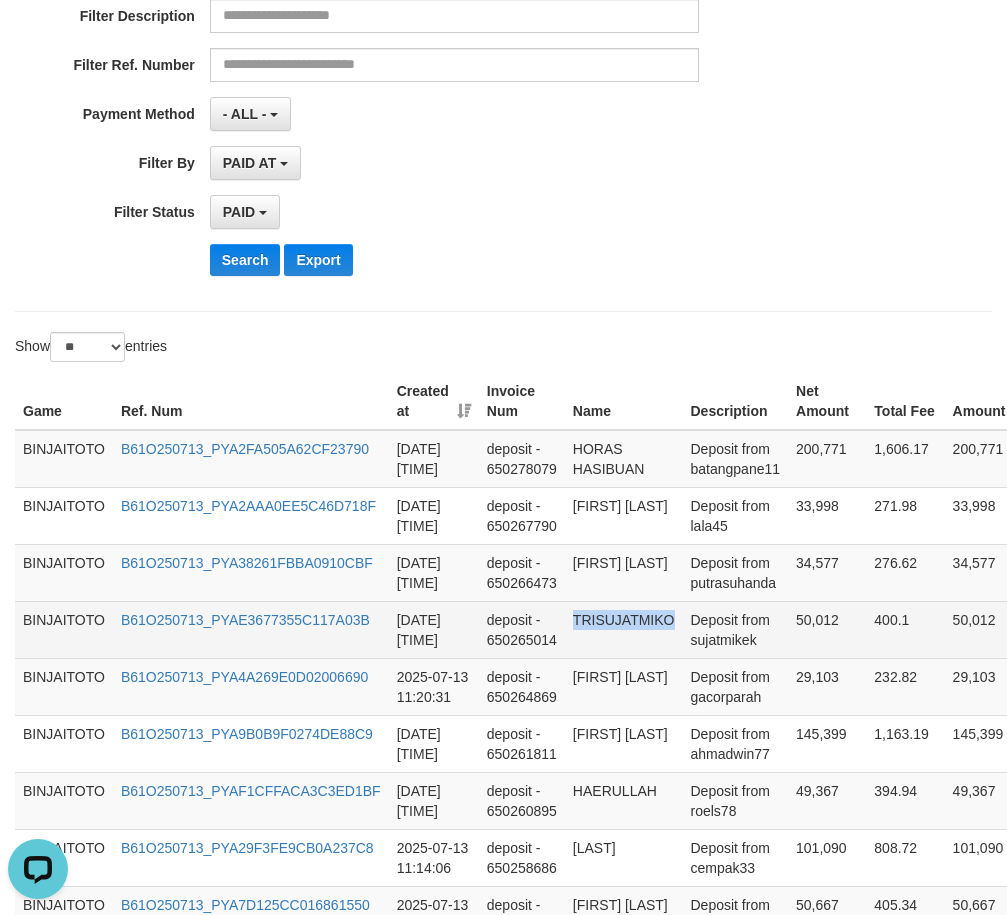 click on "TRISUJATMIKO" at bounding box center (624, 629) 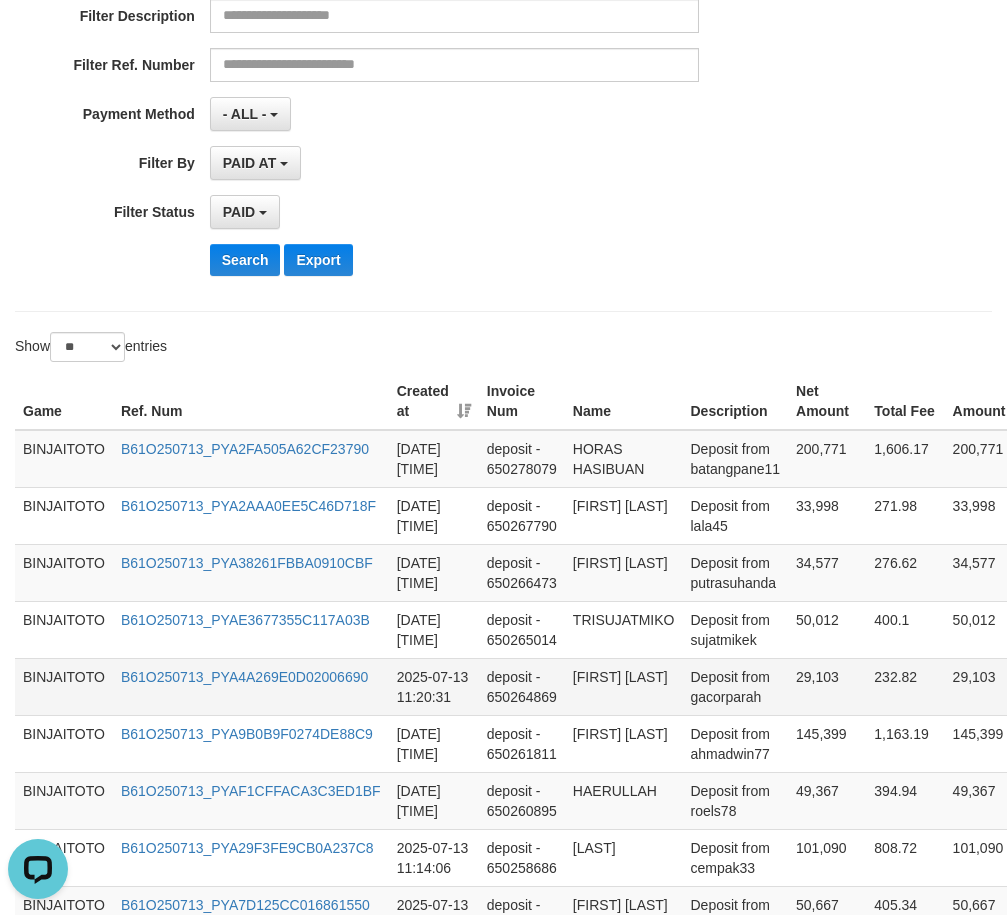 click on "[FIRST] [LAST]" at bounding box center (624, 686) 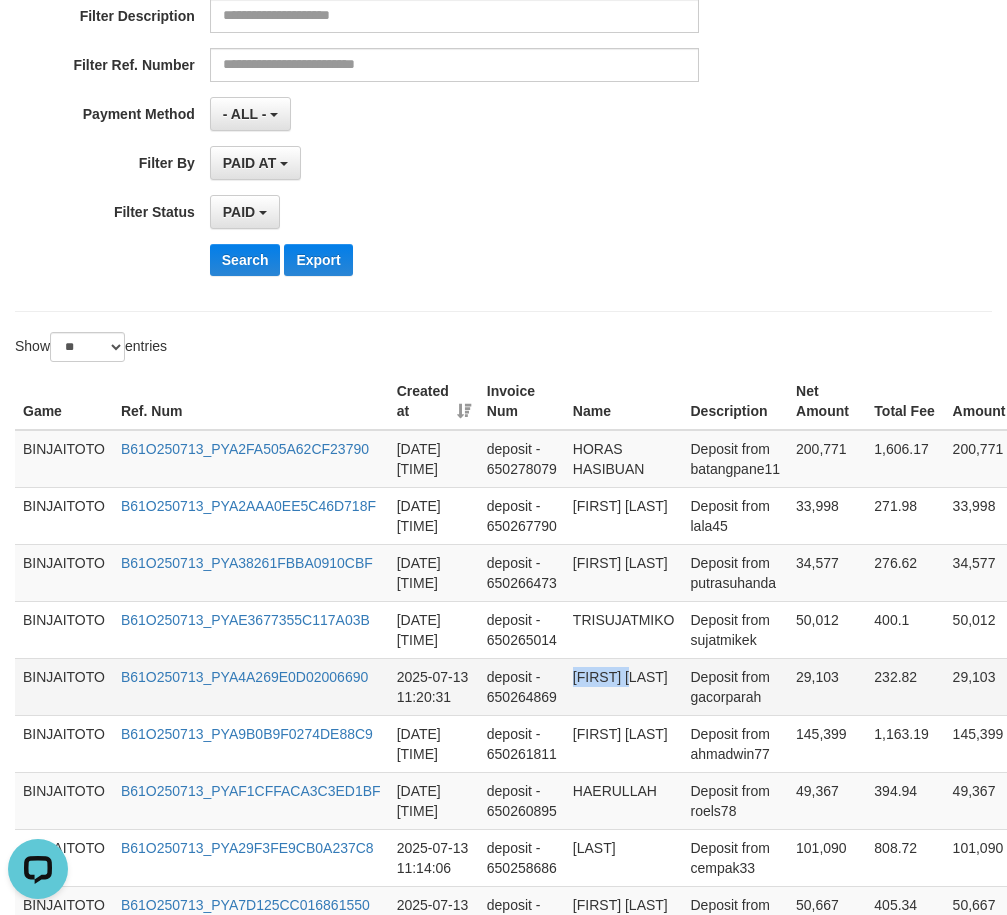 drag, startPoint x: 612, startPoint y: 696, endPoint x: 548, endPoint y: 666, distance: 70.68239 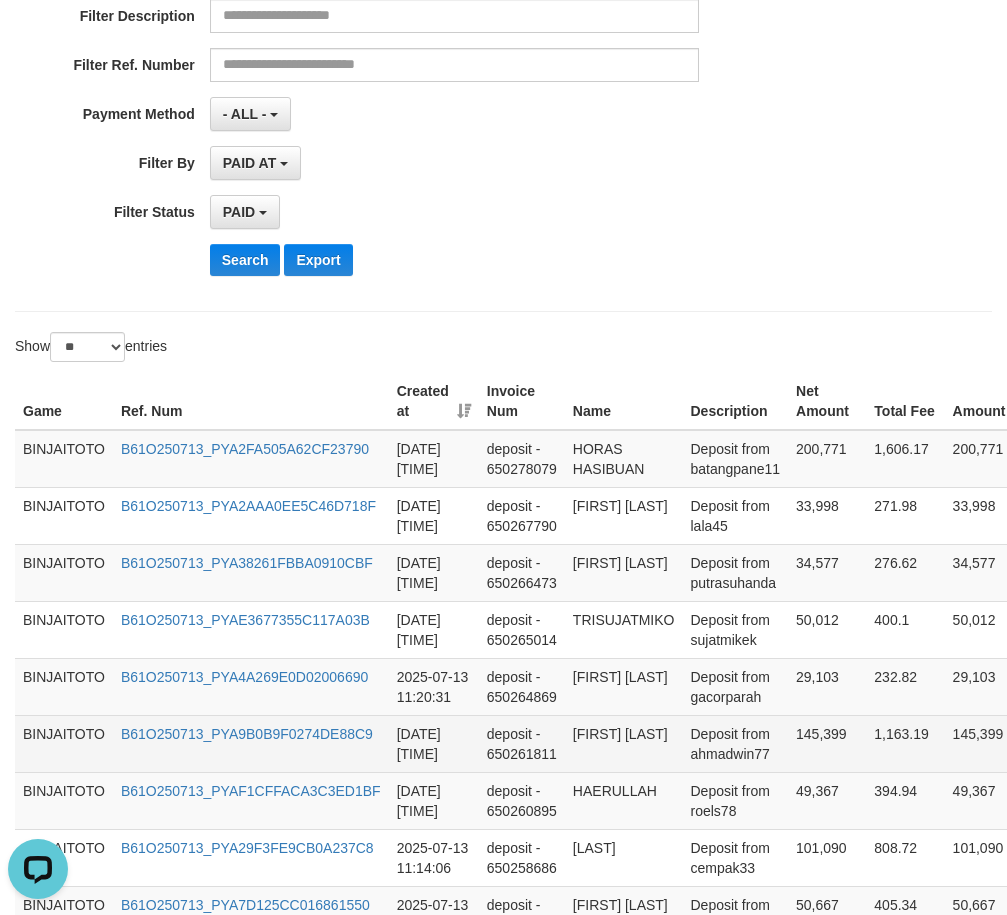click on "[FIRST] [LAST]" at bounding box center (624, 743) 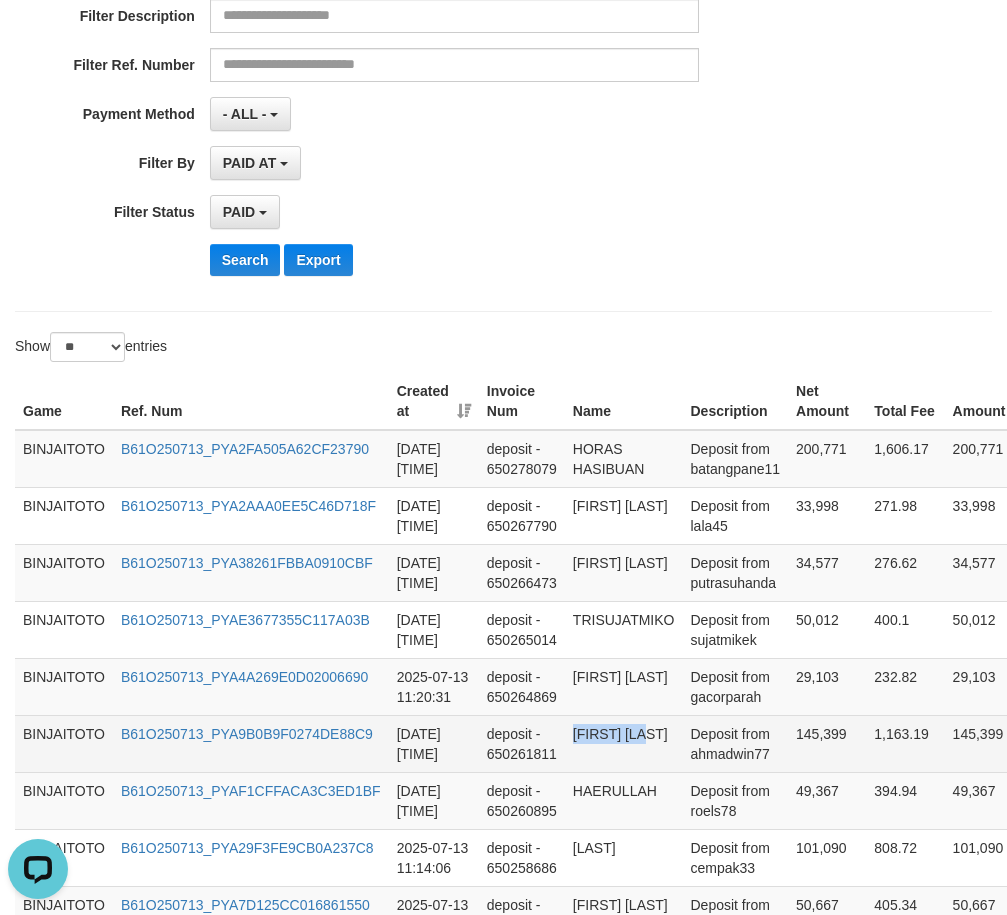 drag, startPoint x: 593, startPoint y: 755, endPoint x: 645, endPoint y: 756, distance: 52.009613 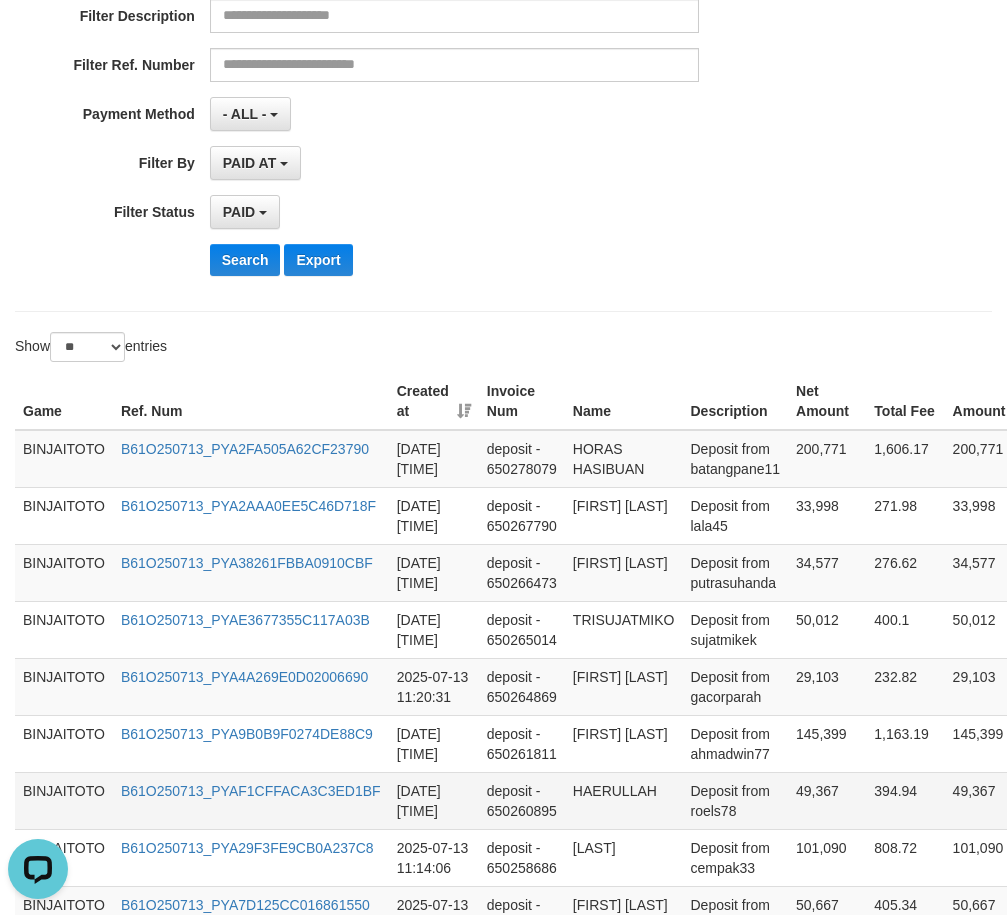 click on "HAERULLAH" at bounding box center [624, 800] 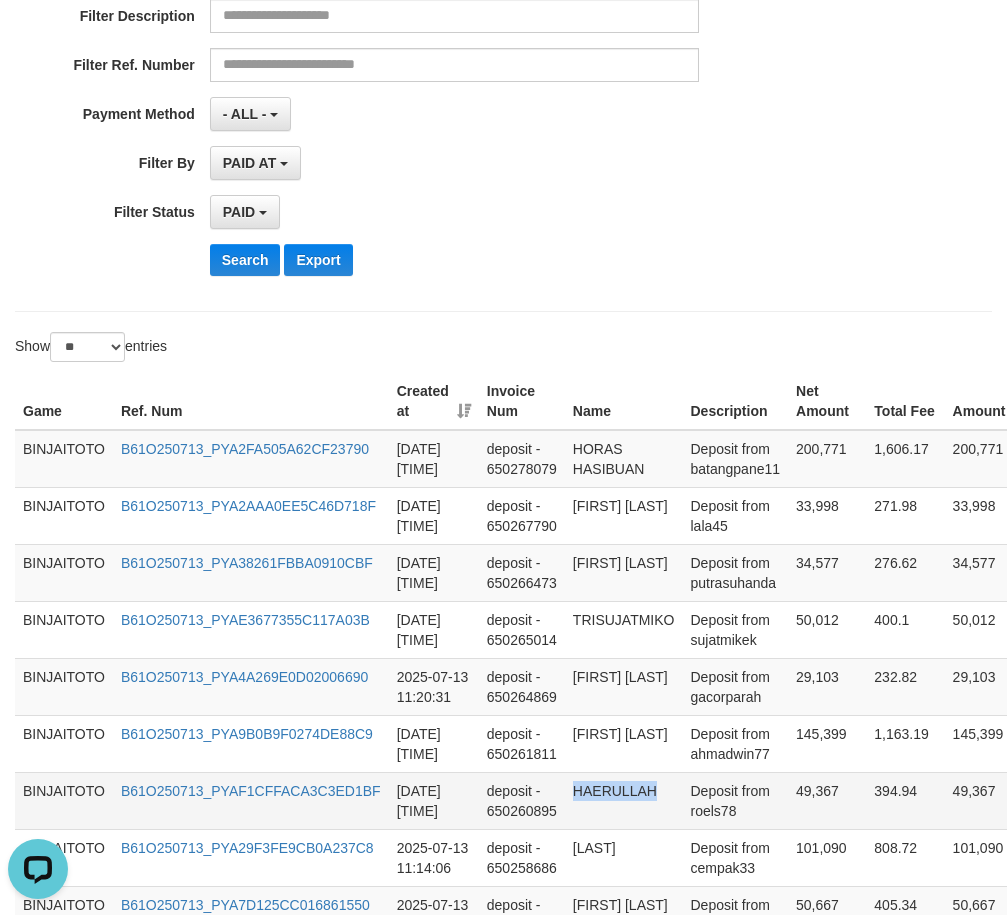 click on "HAERULLAH" at bounding box center (624, 800) 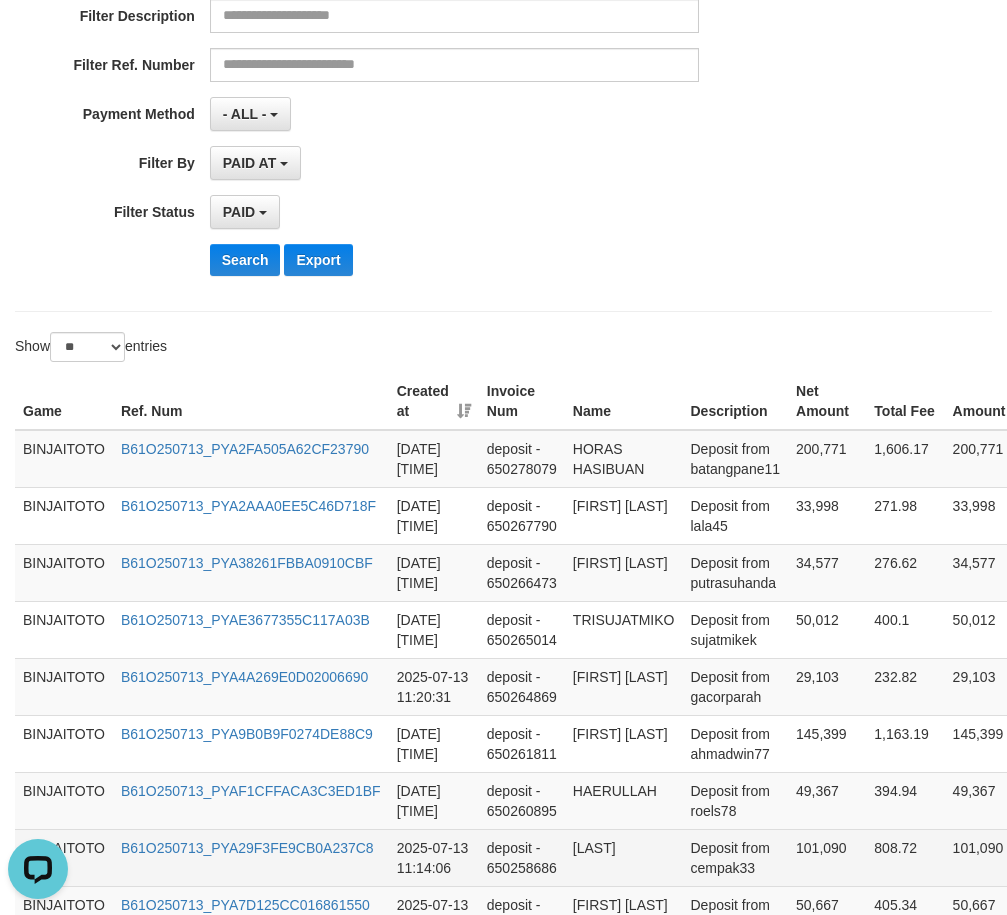 click on "[LAST]" at bounding box center [624, 857] 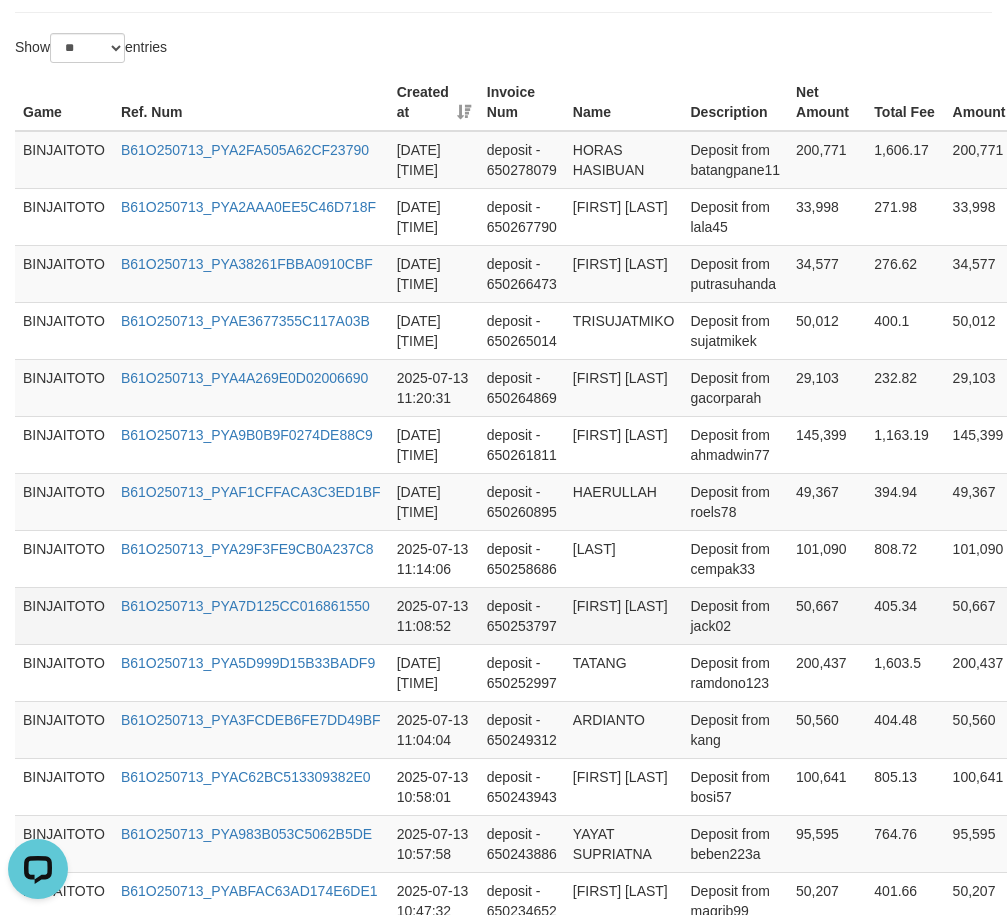 scroll, scrollTop: 700, scrollLeft: 0, axis: vertical 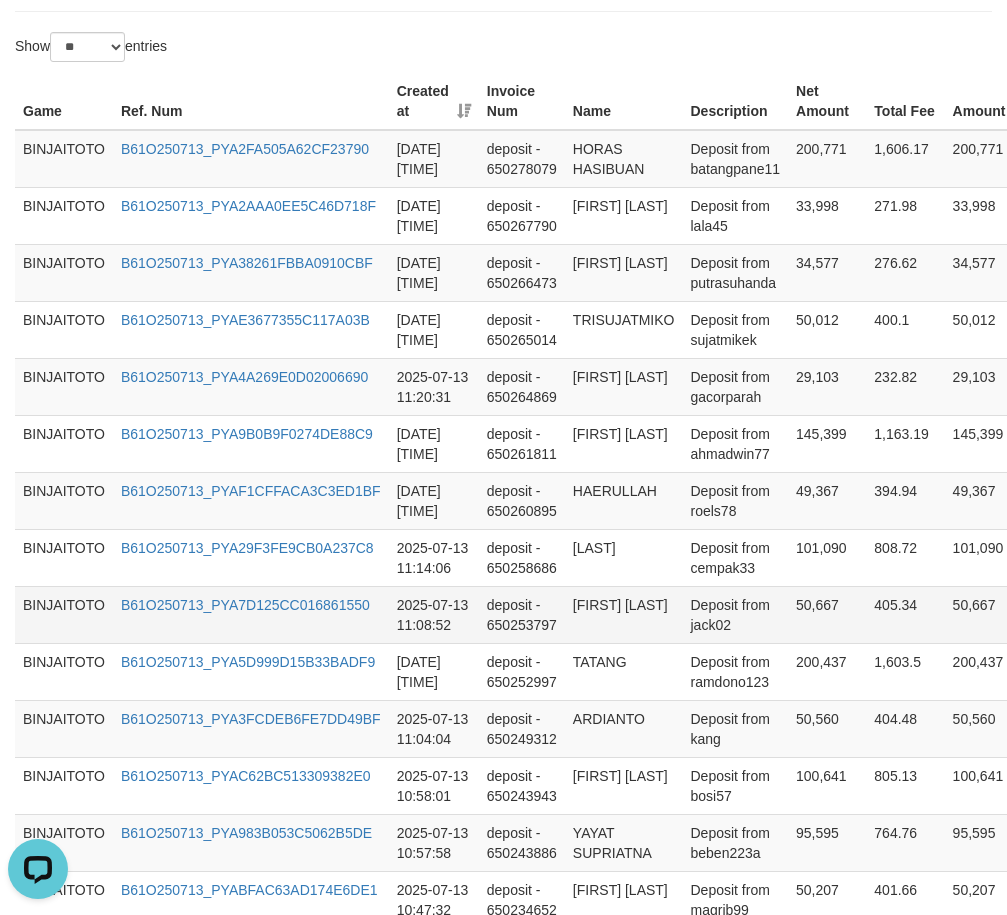 click on "[FIRST] [LAST]" at bounding box center (624, 614) 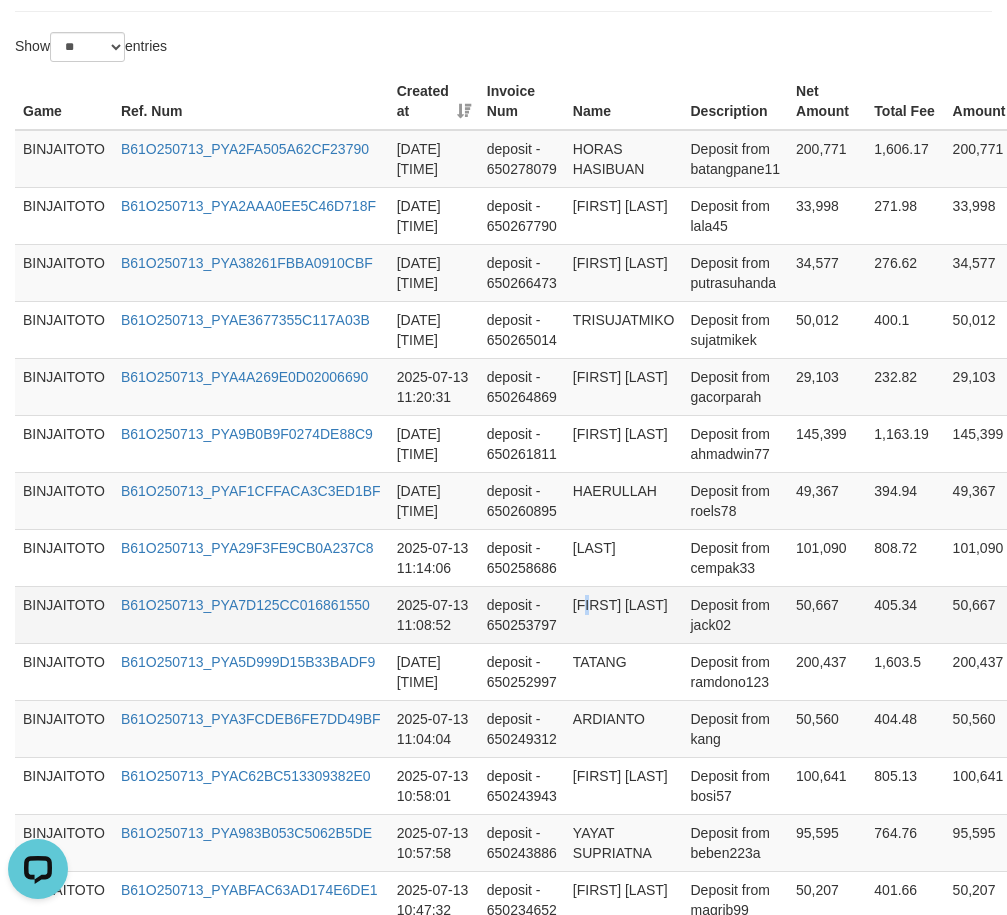 drag, startPoint x: 597, startPoint y: 620, endPoint x: 603, endPoint y: 632, distance: 13.416408 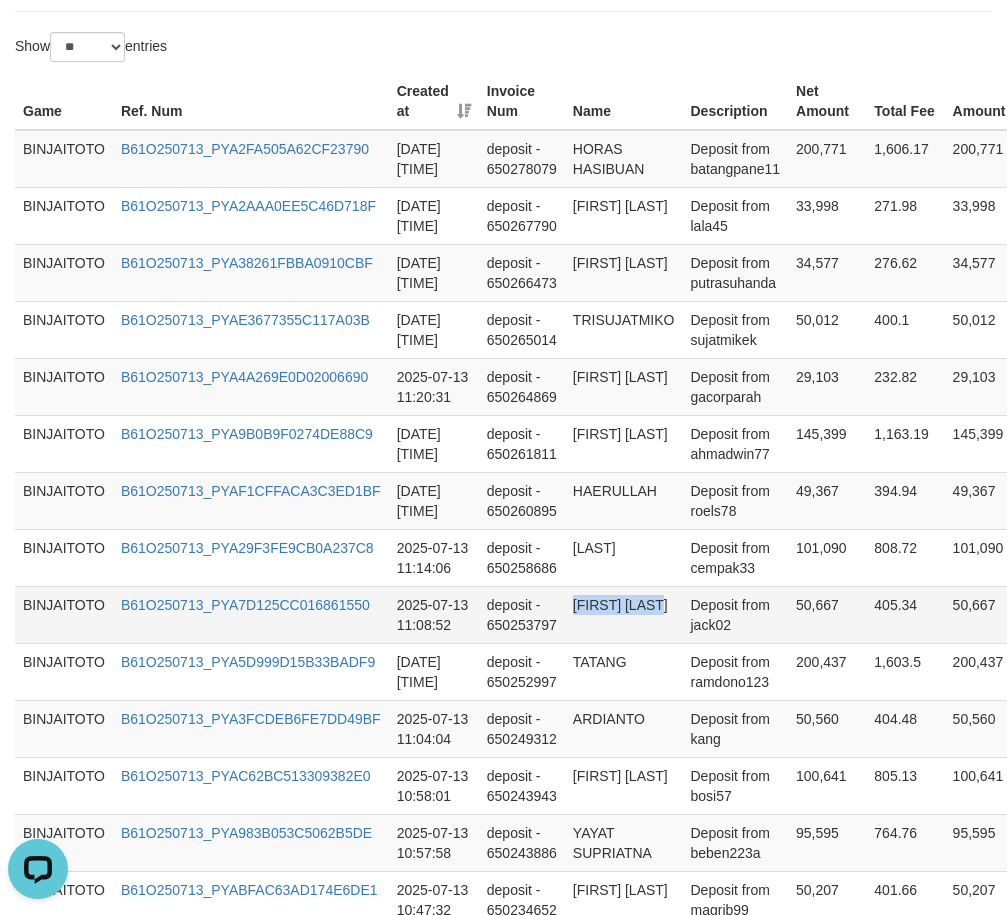 drag, startPoint x: 589, startPoint y: 624, endPoint x: 601, endPoint y: 652, distance: 30.463093 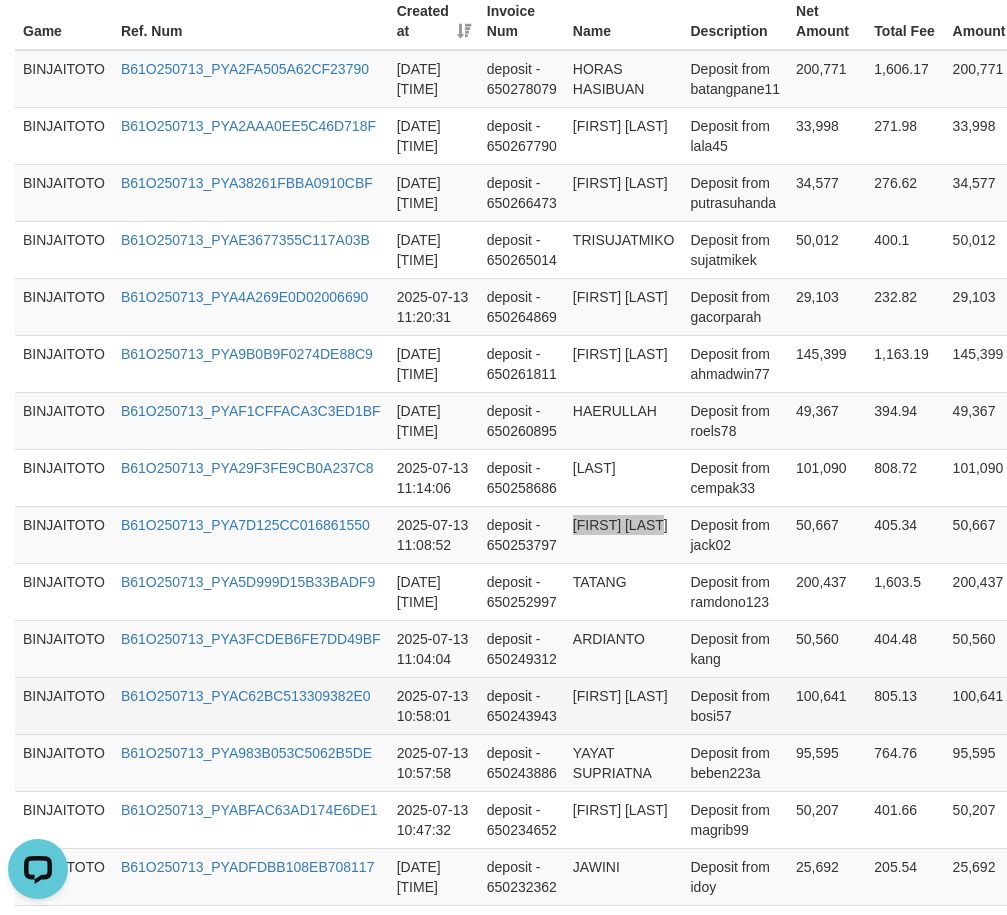 scroll, scrollTop: 900, scrollLeft: 0, axis: vertical 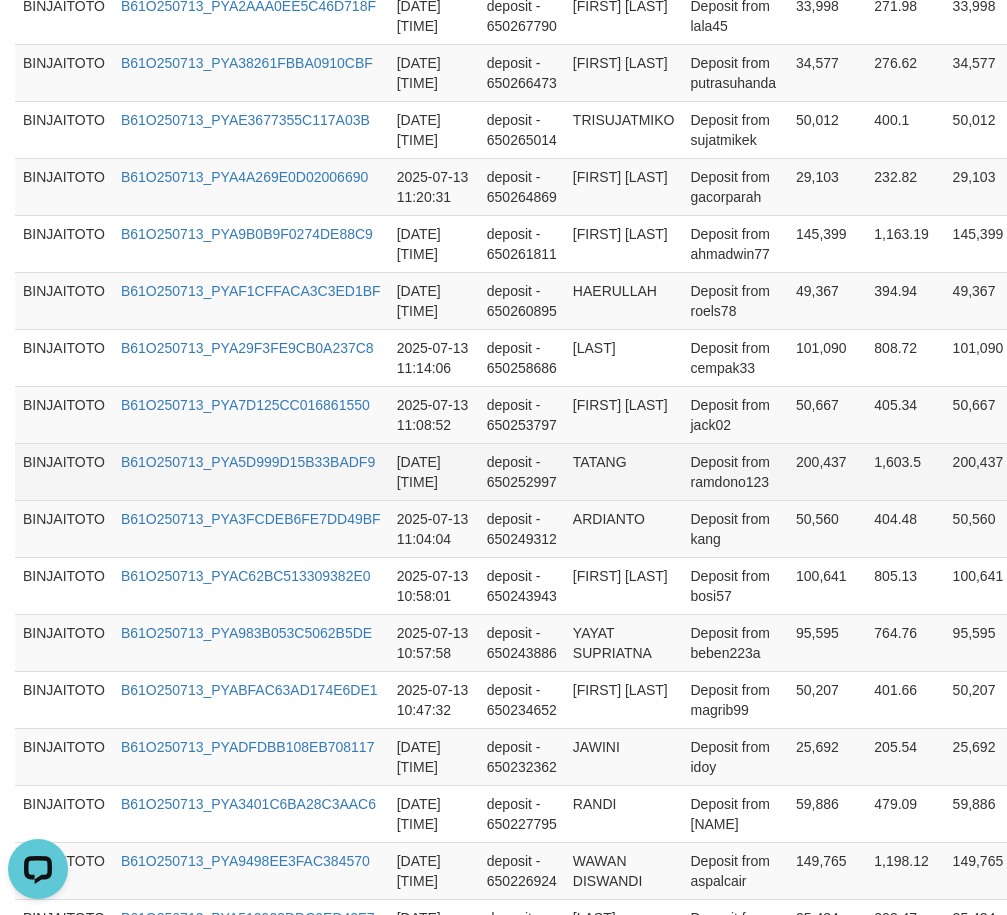click on "TATANG" at bounding box center (624, 471) 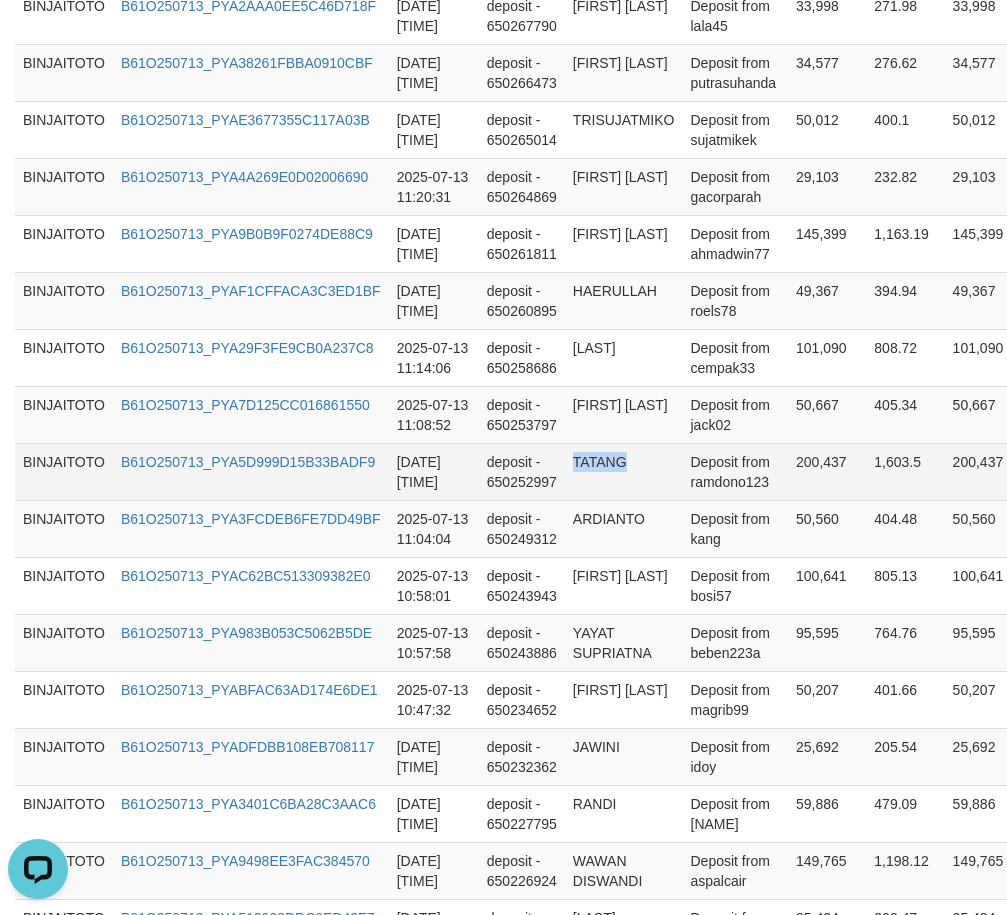 click on "TATANG" at bounding box center (624, 471) 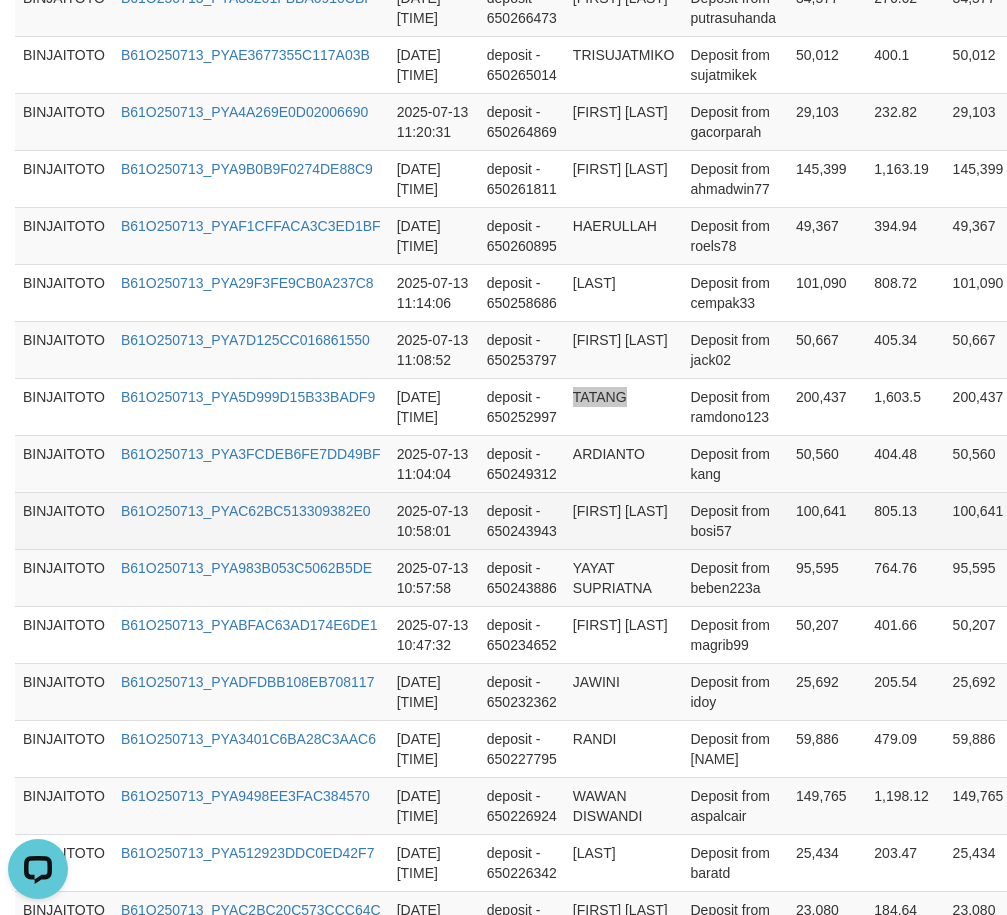 scroll, scrollTop: 1000, scrollLeft: 0, axis: vertical 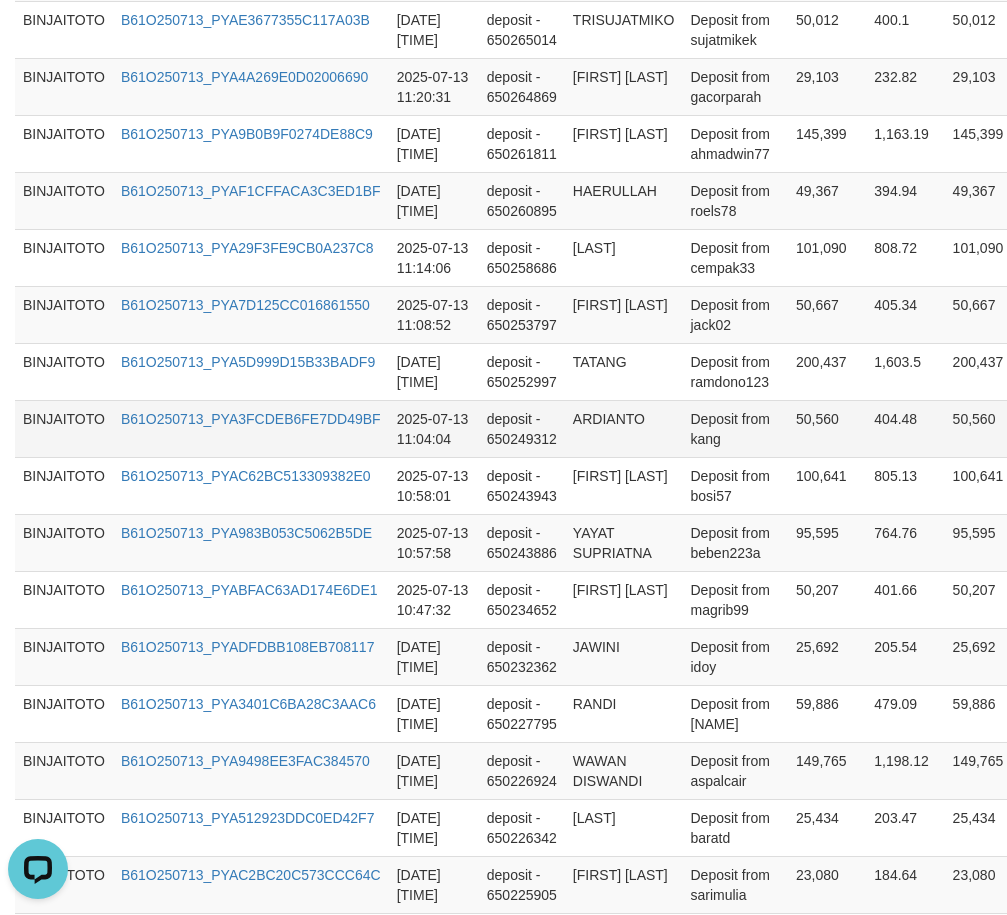 click on "ARDIANTO" at bounding box center (624, 428) 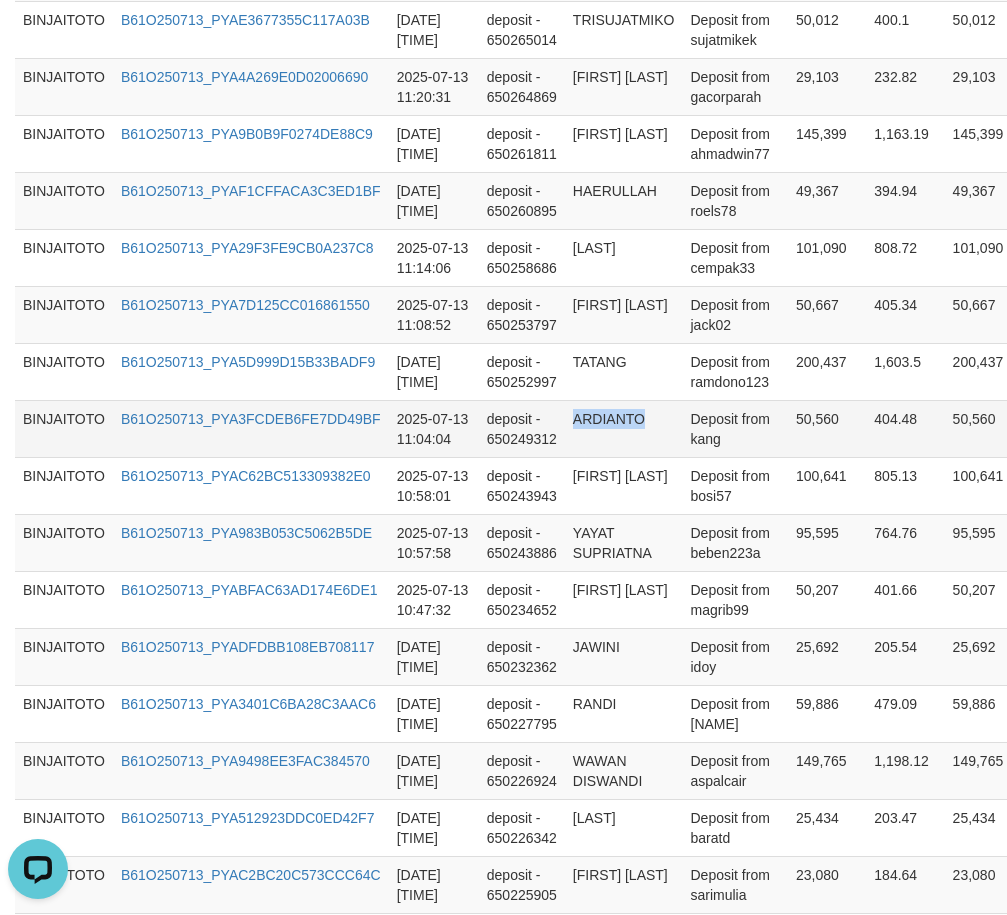 click on "ARDIANTO" at bounding box center [624, 428] 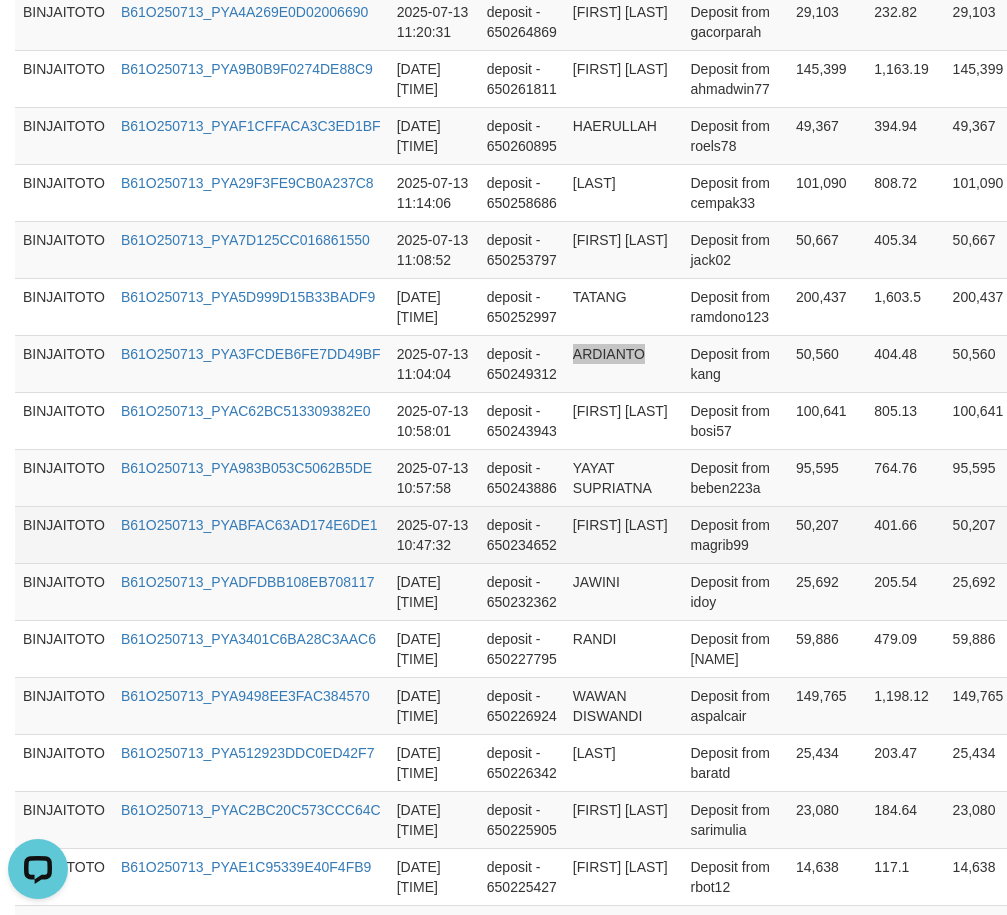 scroll, scrollTop: 1100, scrollLeft: 0, axis: vertical 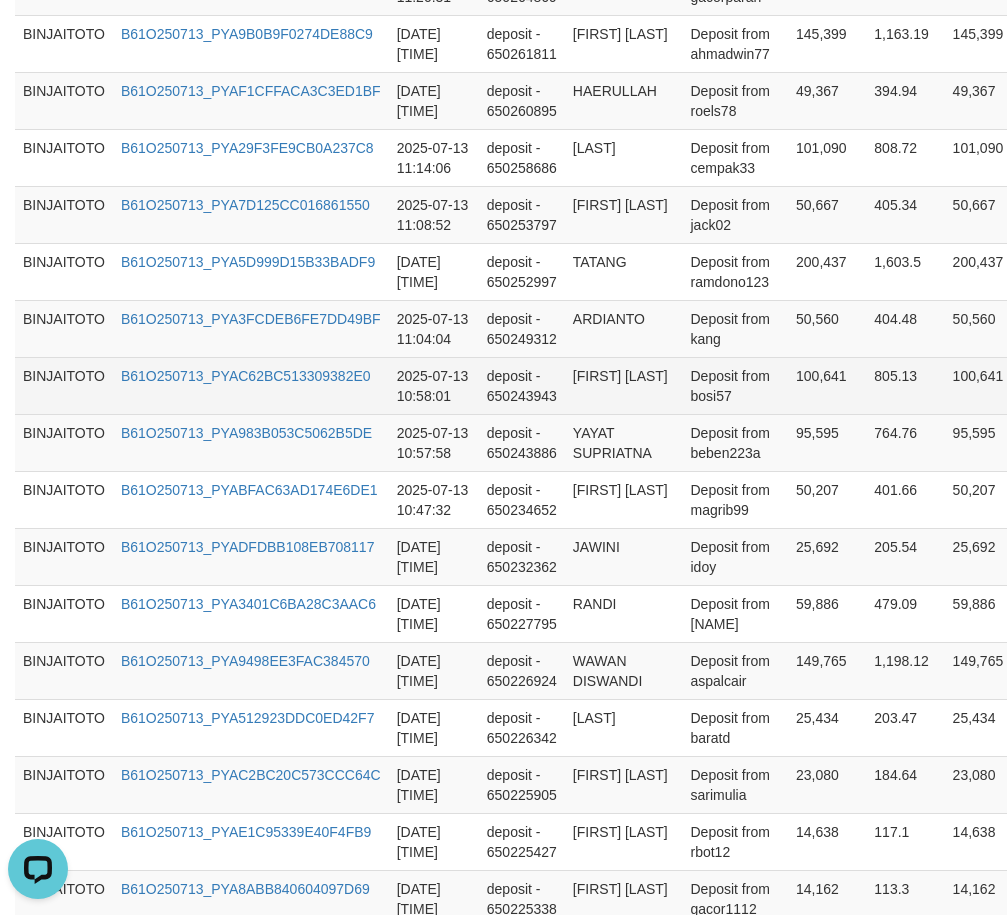 click on "[FIRST] [LAST]" at bounding box center (624, 385) 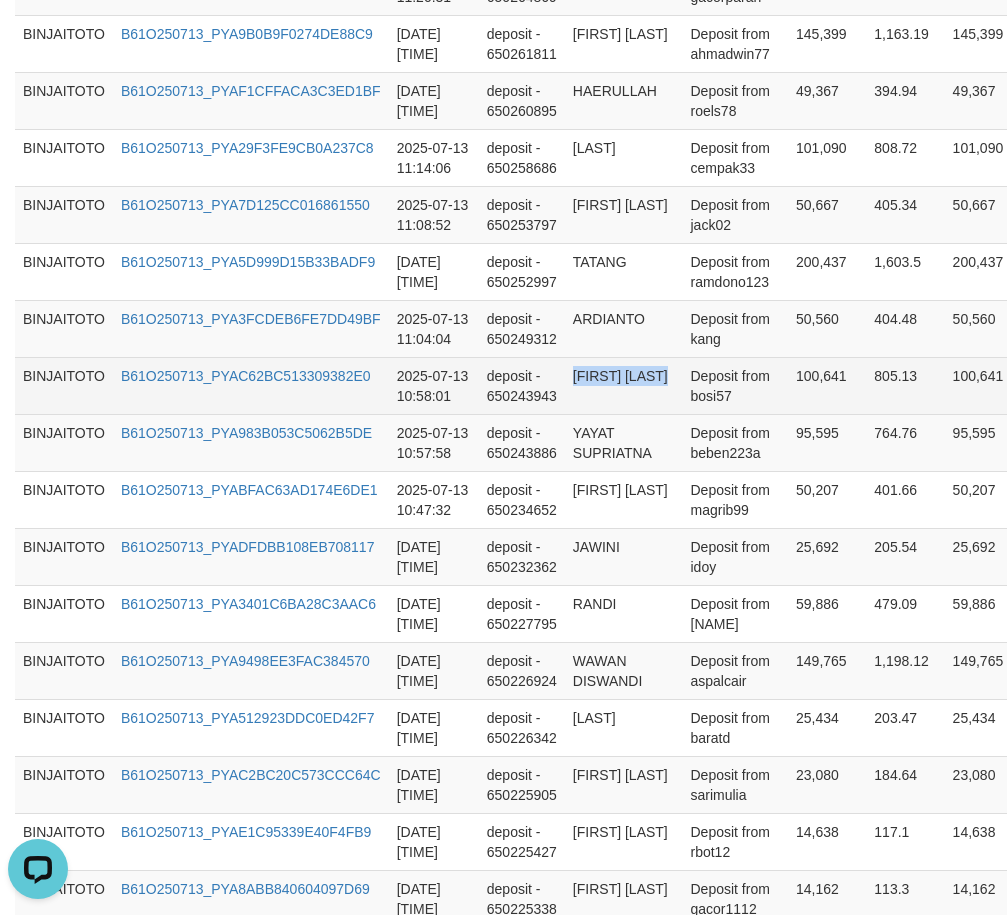 drag, startPoint x: 595, startPoint y: 401, endPoint x: 604, endPoint y: 416, distance: 17.492855 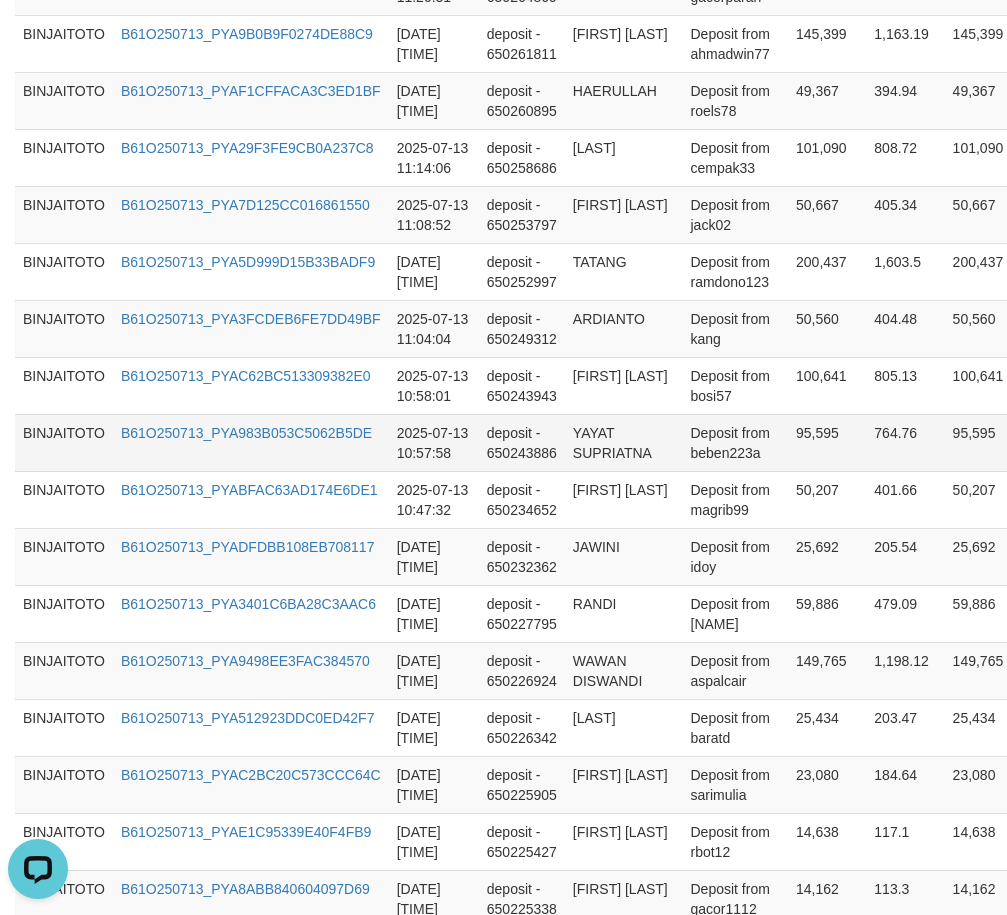 click on "YAYAT SUPRIATNA" at bounding box center (624, 442) 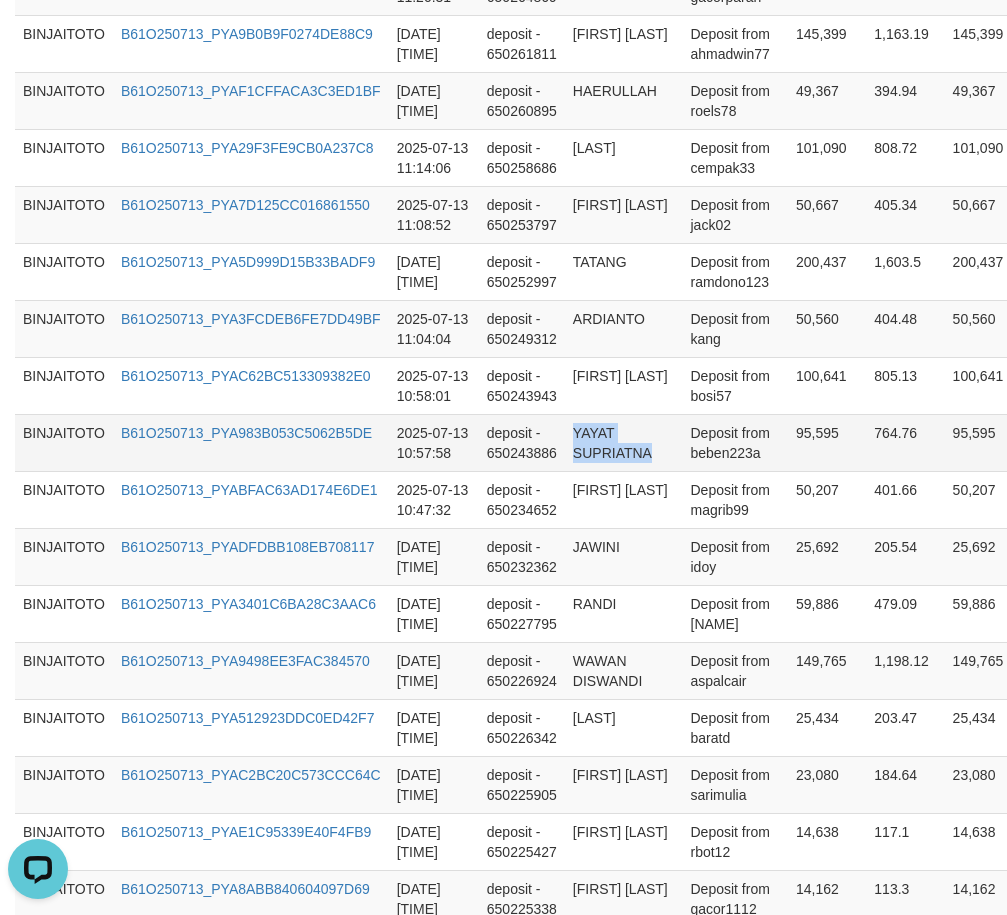 drag, startPoint x: 588, startPoint y: 455, endPoint x: 599, endPoint y: 470, distance: 18.601076 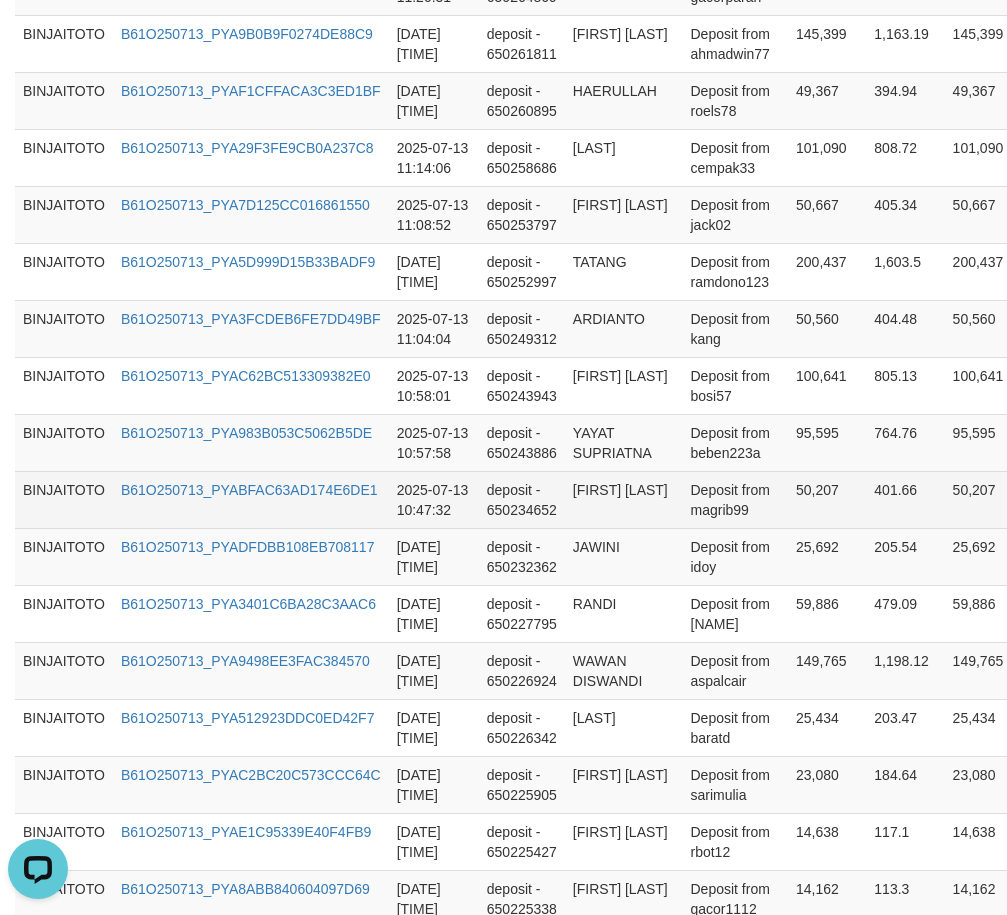 click on "[FIRST] [LAST]" at bounding box center (624, 499) 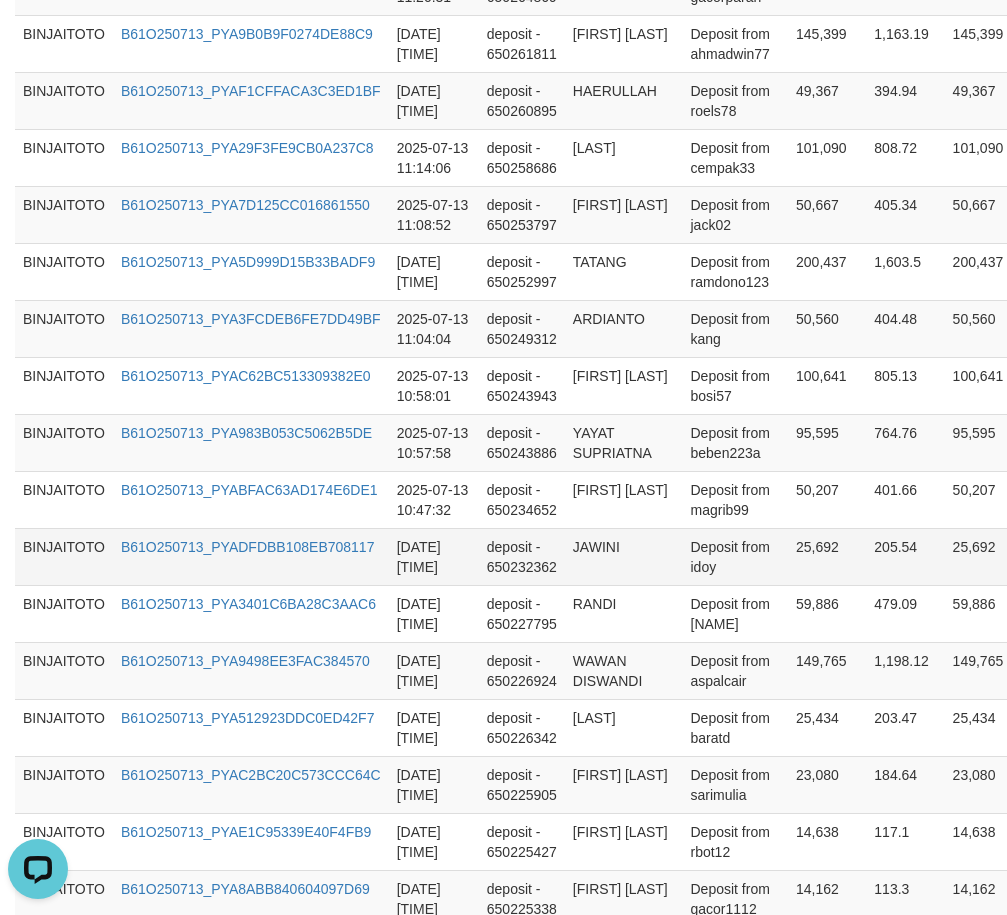 click on "JAWINI" at bounding box center [624, 556] 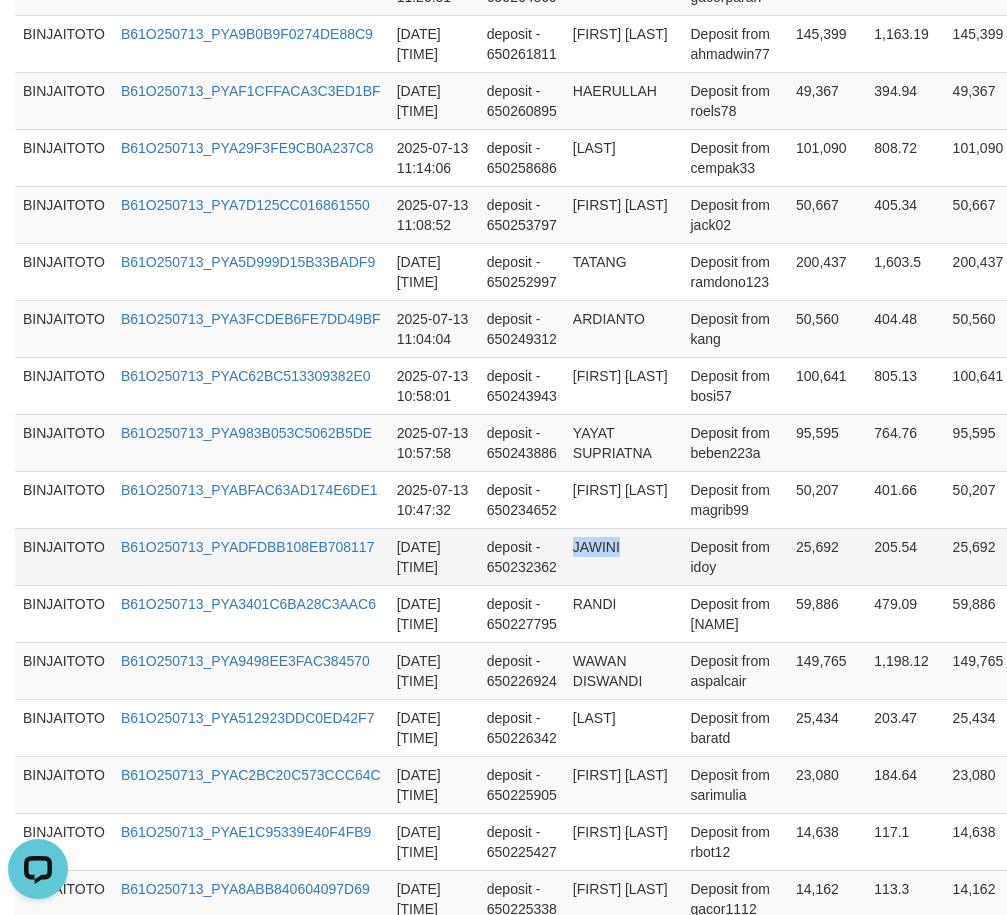 click on "JAWINI" at bounding box center (624, 556) 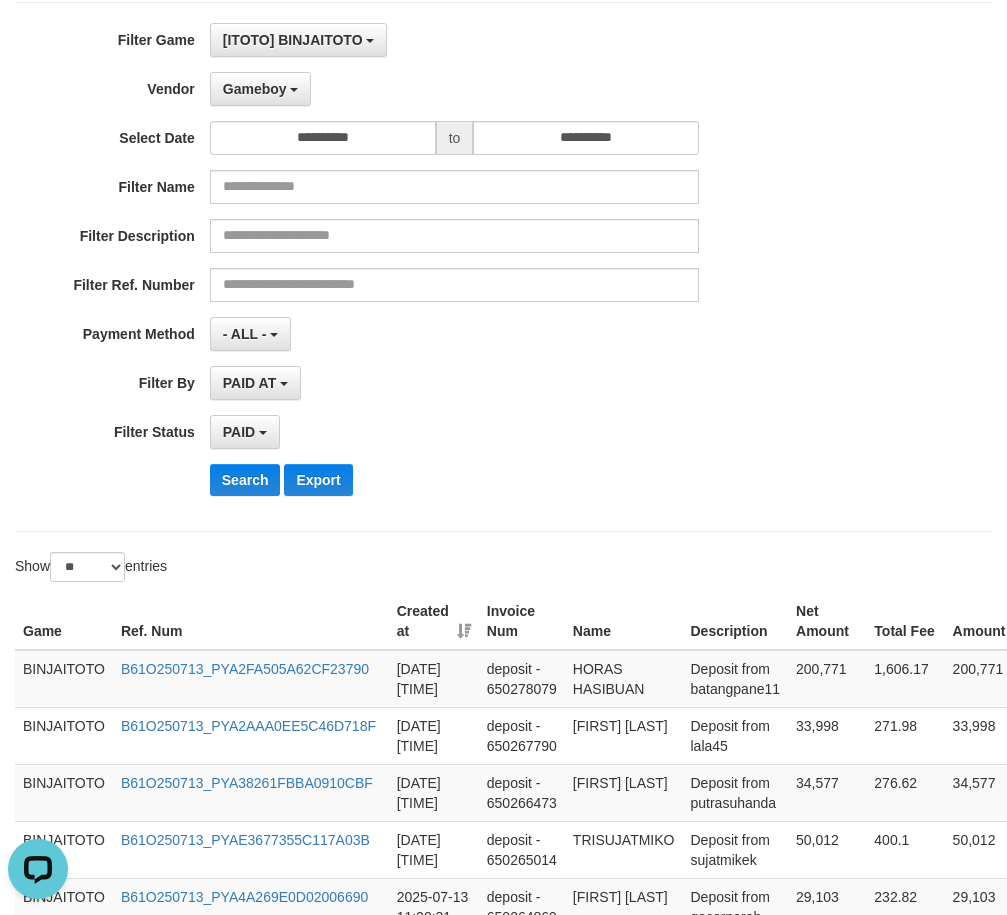 scroll, scrollTop: 0, scrollLeft: 0, axis: both 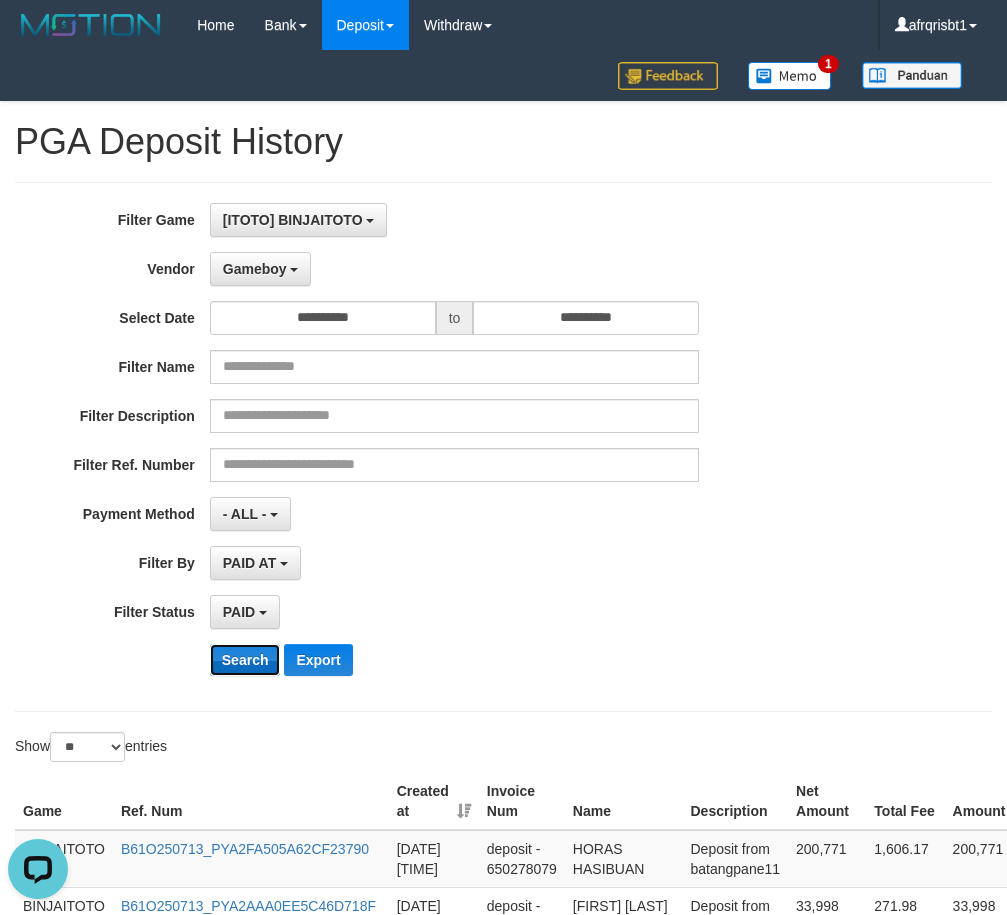 click on "Search" at bounding box center (245, 660) 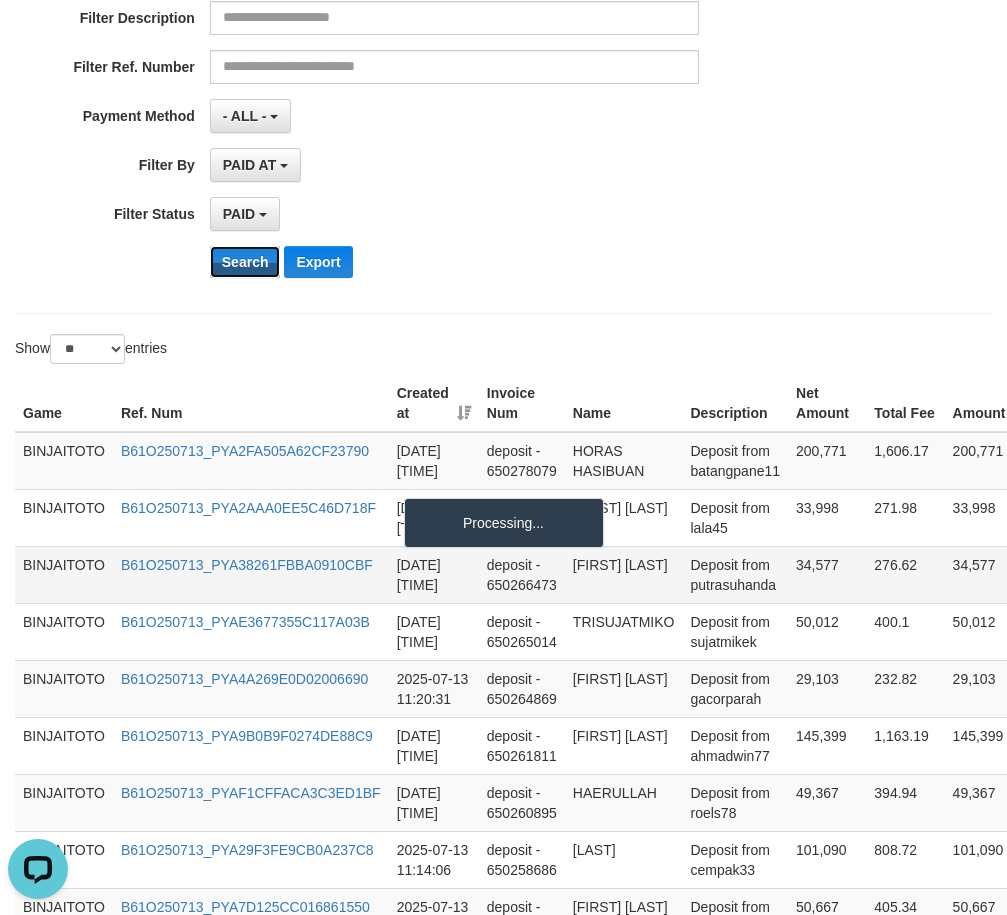 scroll, scrollTop: 400, scrollLeft: 0, axis: vertical 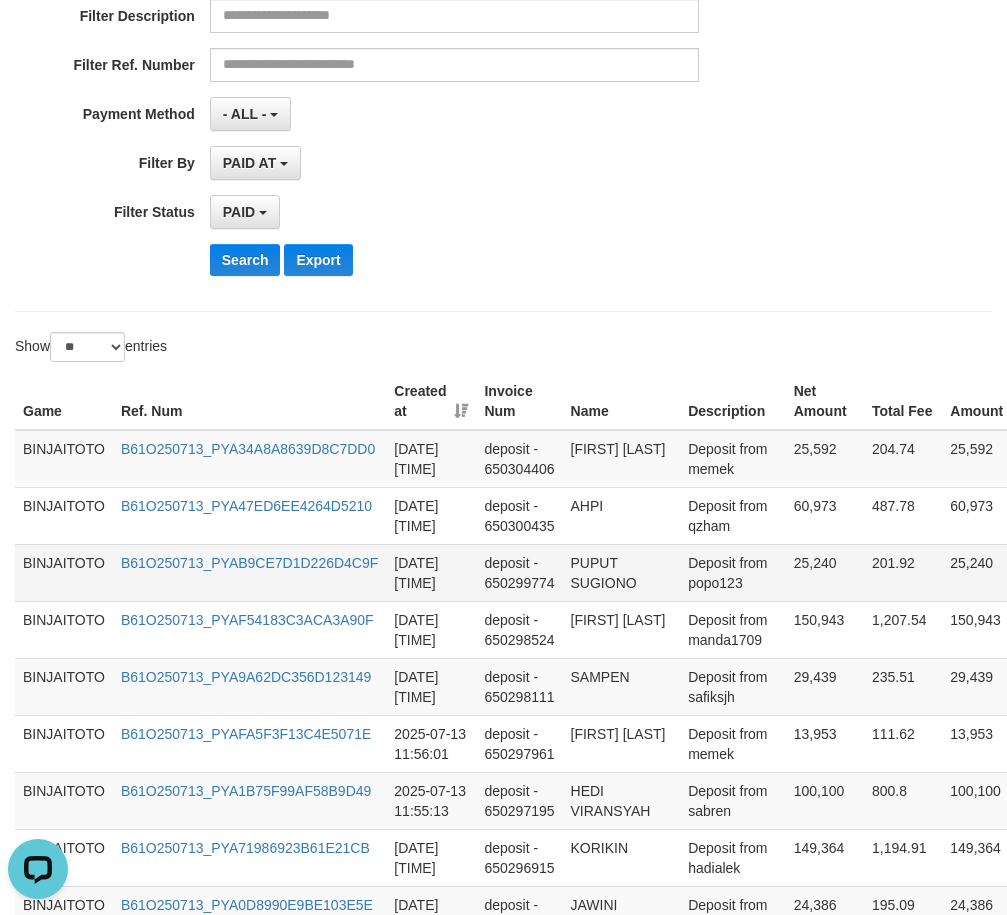 click on "PUPUT SUGIONO" at bounding box center [622, 572] 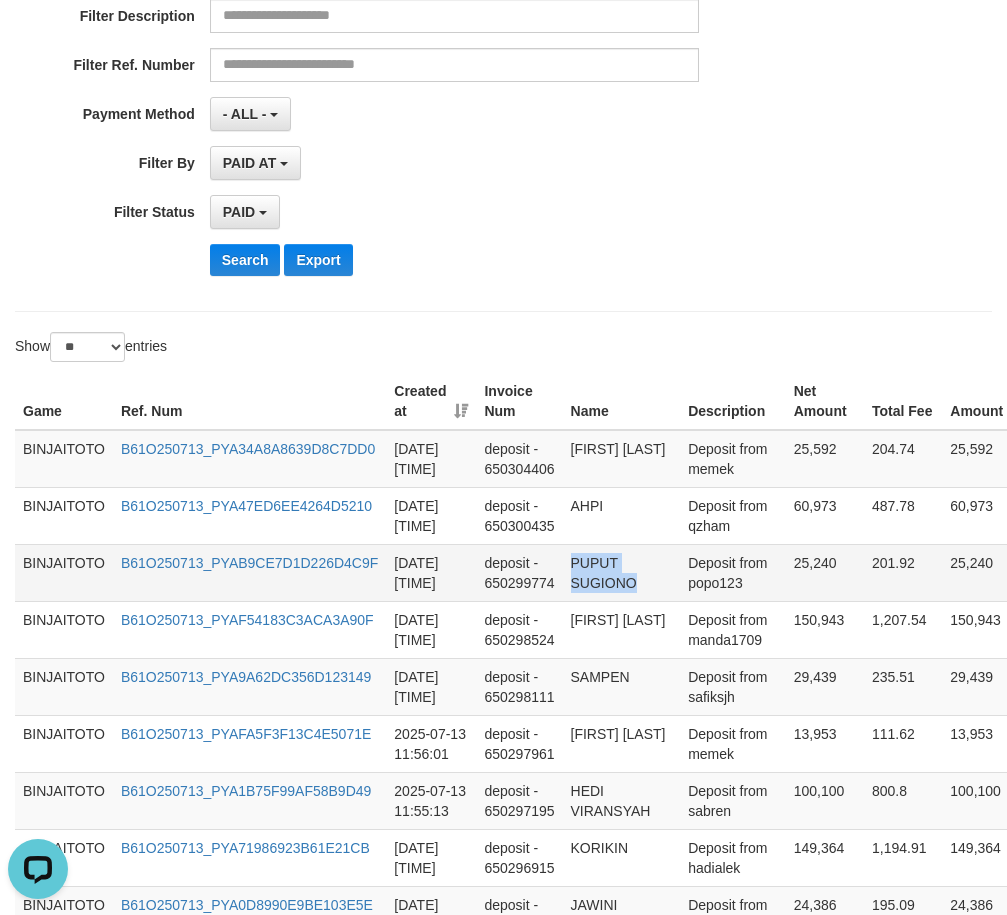 drag, startPoint x: 603, startPoint y: 572, endPoint x: 615, endPoint y: 590, distance: 21.633308 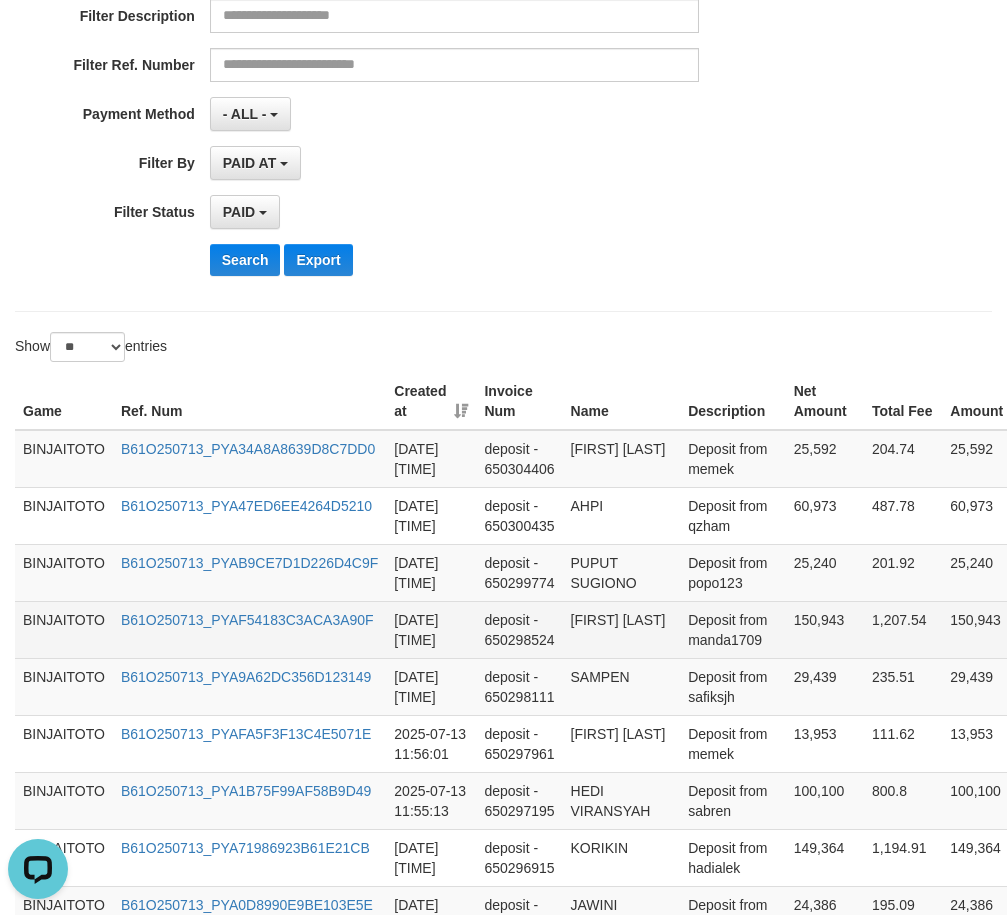 click on "[FIRST] [LAST]" at bounding box center [622, 629] 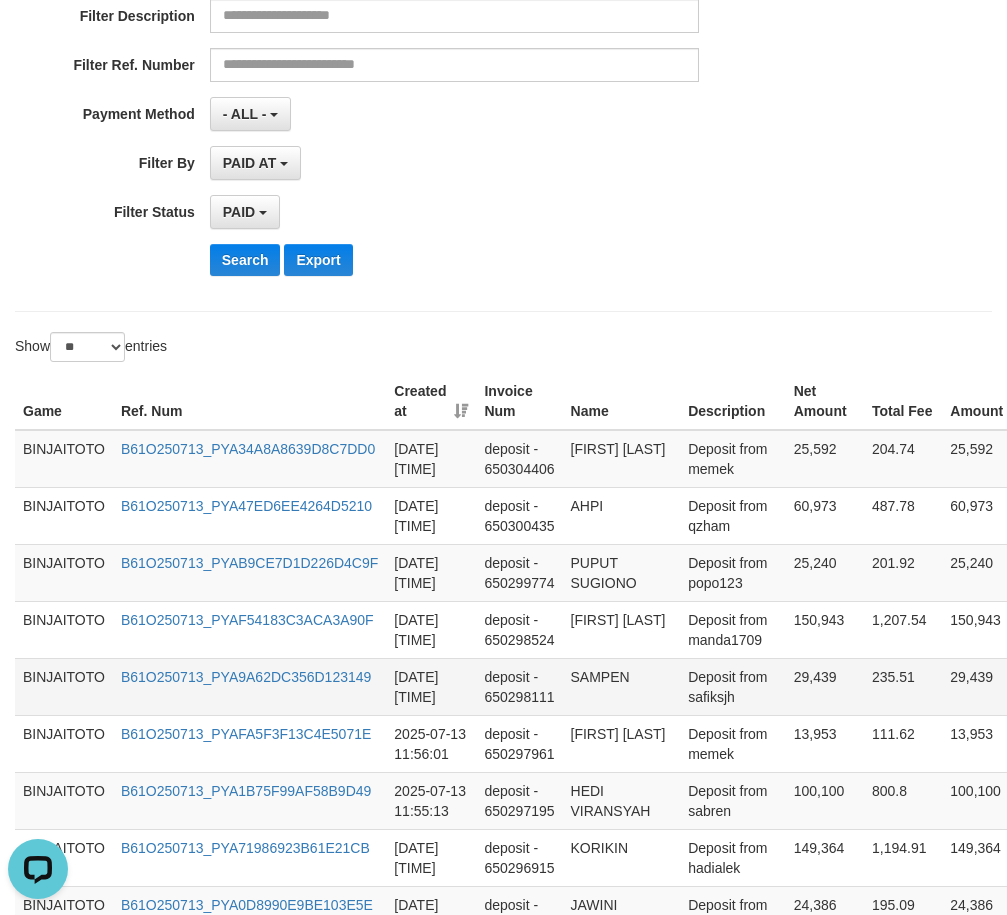 click on "SAMPEN" at bounding box center [622, 686] 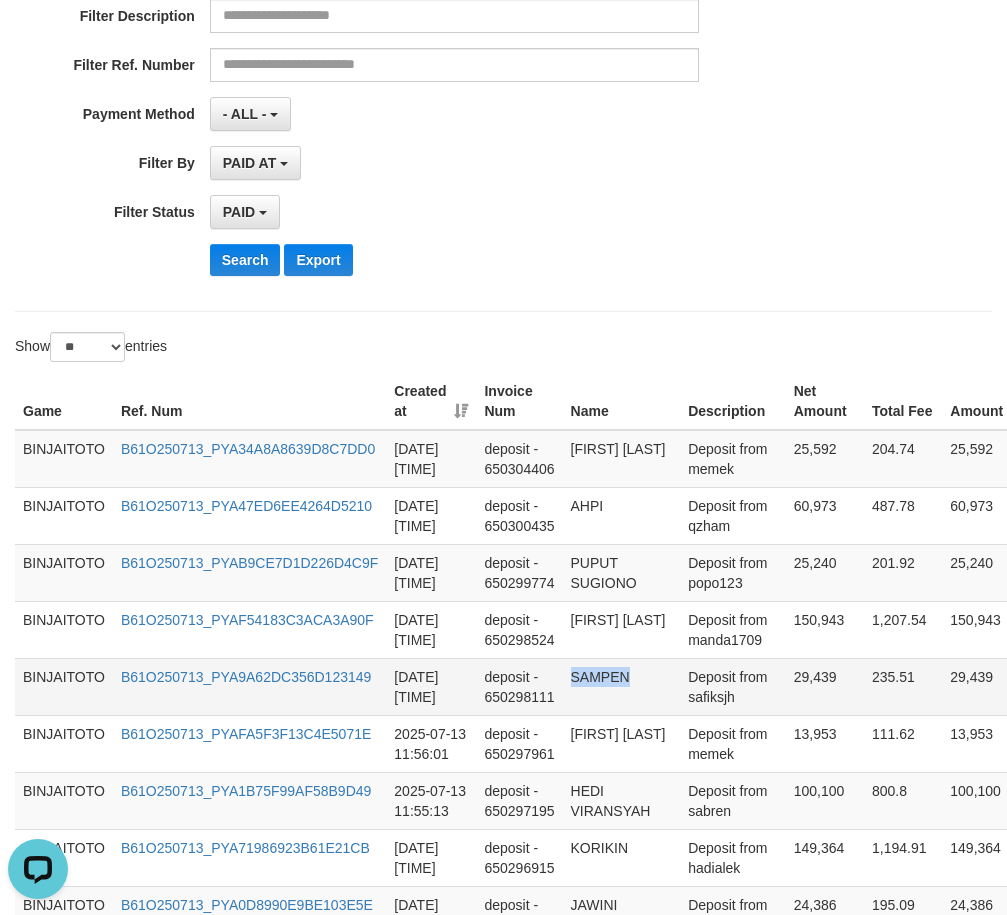 click on "SAMPEN" at bounding box center (622, 686) 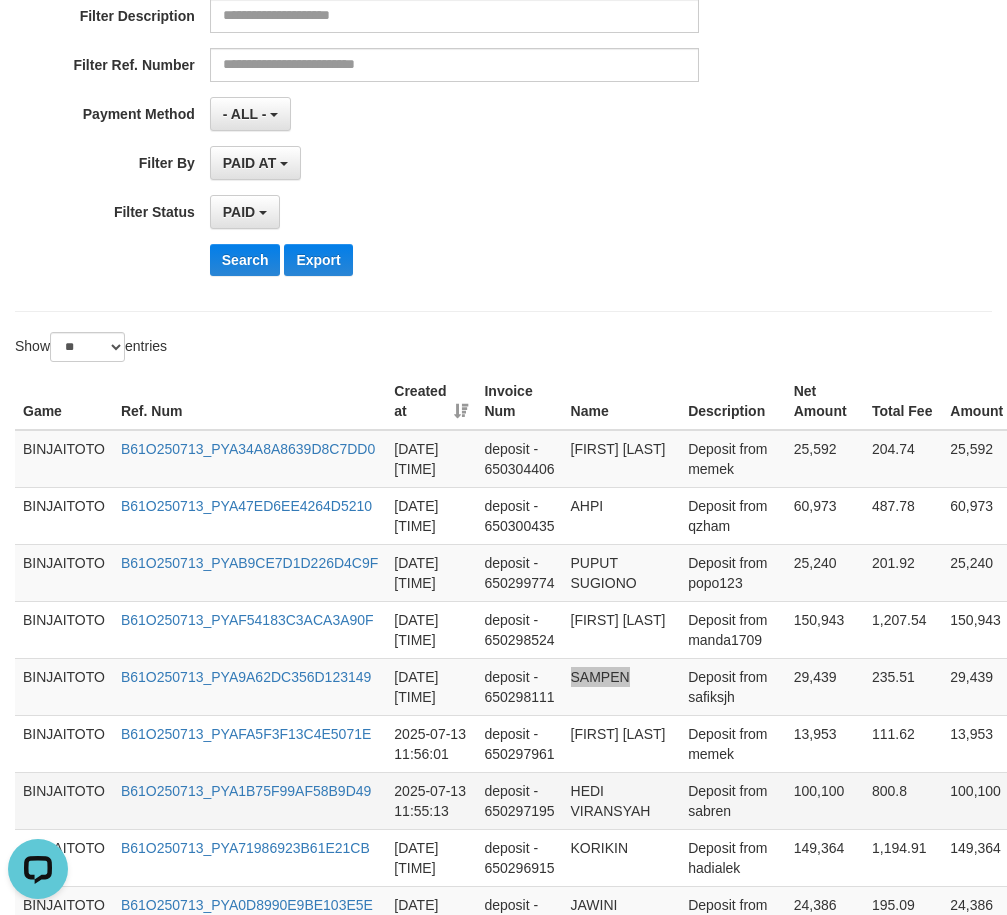 scroll, scrollTop: 600, scrollLeft: 0, axis: vertical 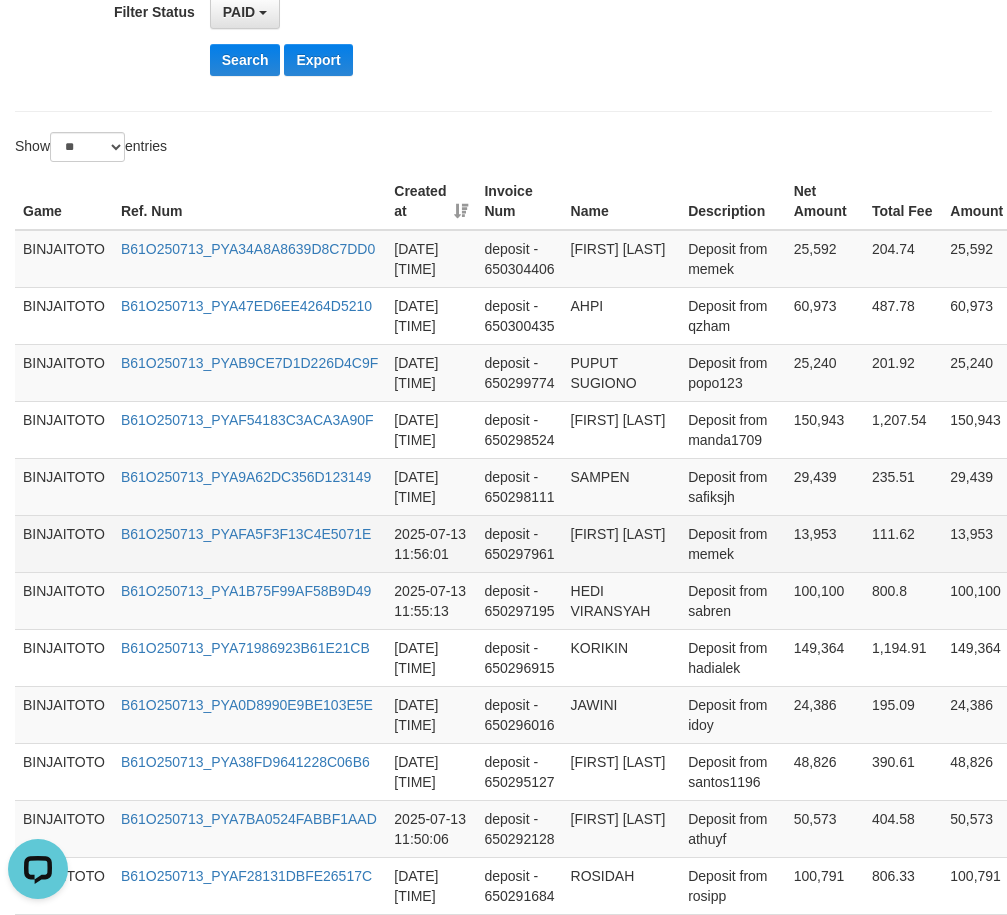 click on "[FIRST] [LAST]" at bounding box center [622, 543] 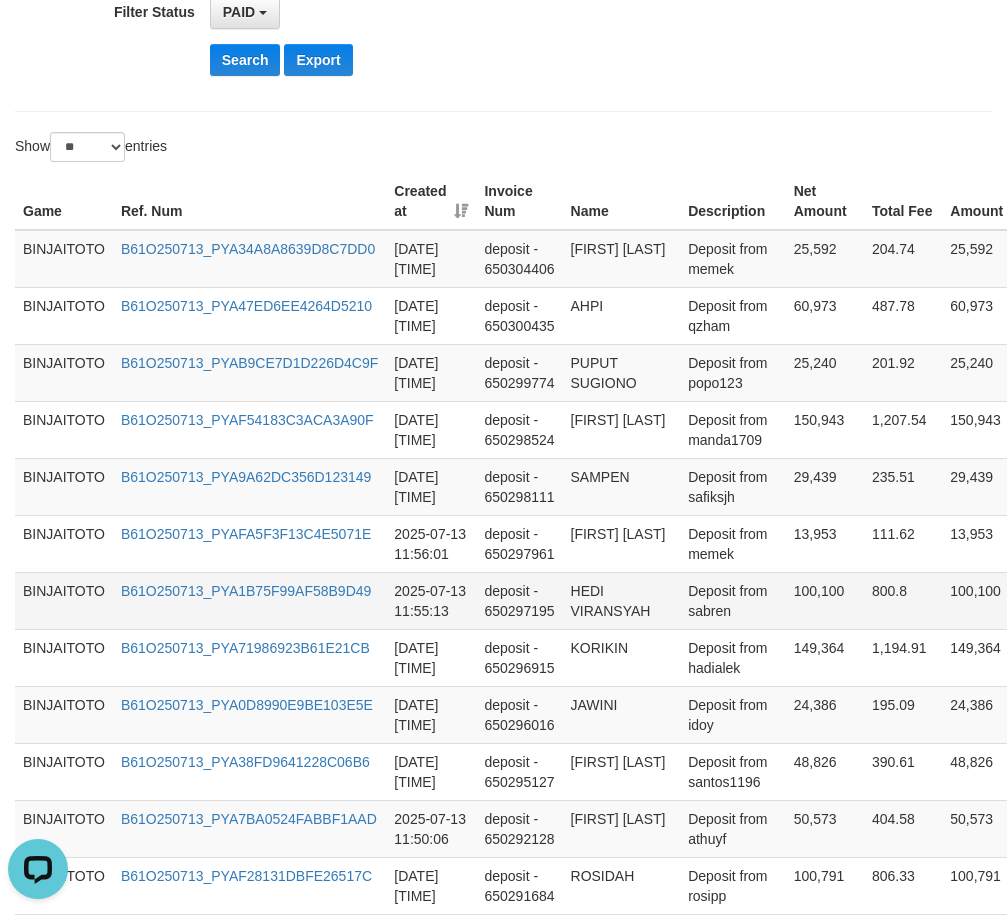 click on "HEDI VIRANSYAH" at bounding box center [622, 600] 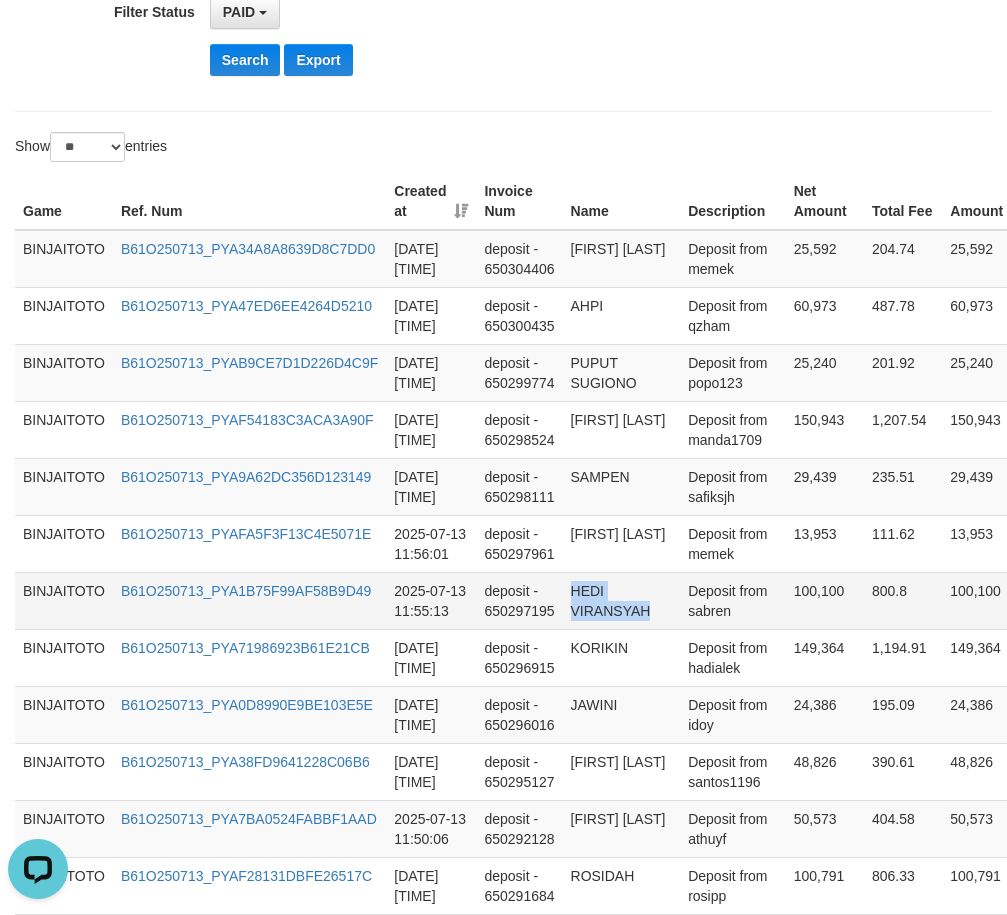 drag, startPoint x: 574, startPoint y: 591, endPoint x: 609, endPoint y: 610, distance: 39.824615 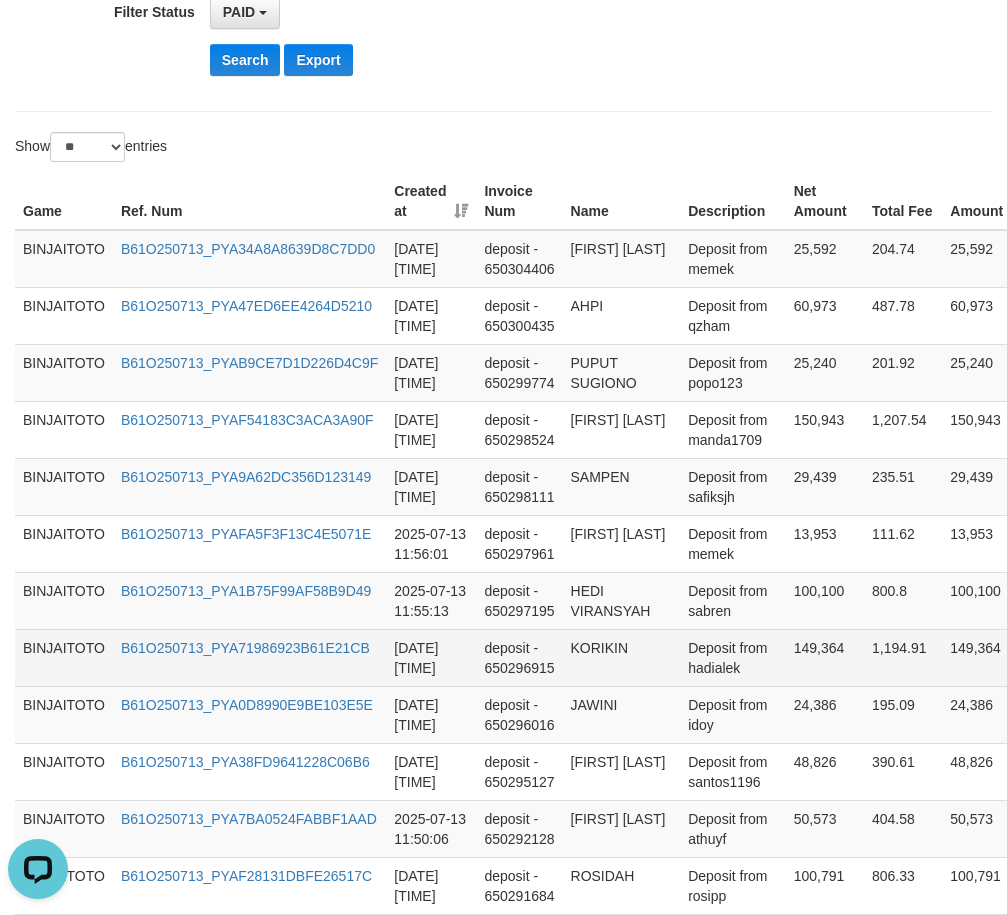 click on "KORIKIN" at bounding box center (622, 657) 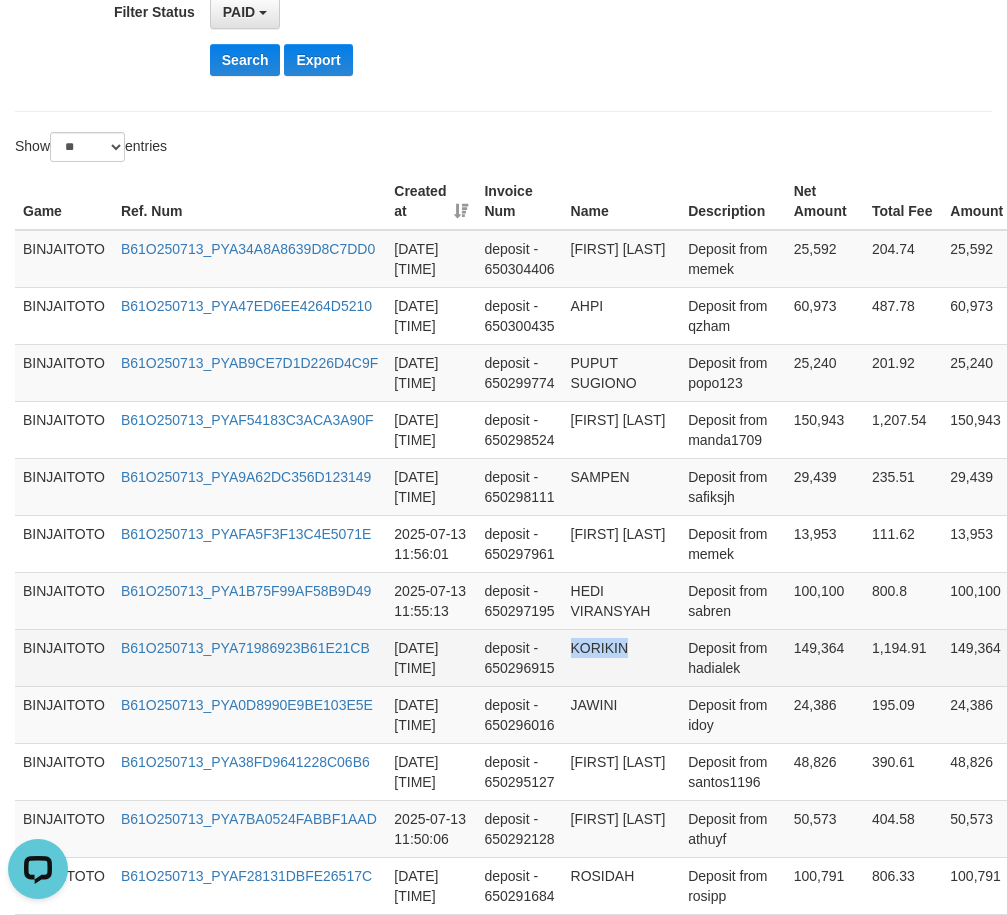 click on "KORIKIN" at bounding box center (622, 657) 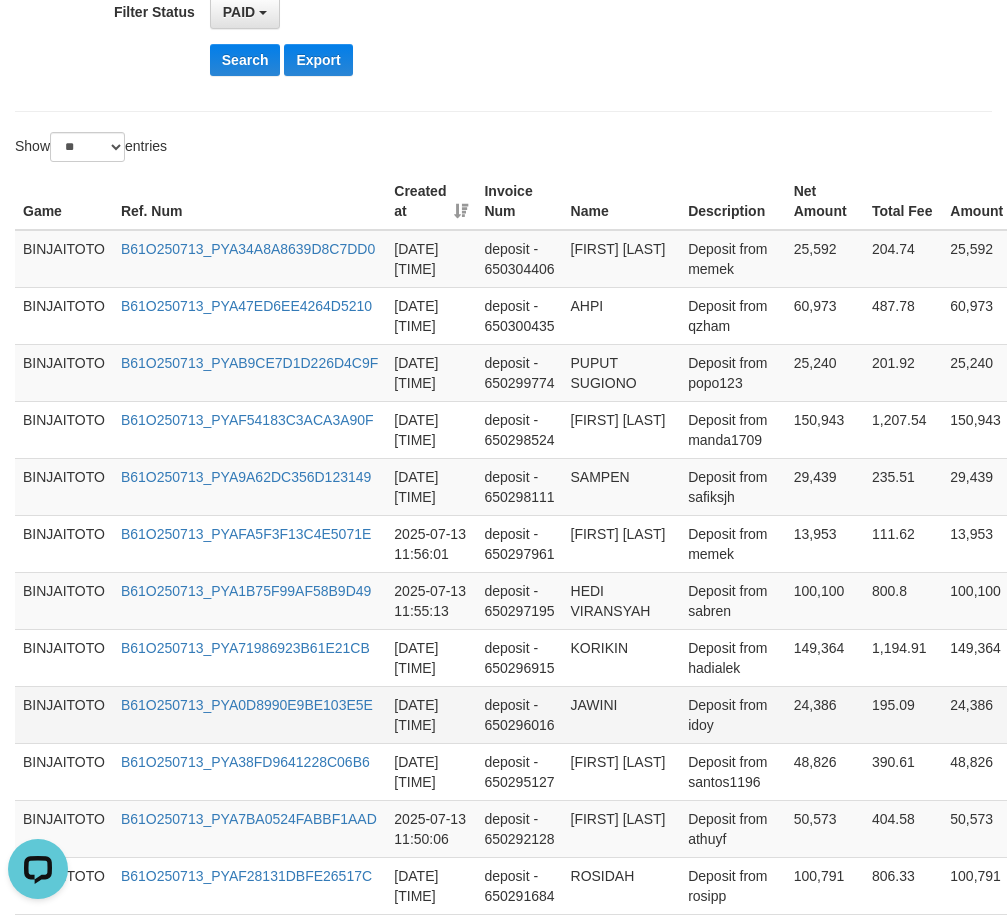 click on "JAWINI" at bounding box center [622, 714] 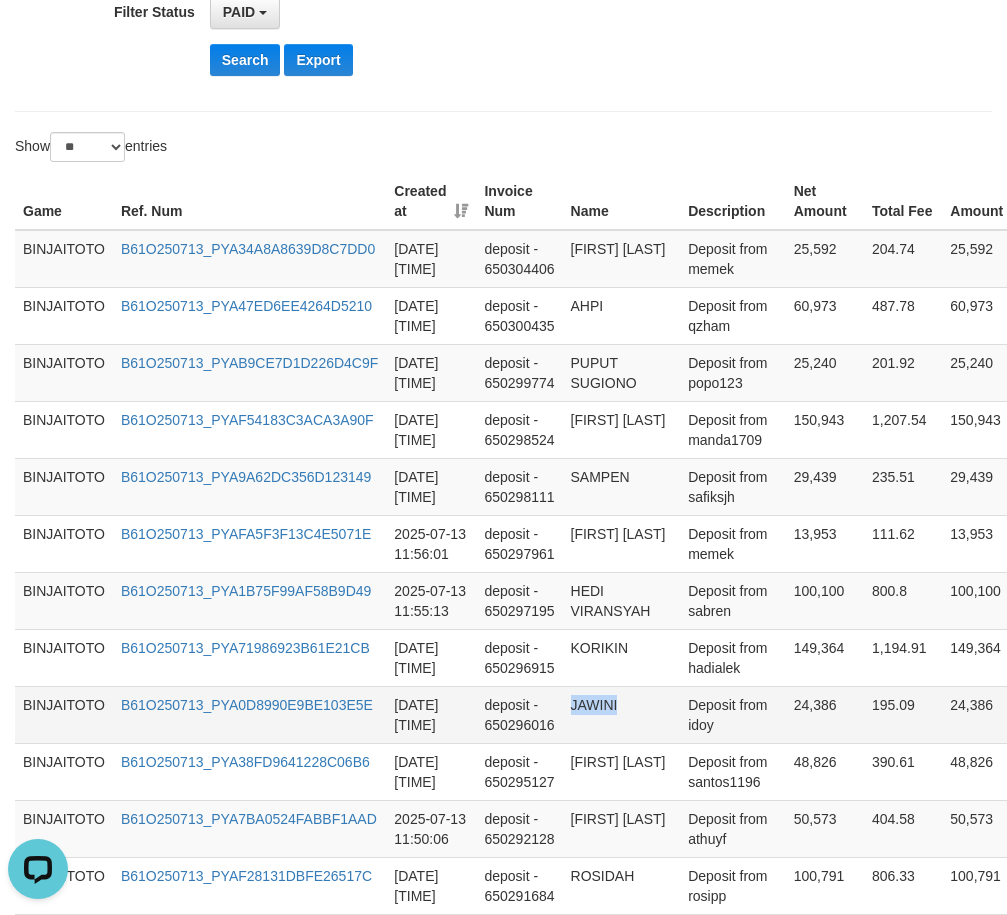 click on "JAWINI" at bounding box center (622, 714) 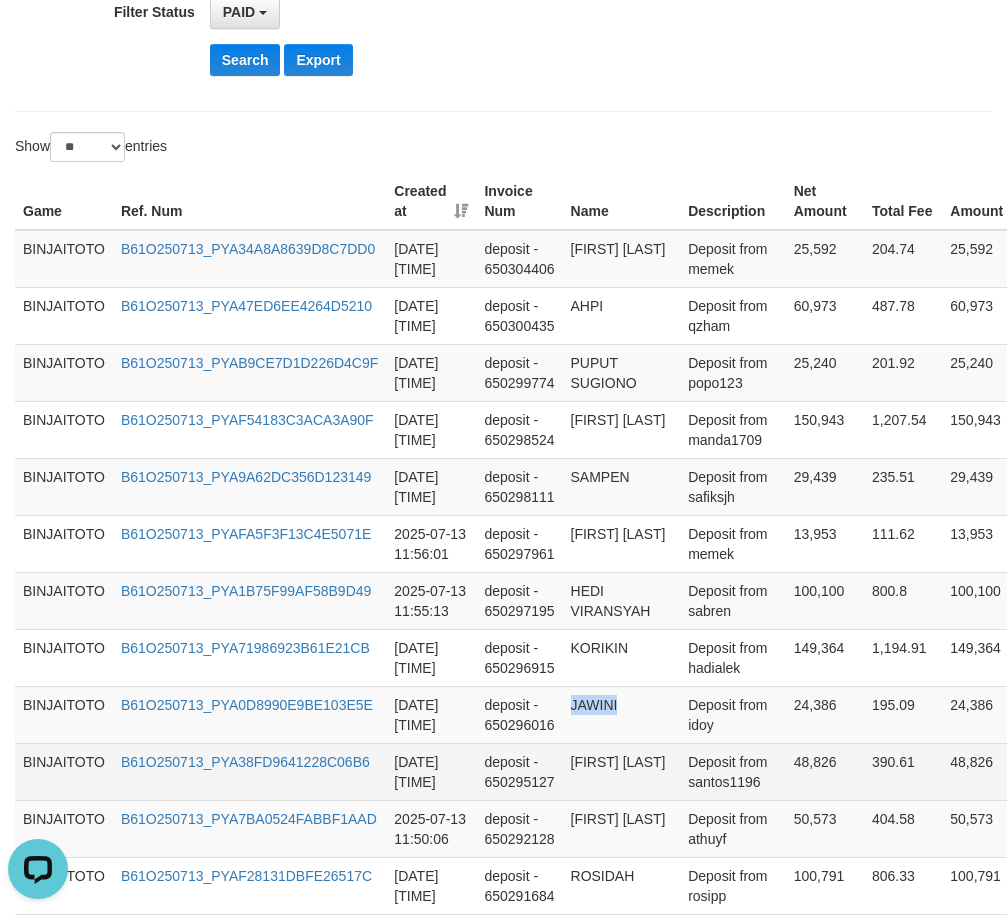 click on "[FIRST] [LAST]" at bounding box center (622, 771) 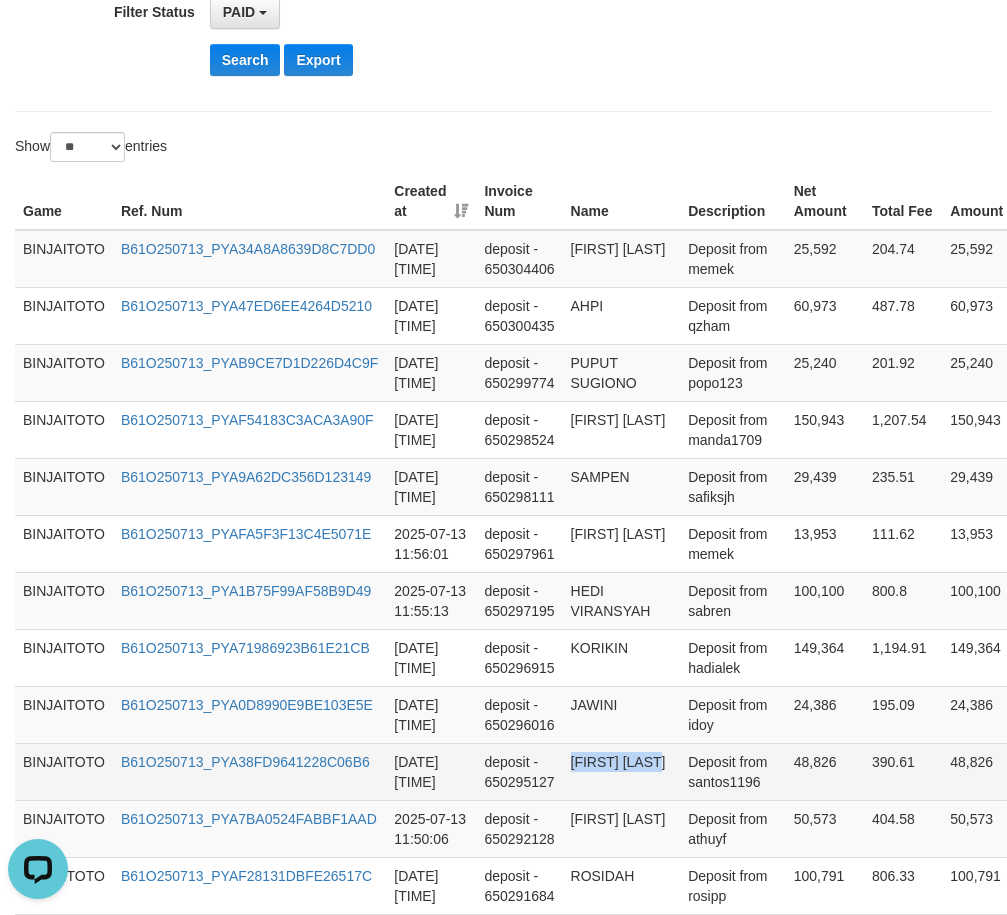 drag, startPoint x: 577, startPoint y: 763, endPoint x: 590, endPoint y: 774, distance: 17.029387 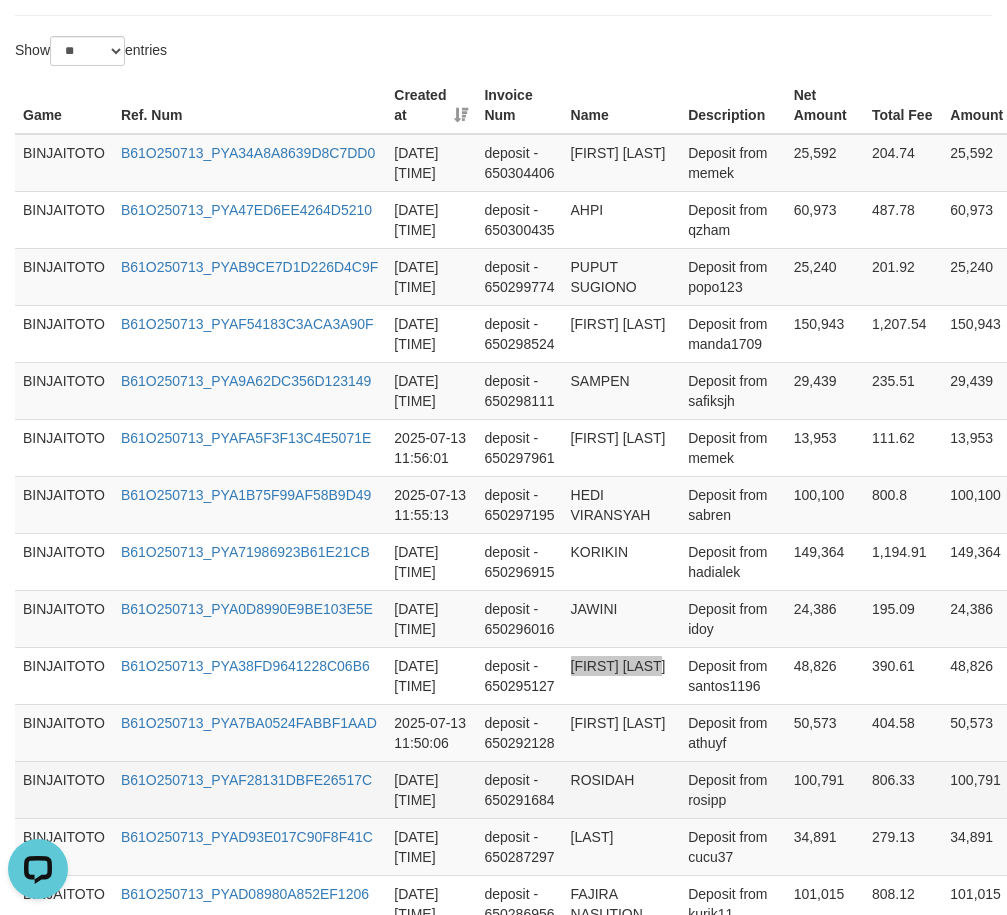 scroll, scrollTop: 800, scrollLeft: 0, axis: vertical 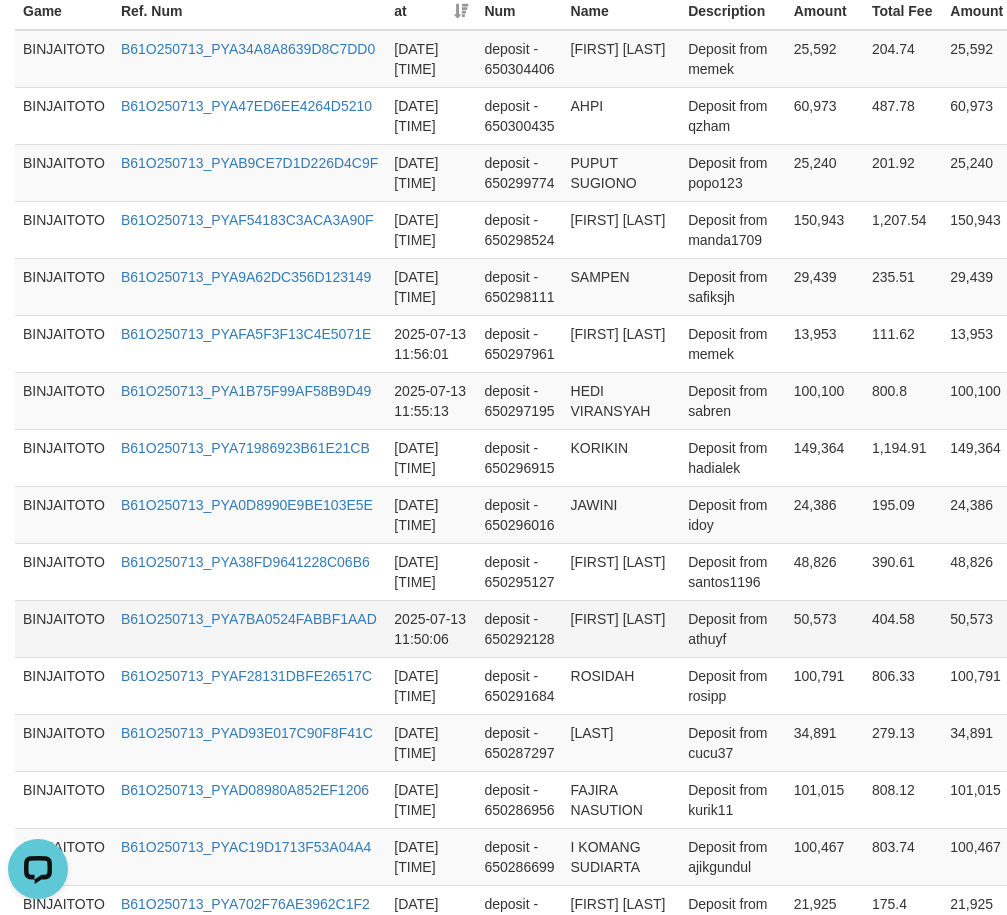 click on "[FIRST] [LAST]" at bounding box center (622, 628) 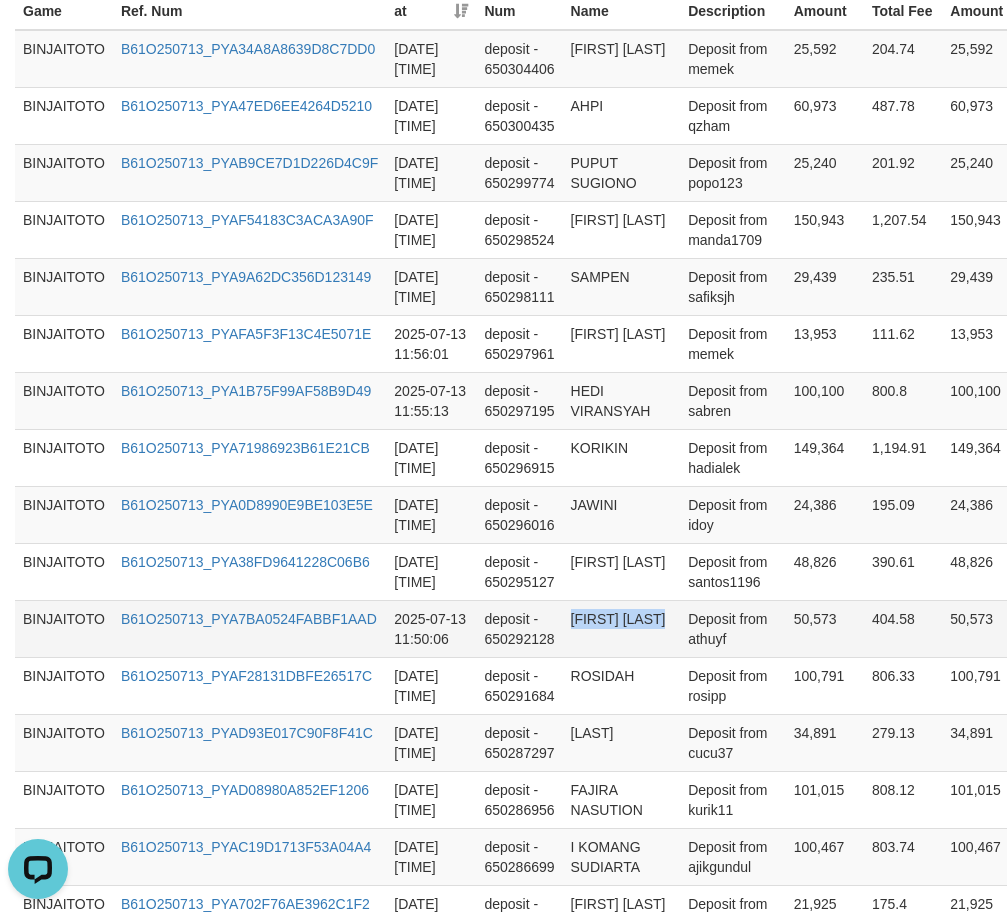 drag, startPoint x: 577, startPoint y: 620, endPoint x: 592, endPoint y: 635, distance: 21.213203 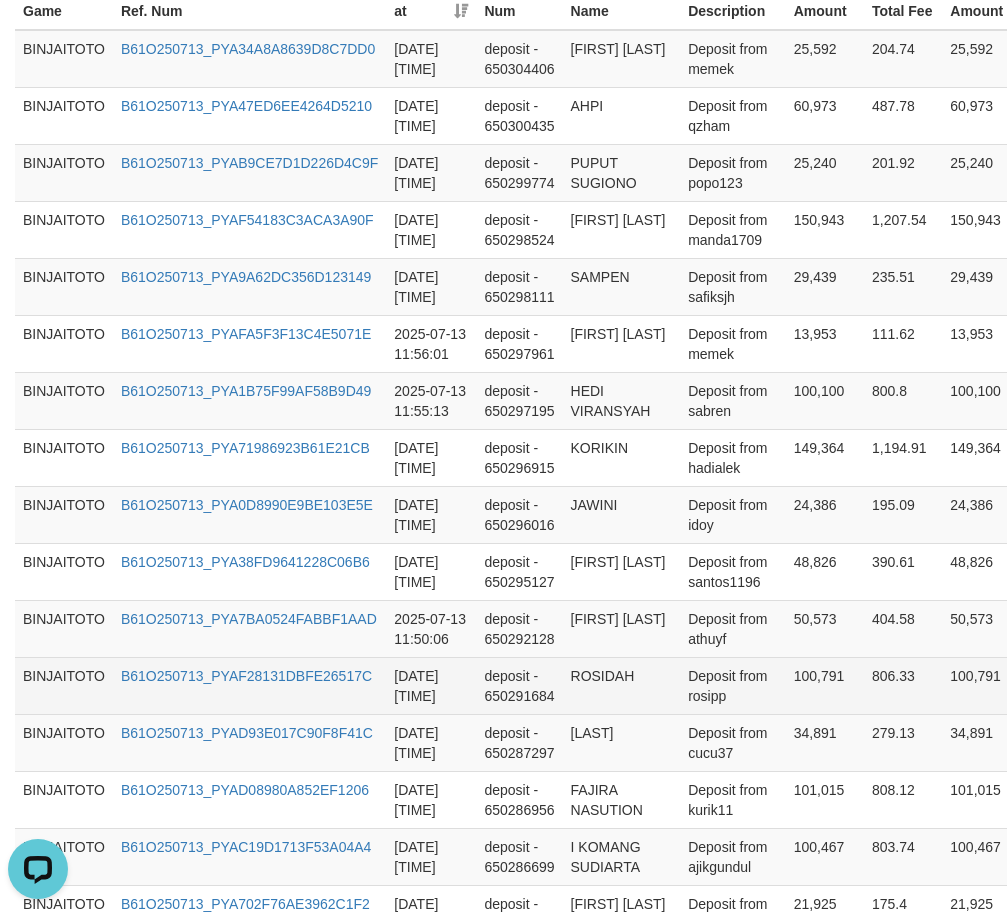click on "ROSIDAH" at bounding box center [622, 685] 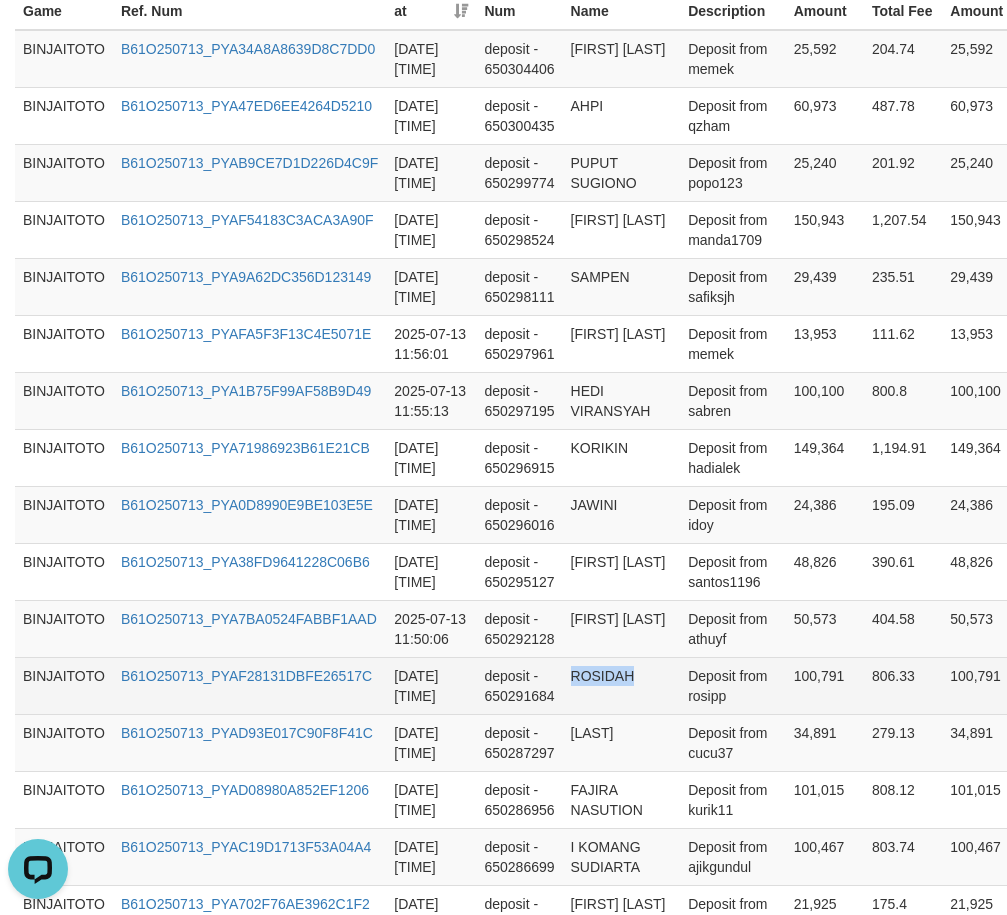 click on "ROSIDAH" at bounding box center [622, 685] 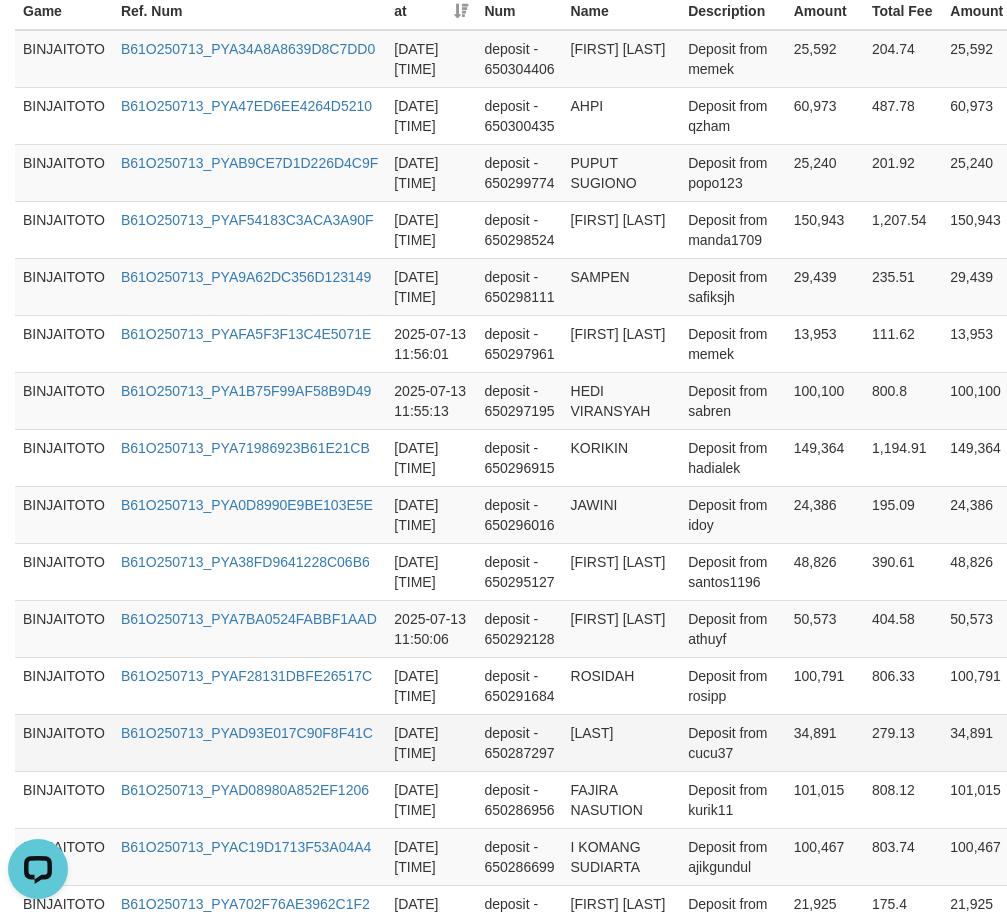 click on "[LAST]" at bounding box center (622, 742) 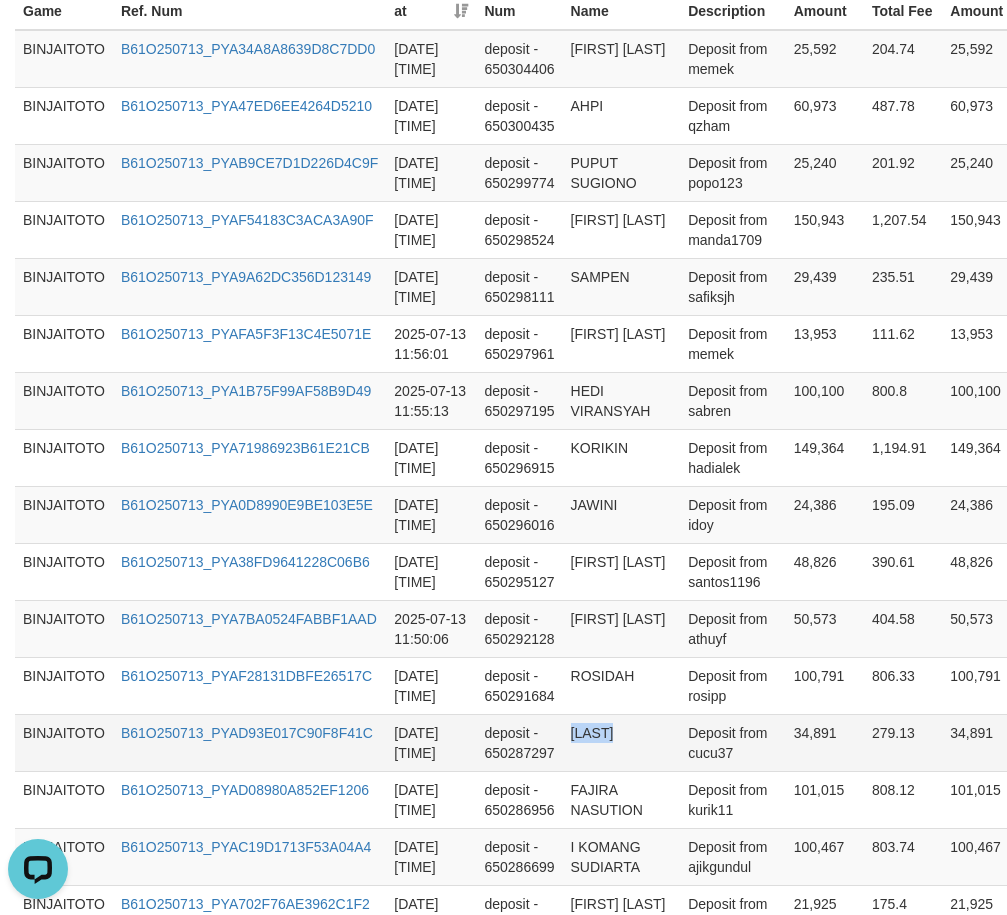 click on "[LAST]" at bounding box center [622, 742] 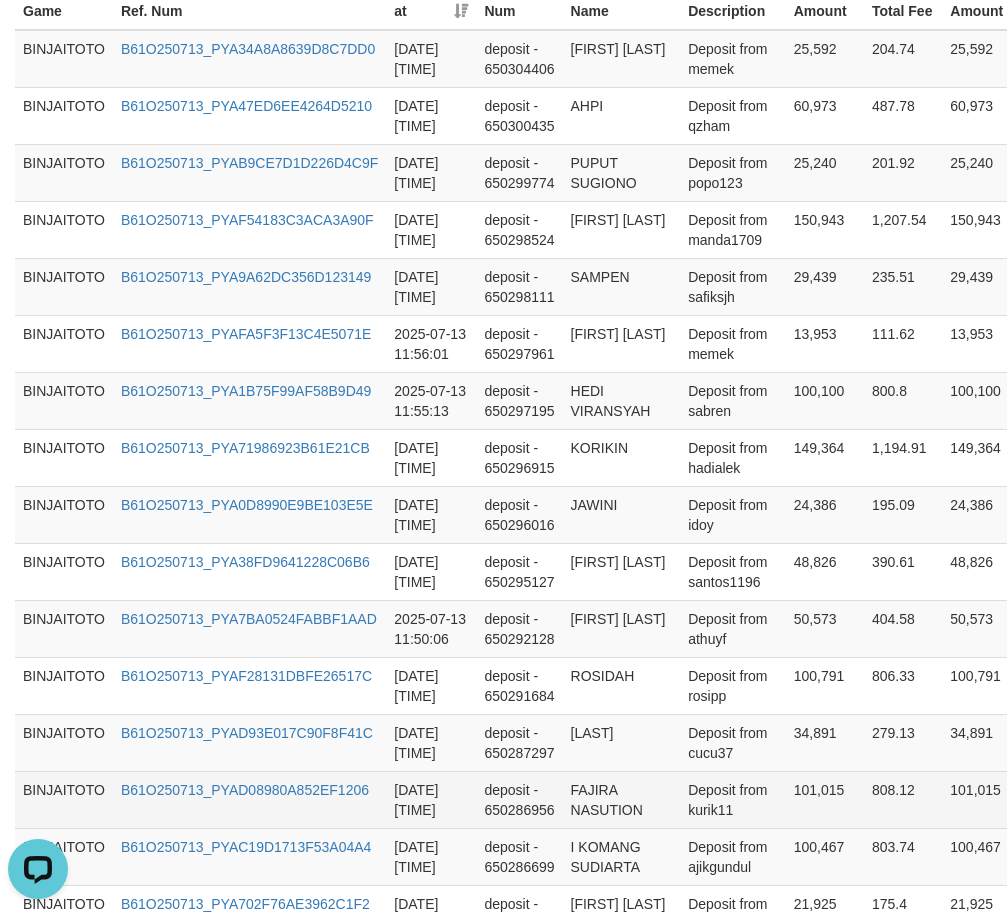click on "FAJIRA NASUTION" at bounding box center [622, 799] 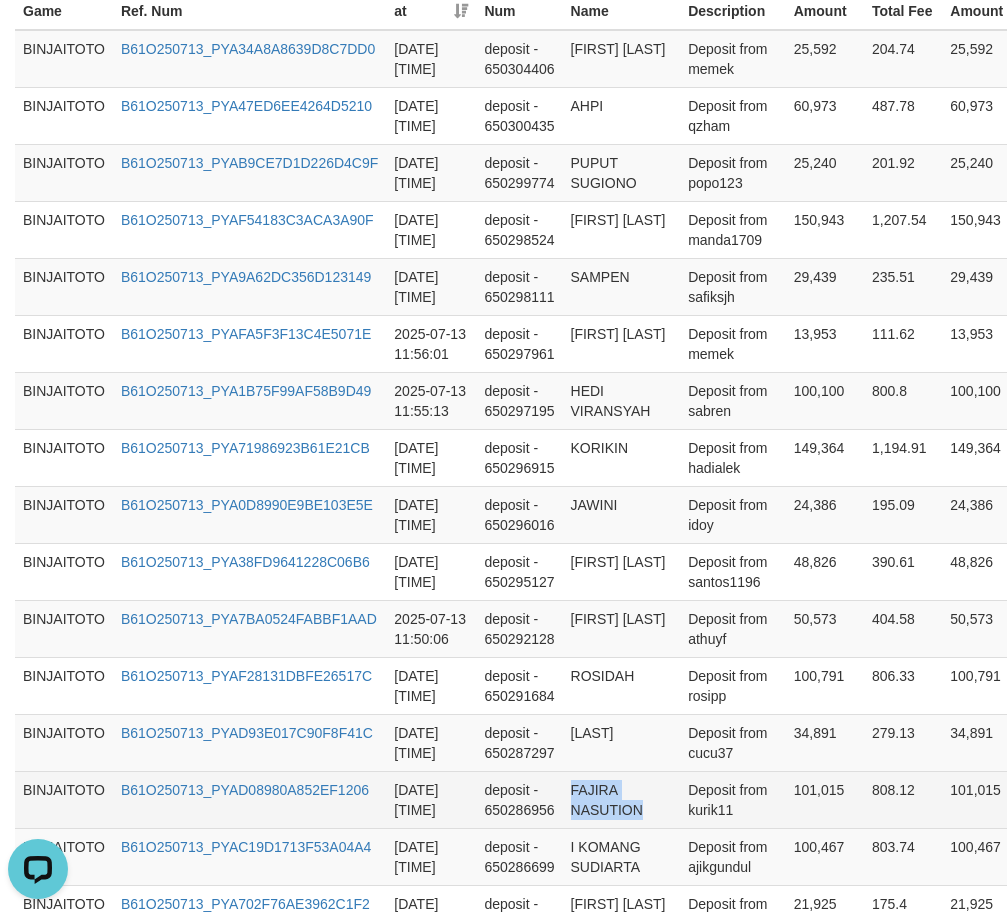 drag, startPoint x: 602, startPoint y: 791, endPoint x: 617, endPoint y: 800, distance: 17.492855 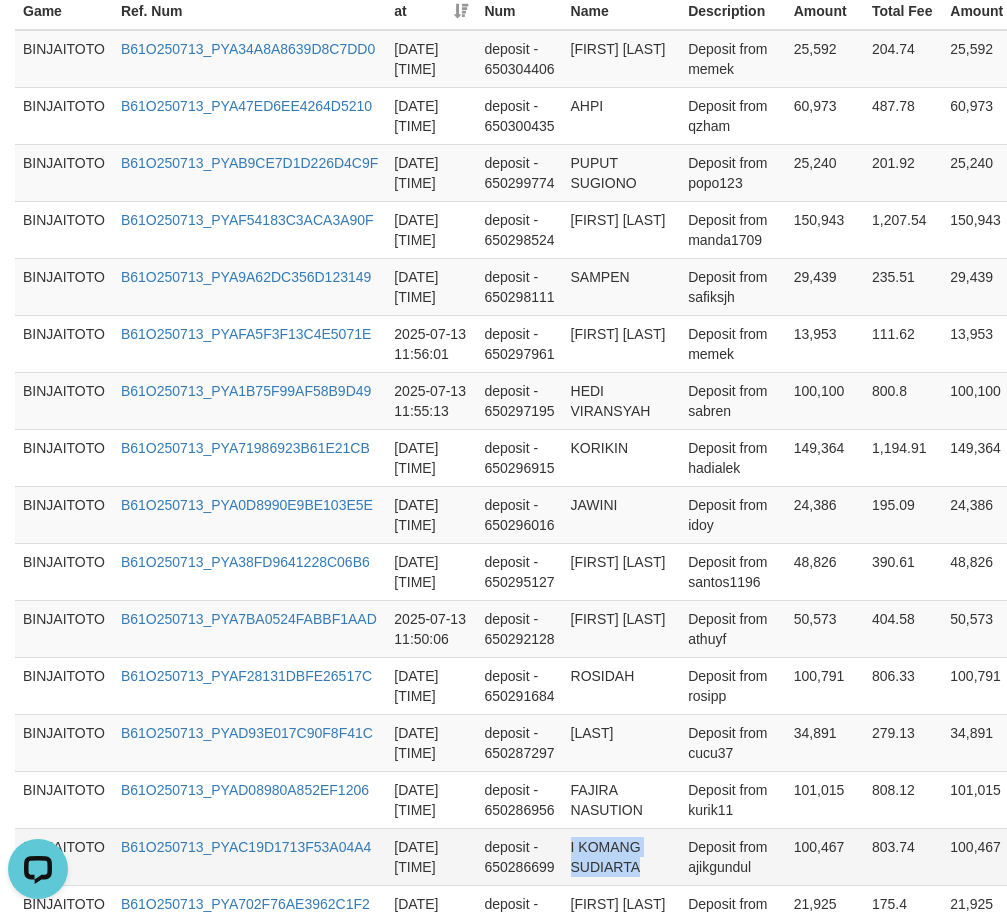drag, startPoint x: 591, startPoint y: 850, endPoint x: 656, endPoint y: 865, distance: 66.70832 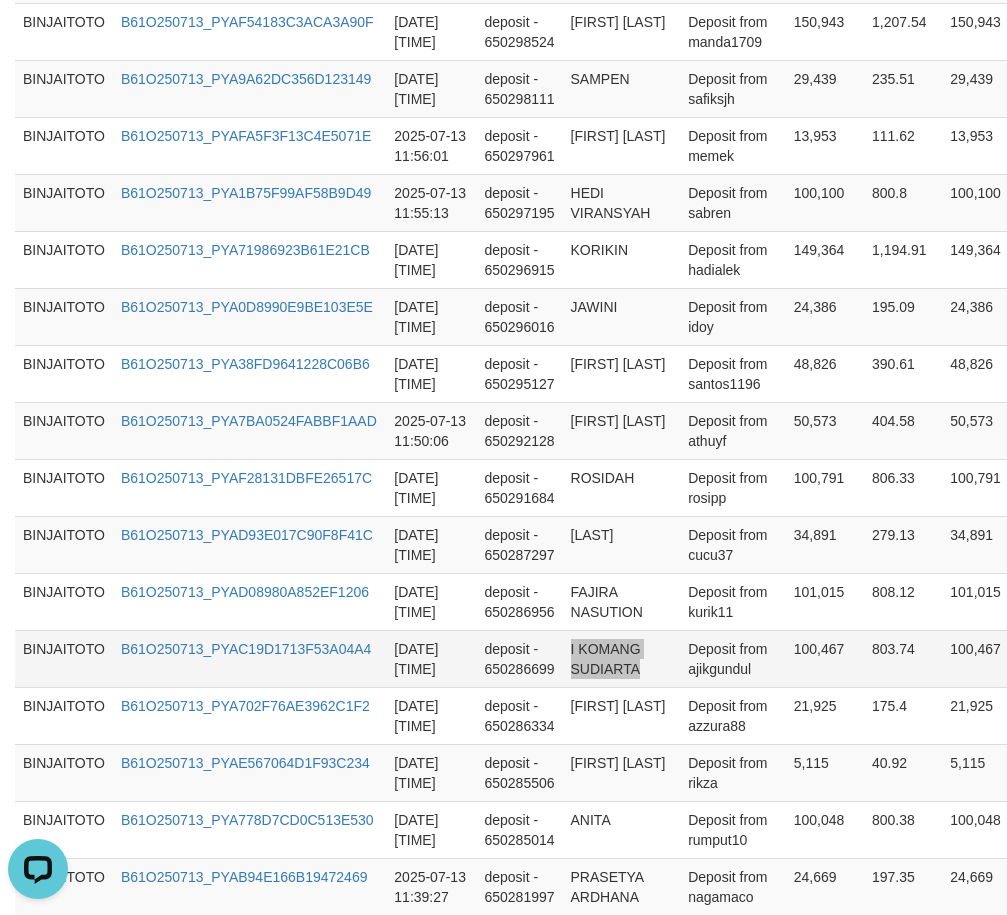 scroll, scrollTop: 1000, scrollLeft: 0, axis: vertical 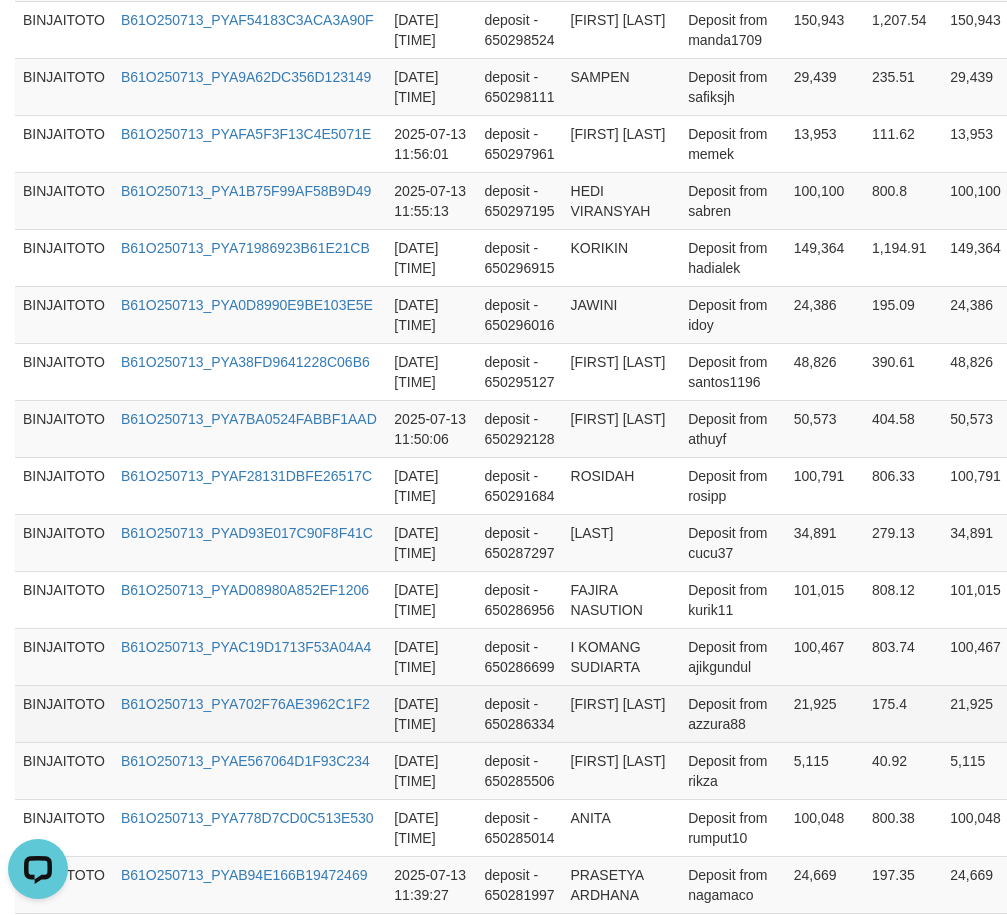 click on "[FIRST] [LAST]" at bounding box center [622, 713] 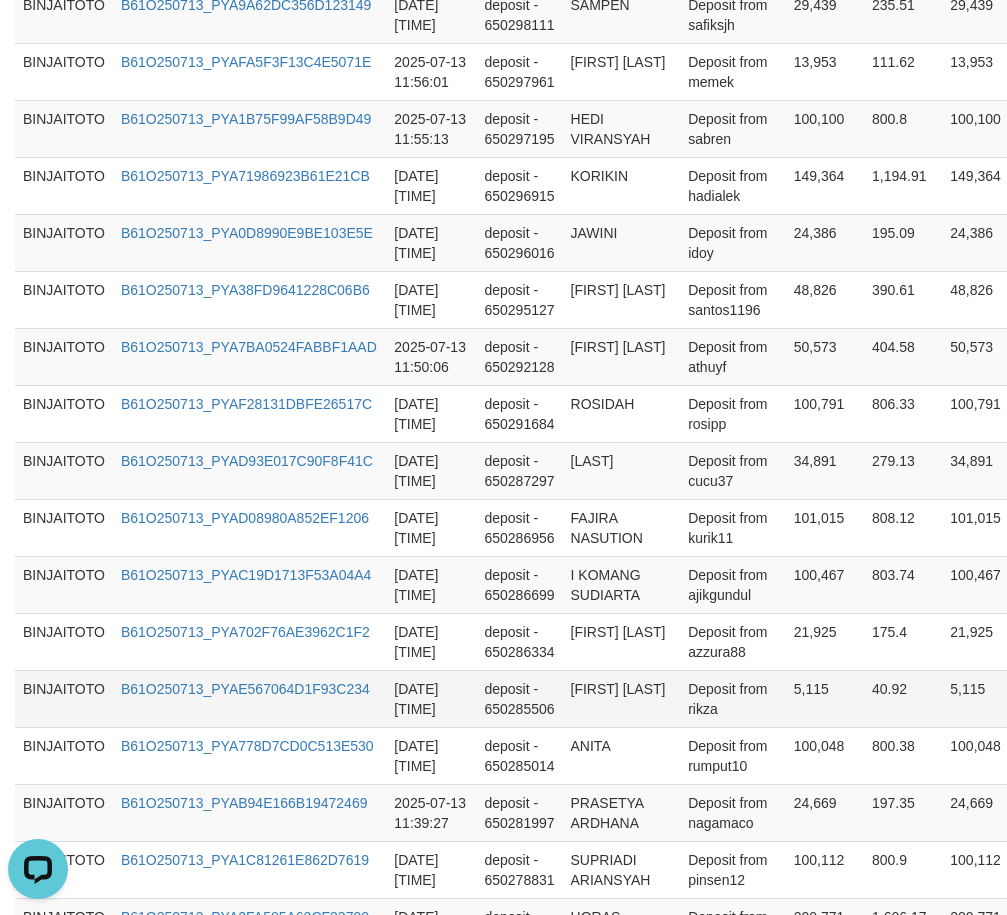 scroll, scrollTop: 1200, scrollLeft: 0, axis: vertical 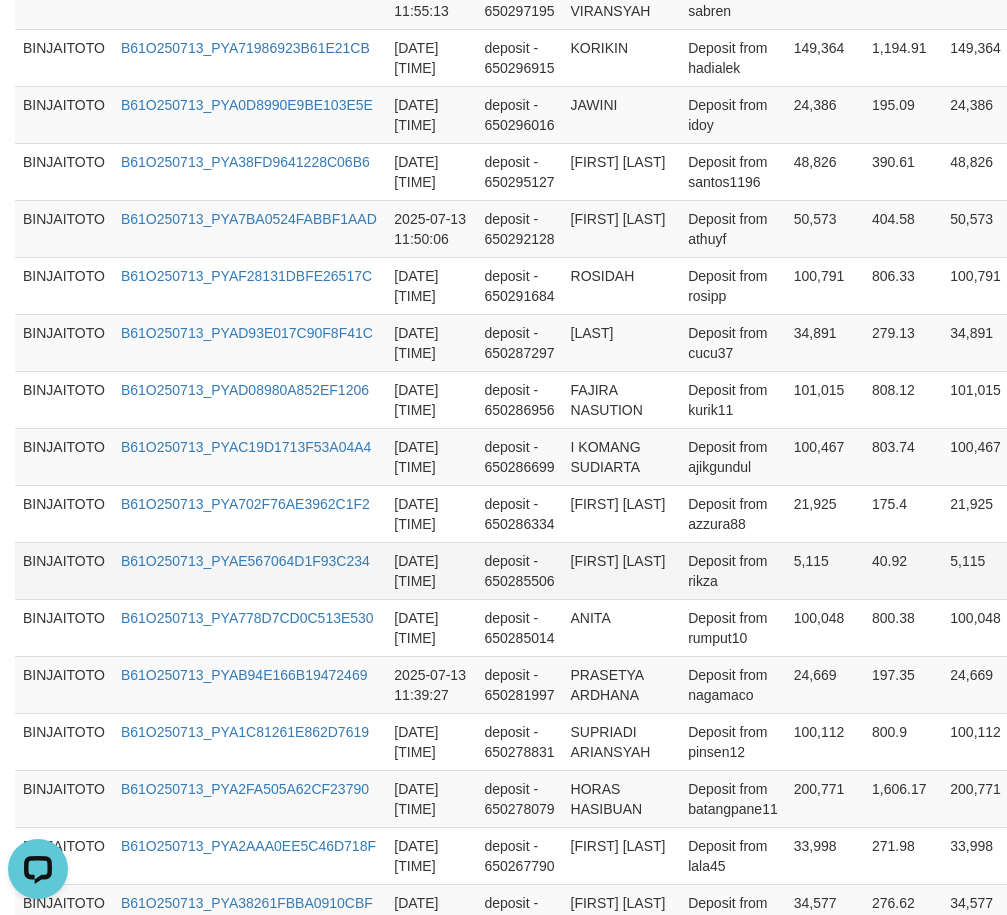click on "[FIRST] [LAST]" at bounding box center [622, 570] 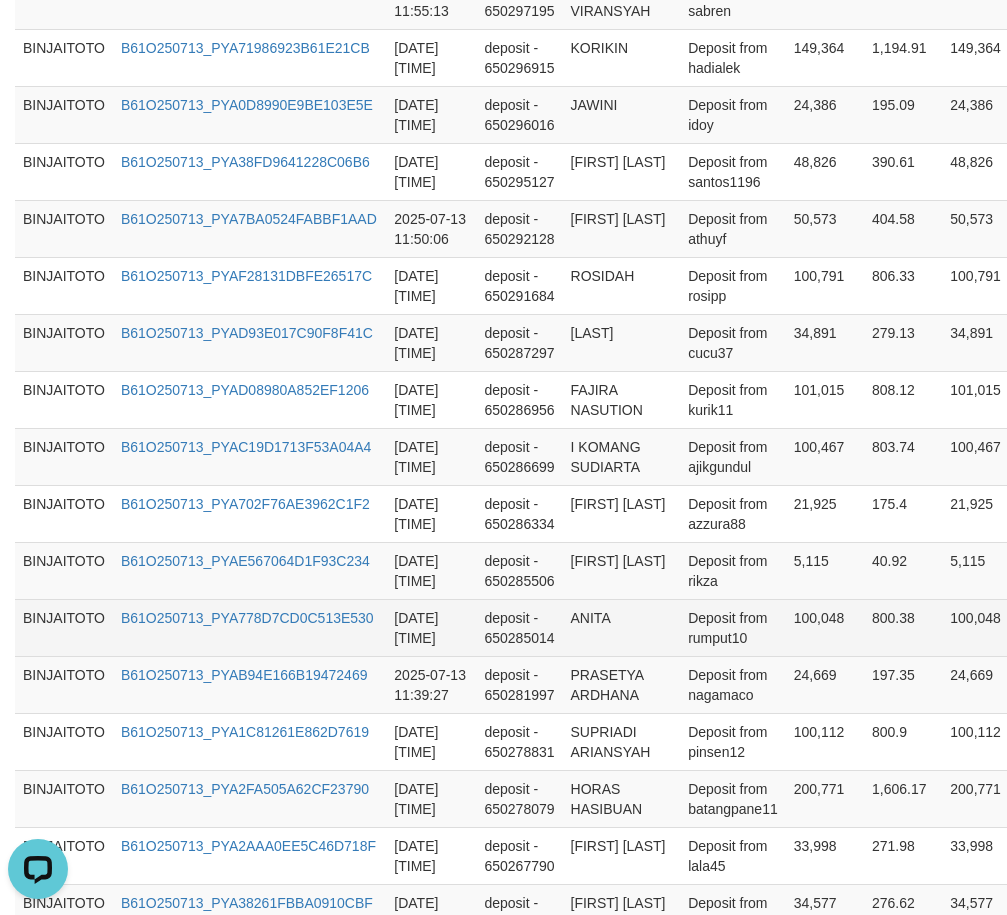 click on "ANITA" at bounding box center (622, 627) 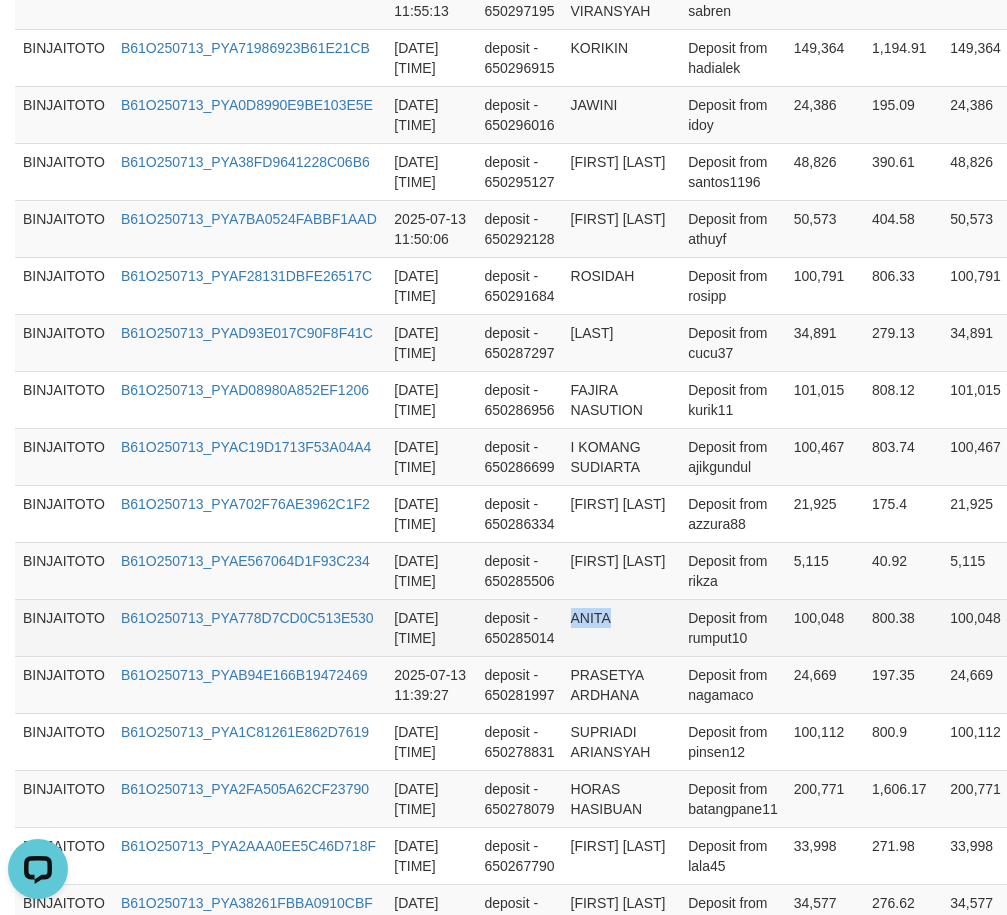 click on "ANITA" at bounding box center (622, 627) 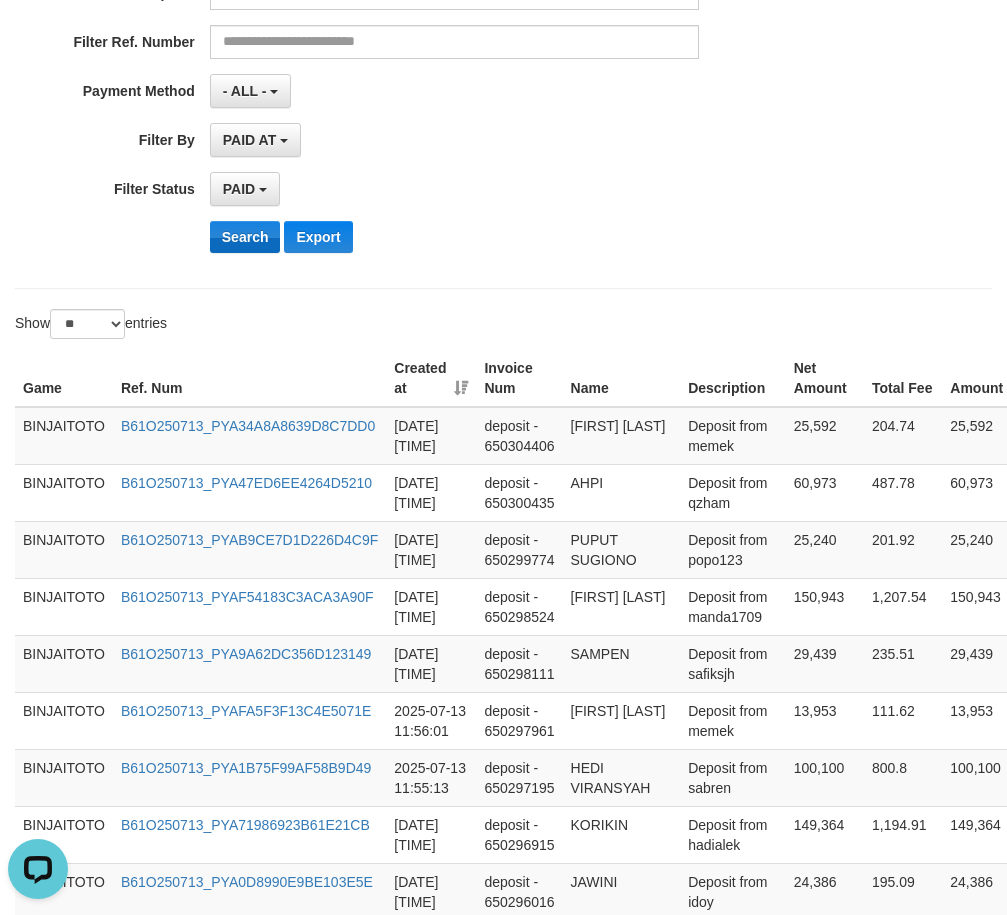 scroll, scrollTop: 400, scrollLeft: 0, axis: vertical 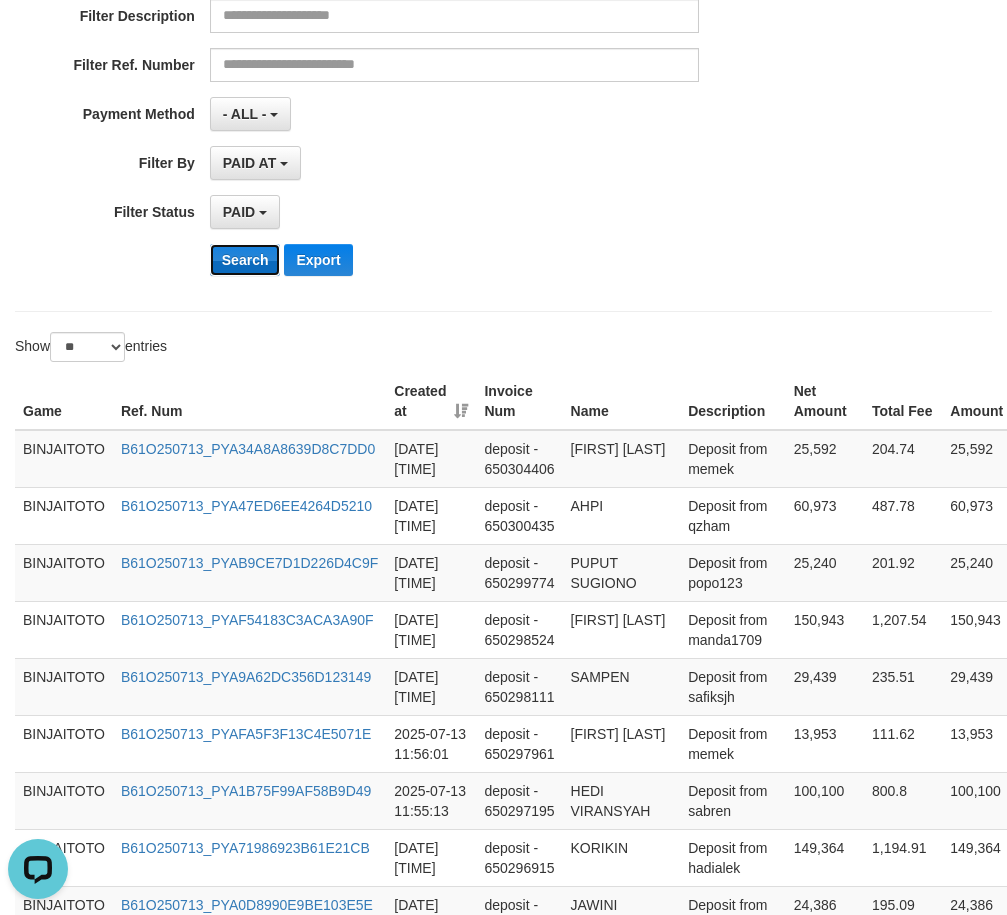 click on "Search" at bounding box center (245, 260) 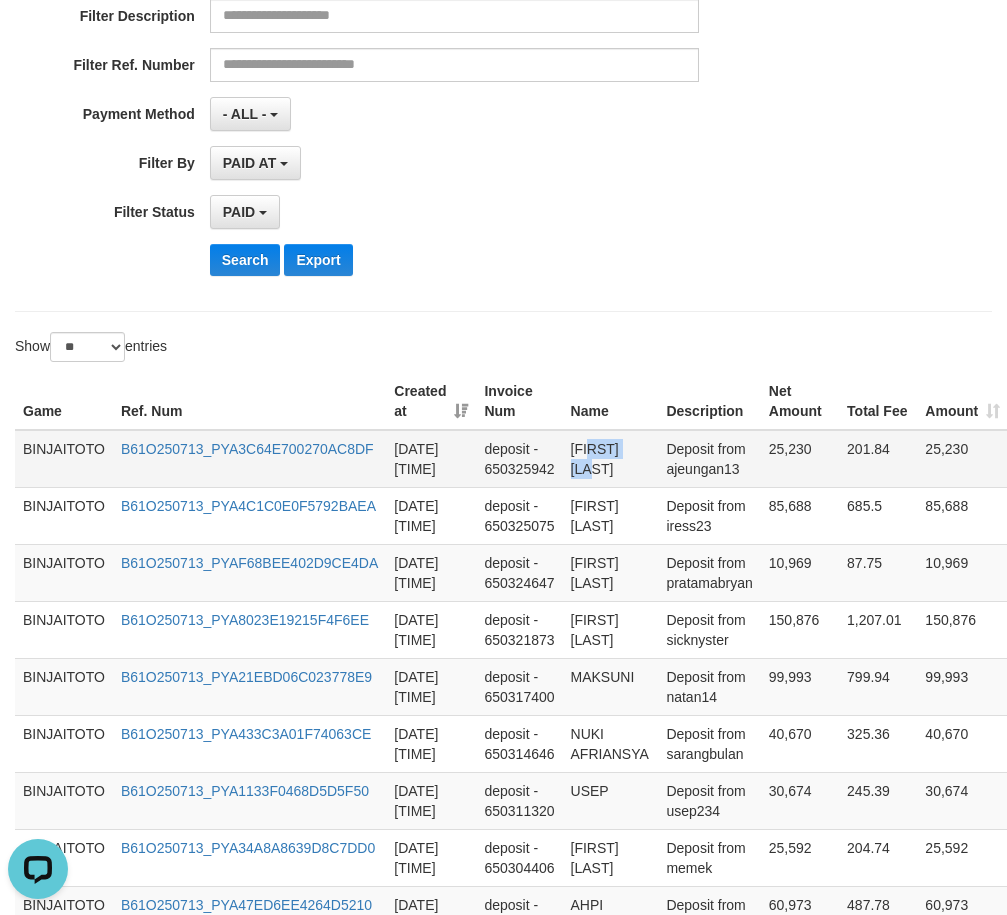 drag, startPoint x: 593, startPoint y: 448, endPoint x: 613, endPoint y: 468, distance: 28.284271 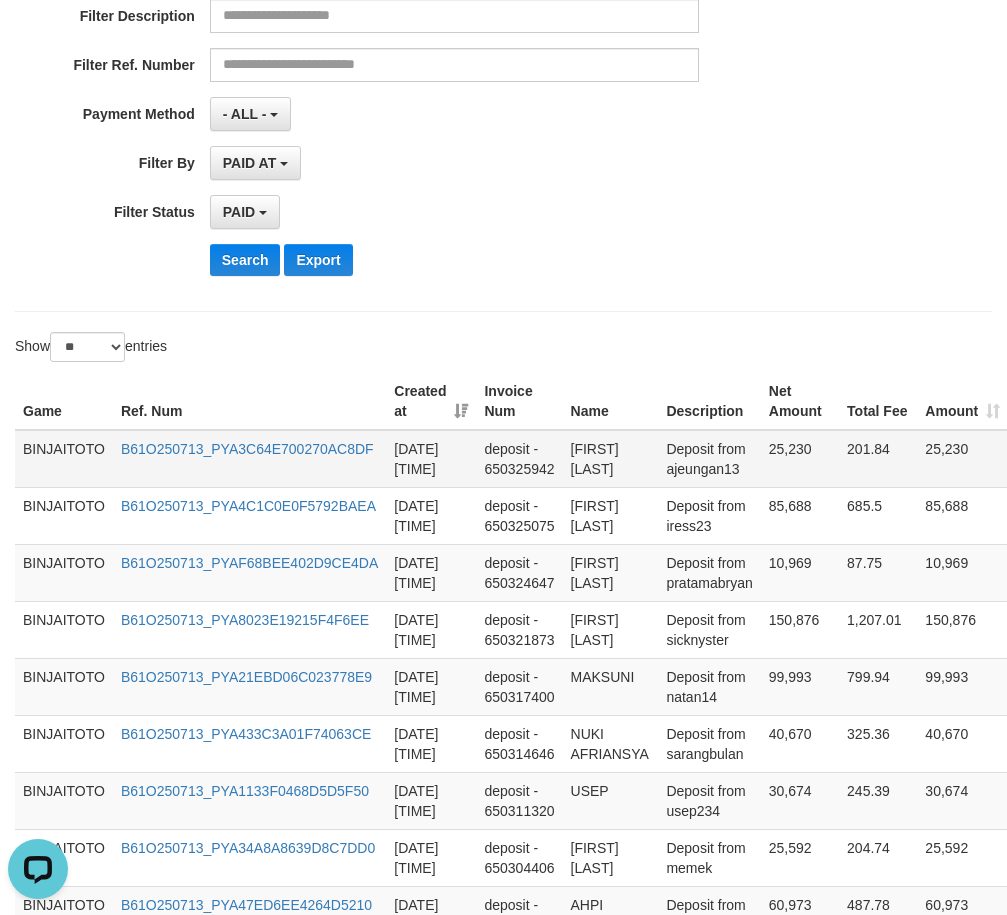 click on "[FIRST] [LAST]" at bounding box center [611, 459] 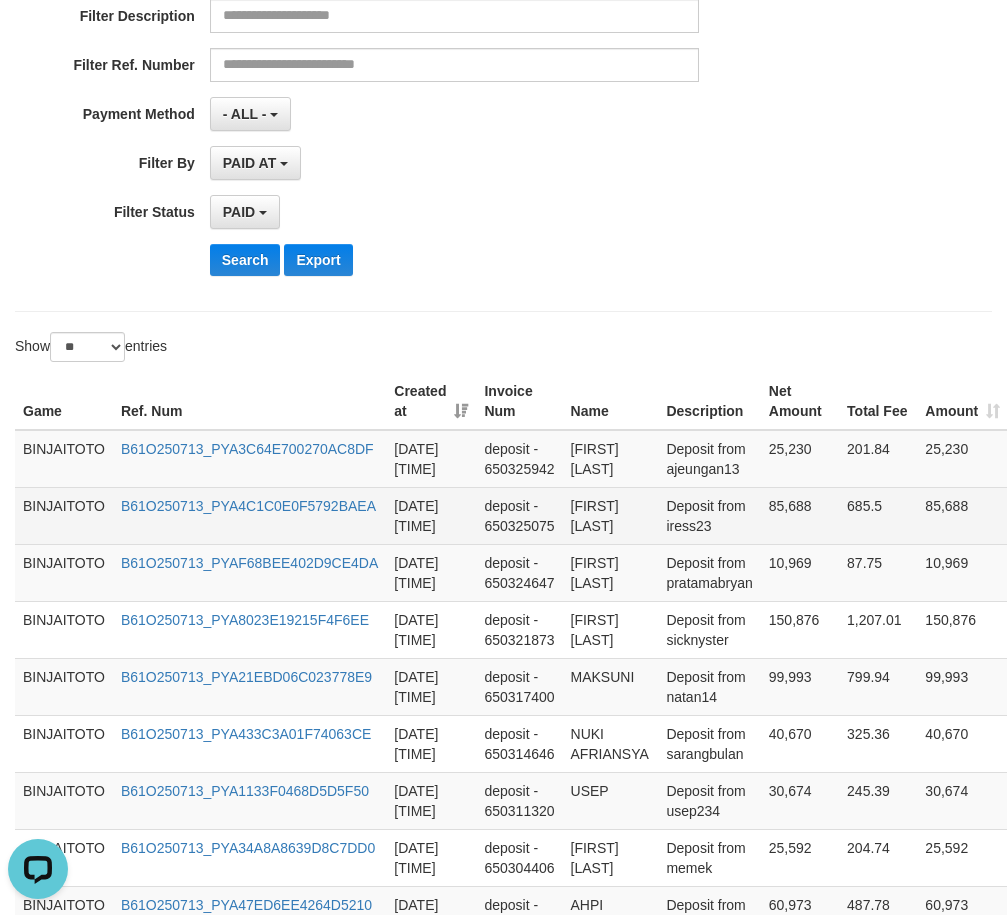 click on "[FIRST] [LAST]" at bounding box center (611, 515) 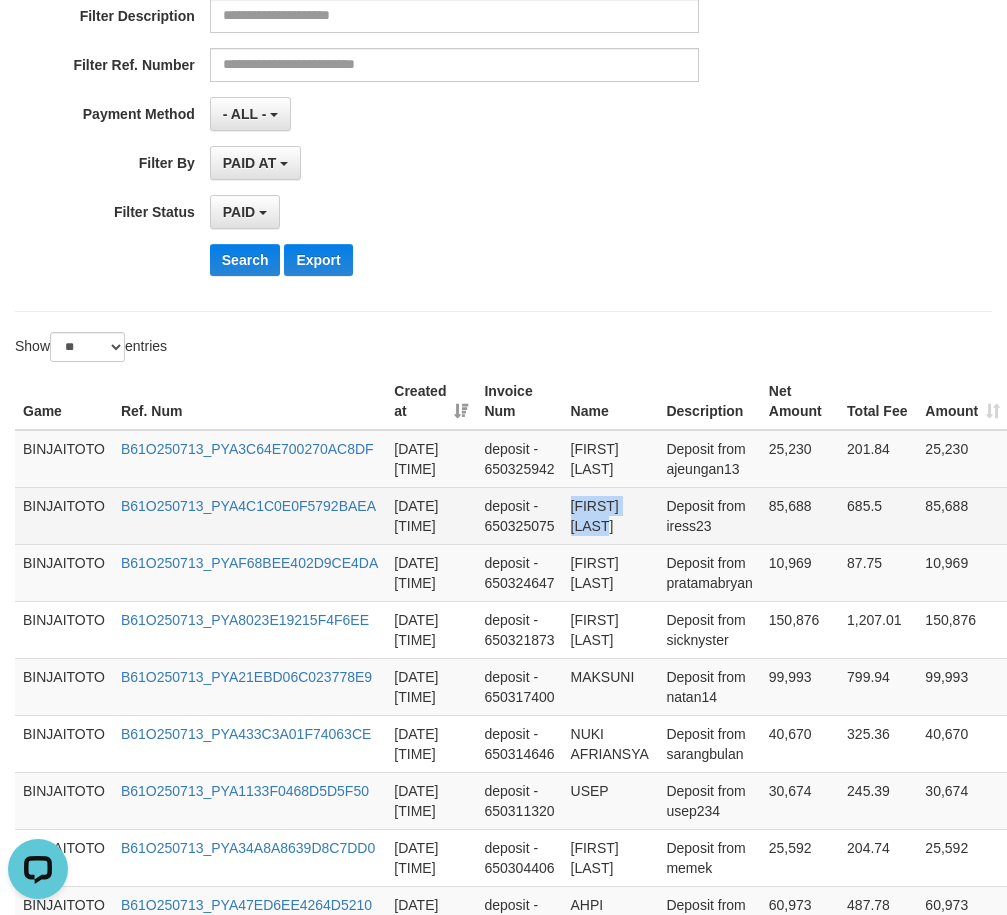 drag, startPoint x: 593, startPoint y: 509, endPoint x: 615, endPoint y: 528, distance: 29.068884 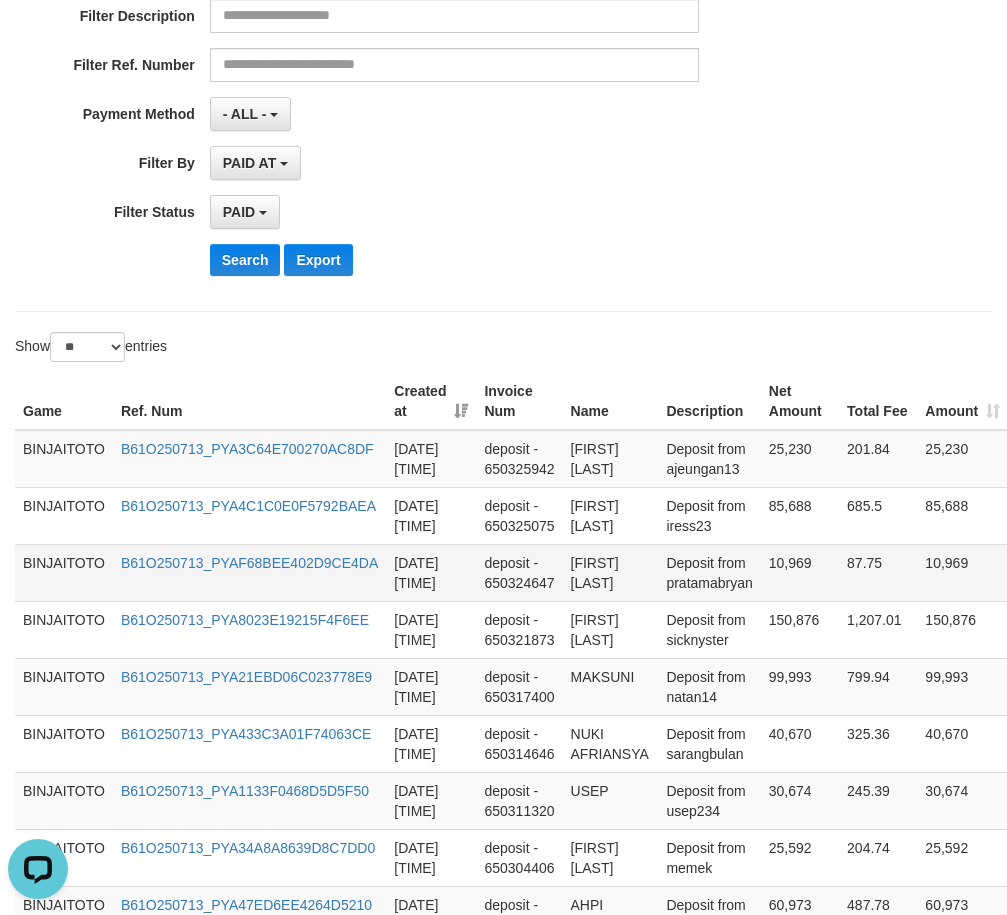 click on "[FIRST] [LAST]" at bounding box center (611, 572) 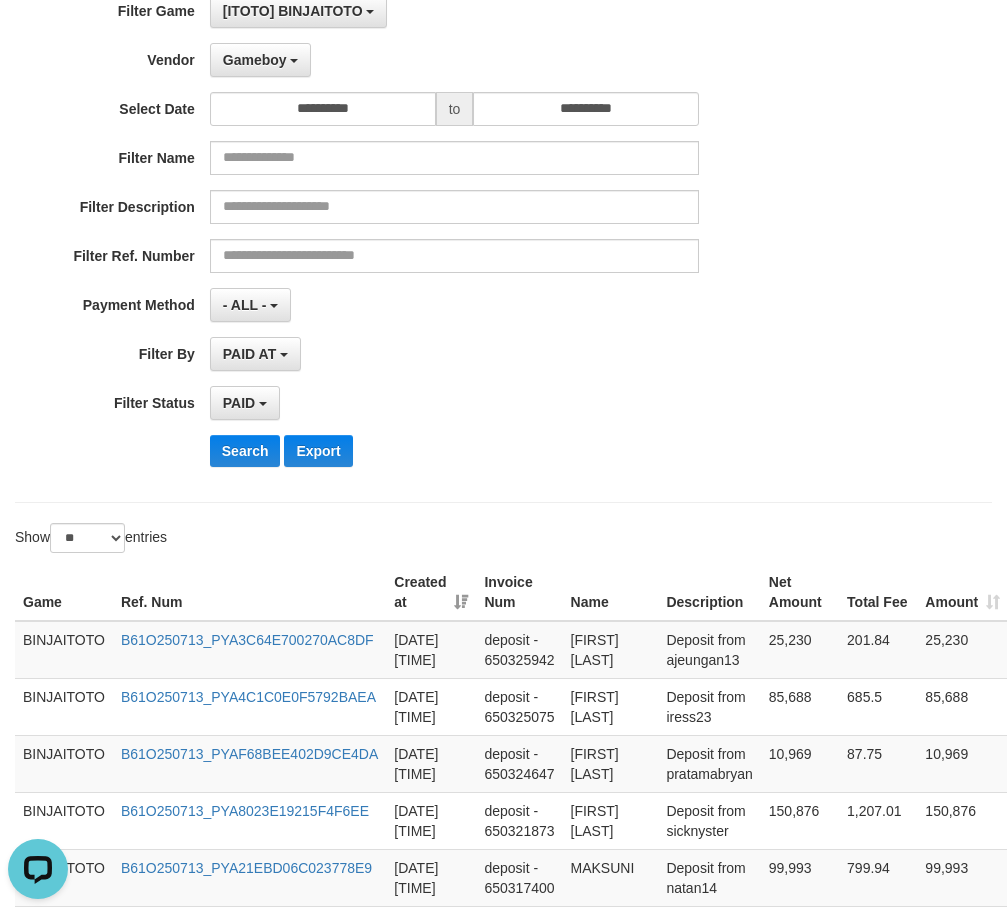 scroll, scrollTop: 100, scrollLeft: 0, axis: vertical 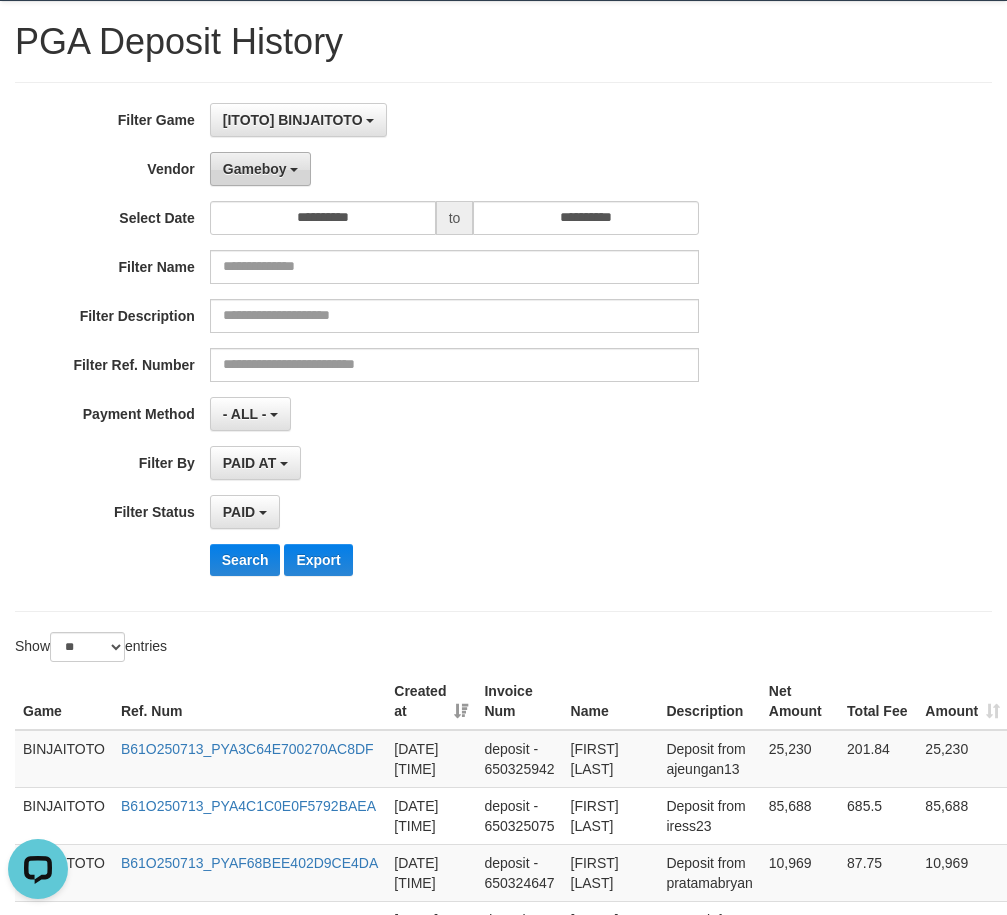 click on "Gameboy" at bounding box center (255, 169) 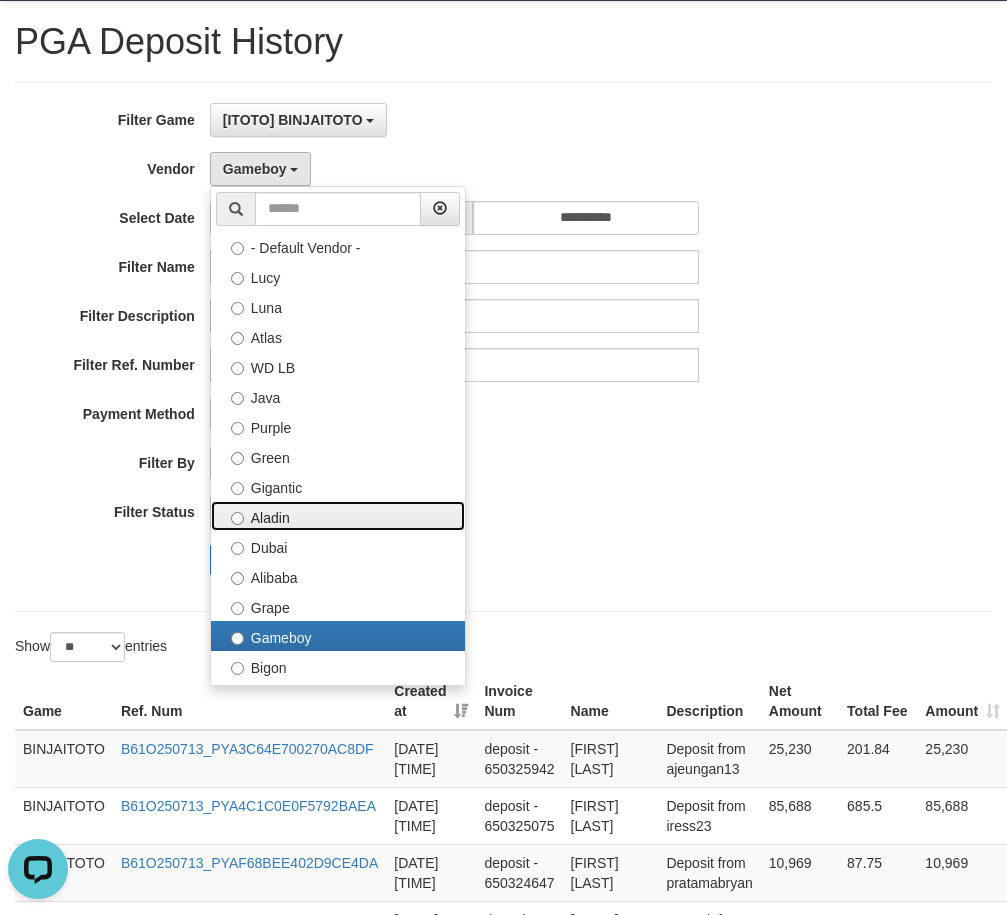 click on "Aladin" at bounding box center [338, 516] 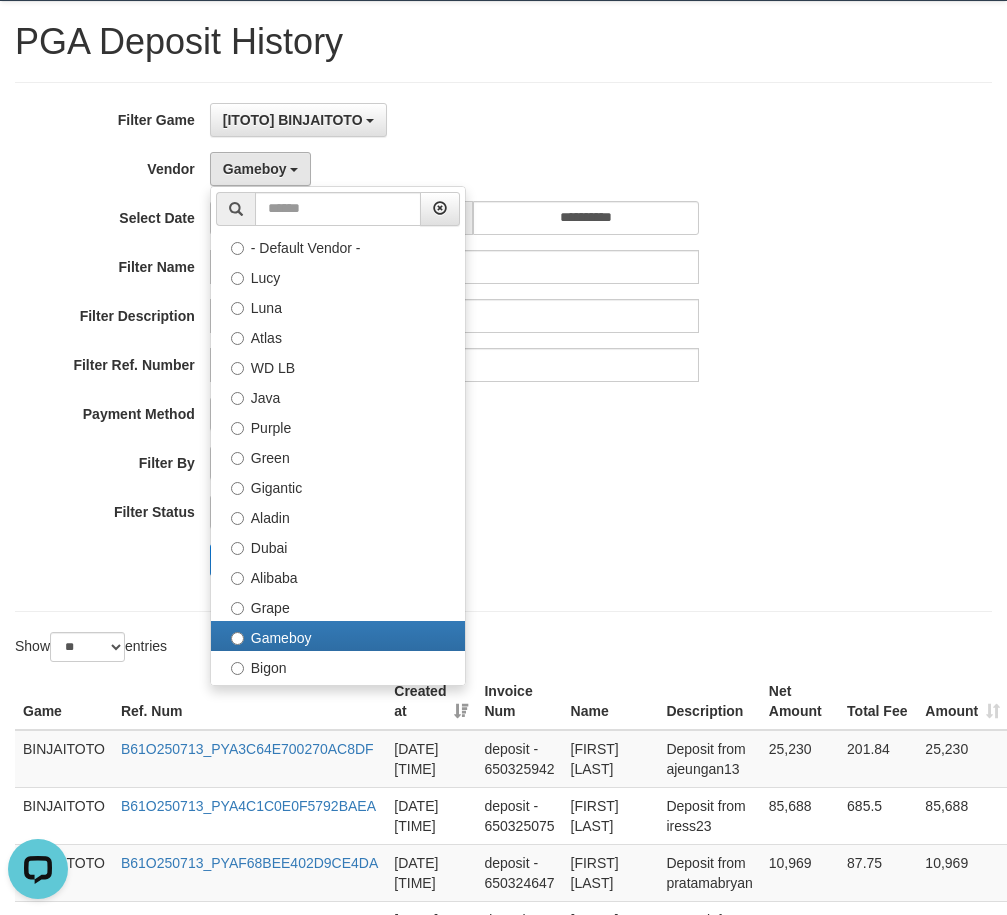 select on "**********" 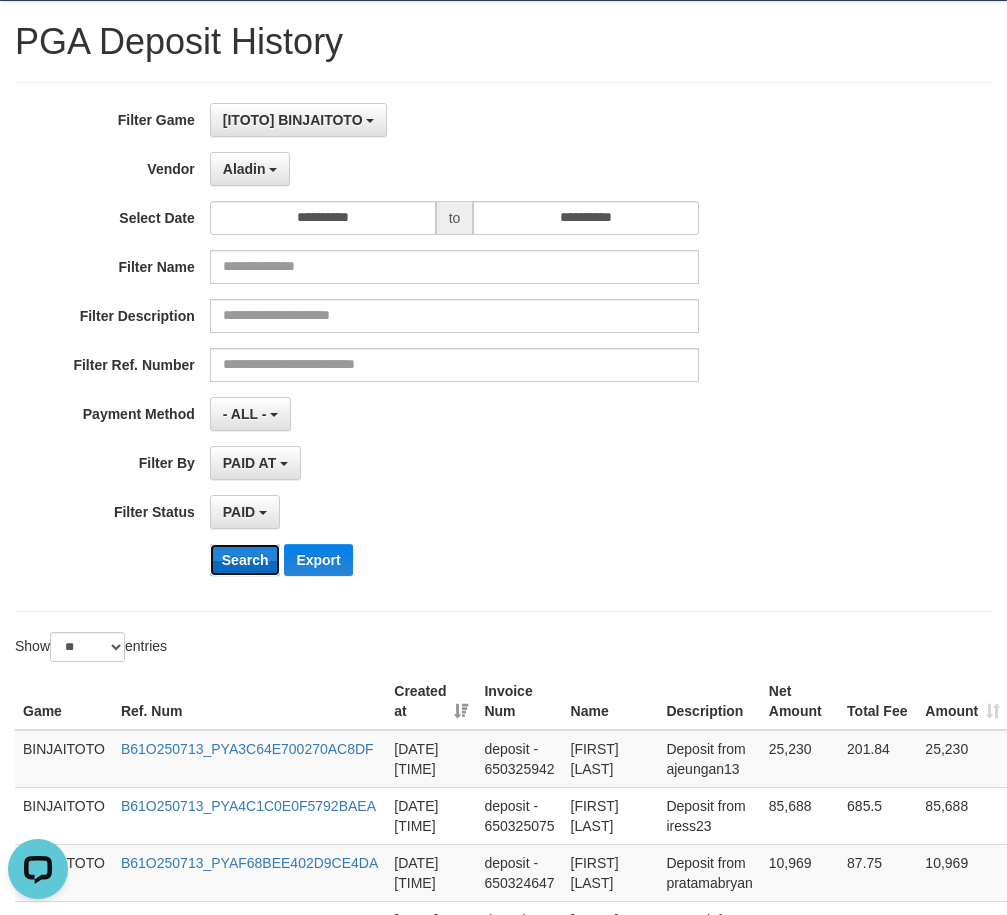 click on "Search" at bounding box center [245, 560] 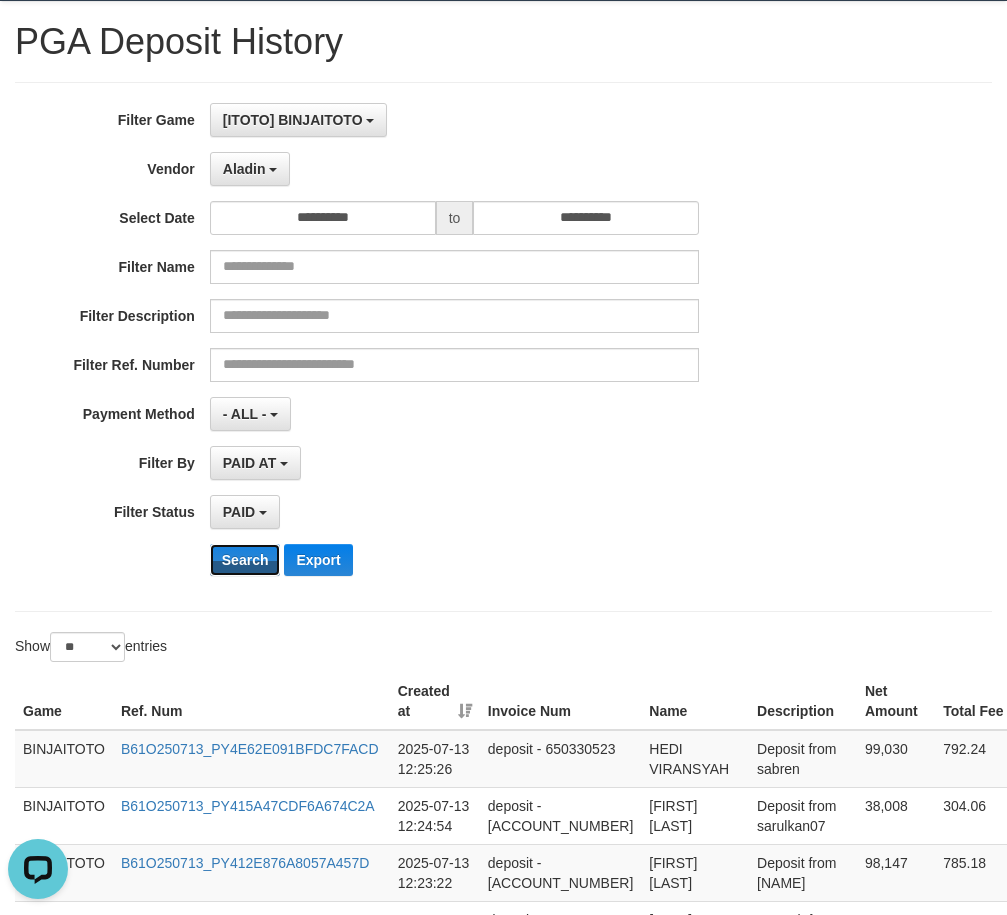 scroll, scrollTop: 500, scrollLeft: 0, axis: vertical 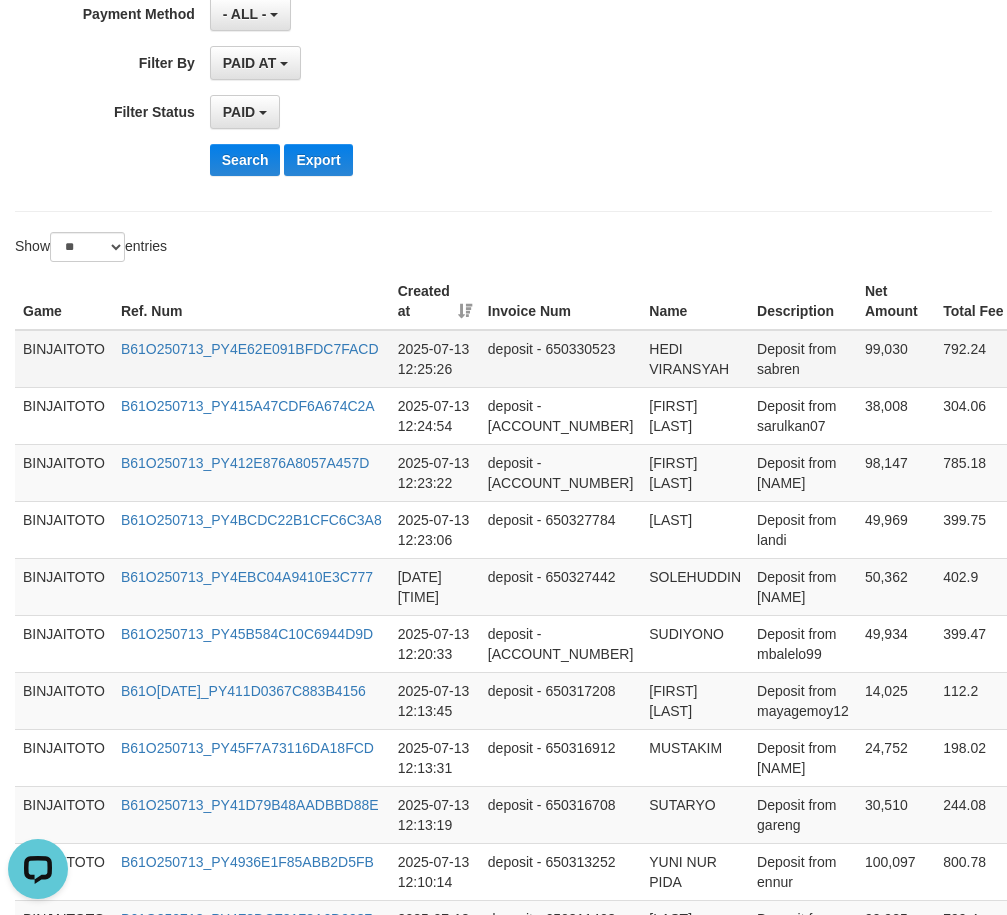 click on "HEDI VIRANSYAH" at bounding box center [695, 359] 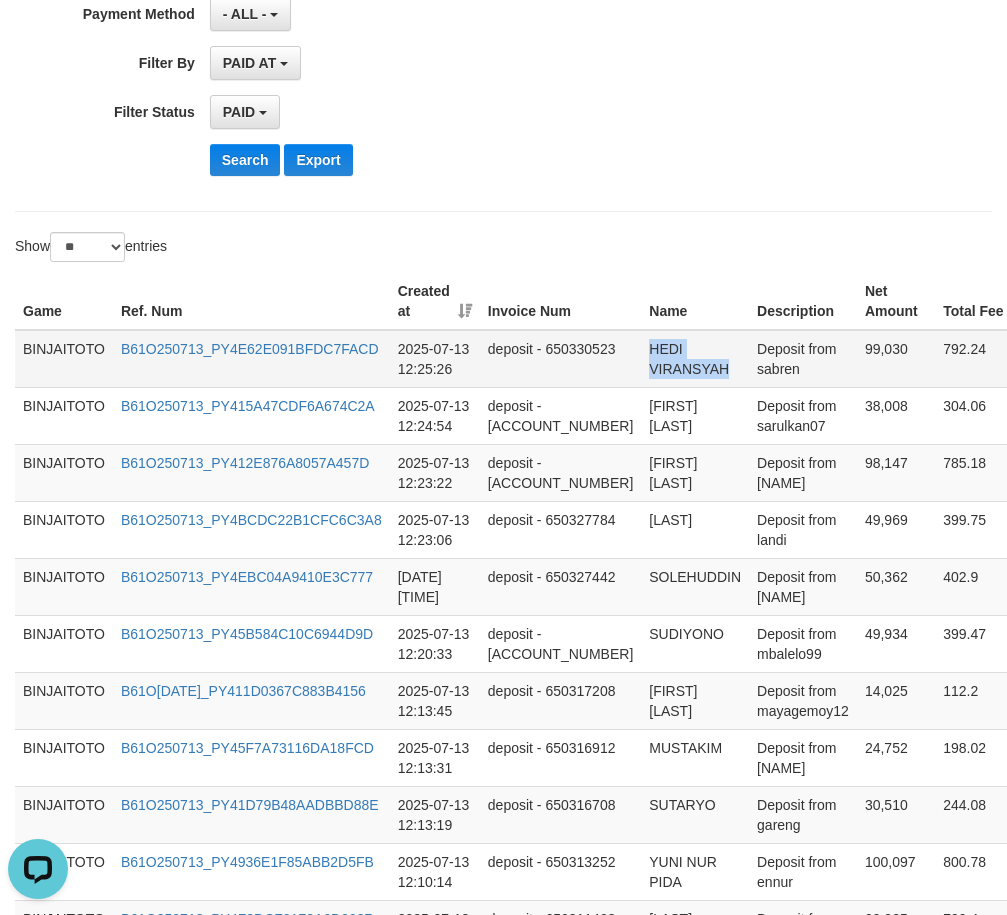 drag, startPoint x: 595, startPoint y: 362, endPoint x: 612, endPoint y: 385, distance: 28.600698 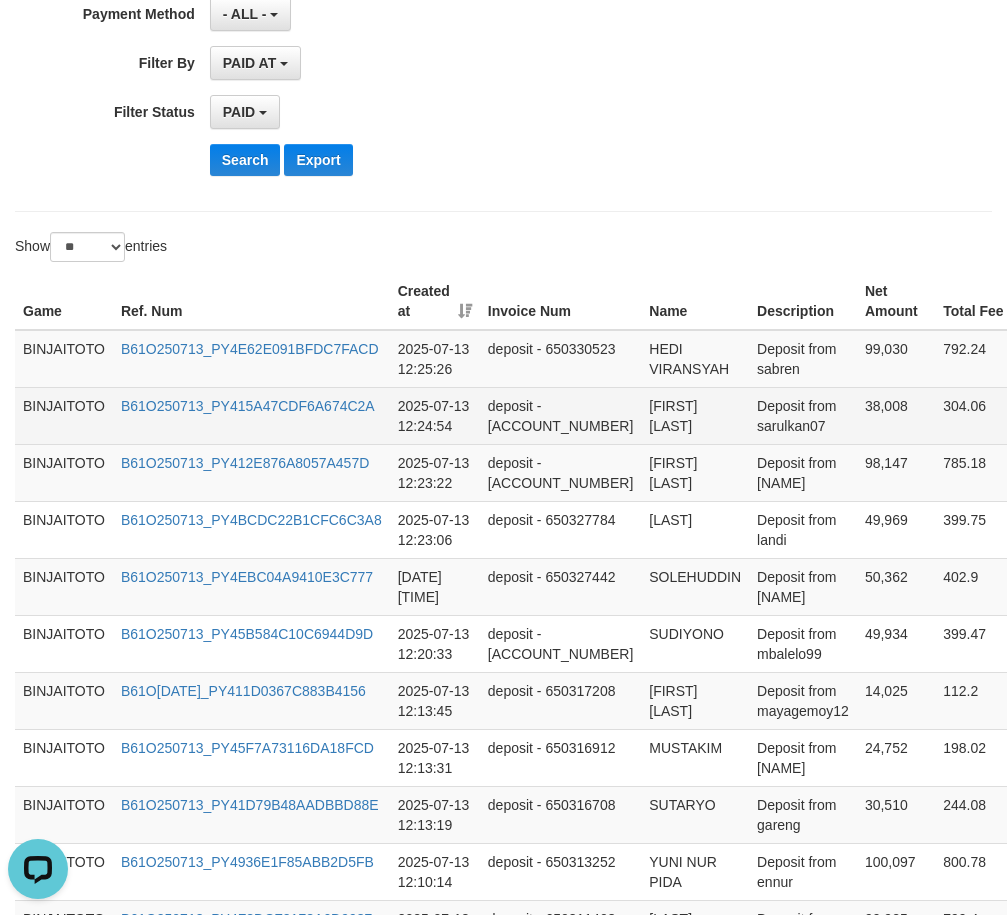 click on "[FIRST] [LAST]" at bounding box center (695, 415) 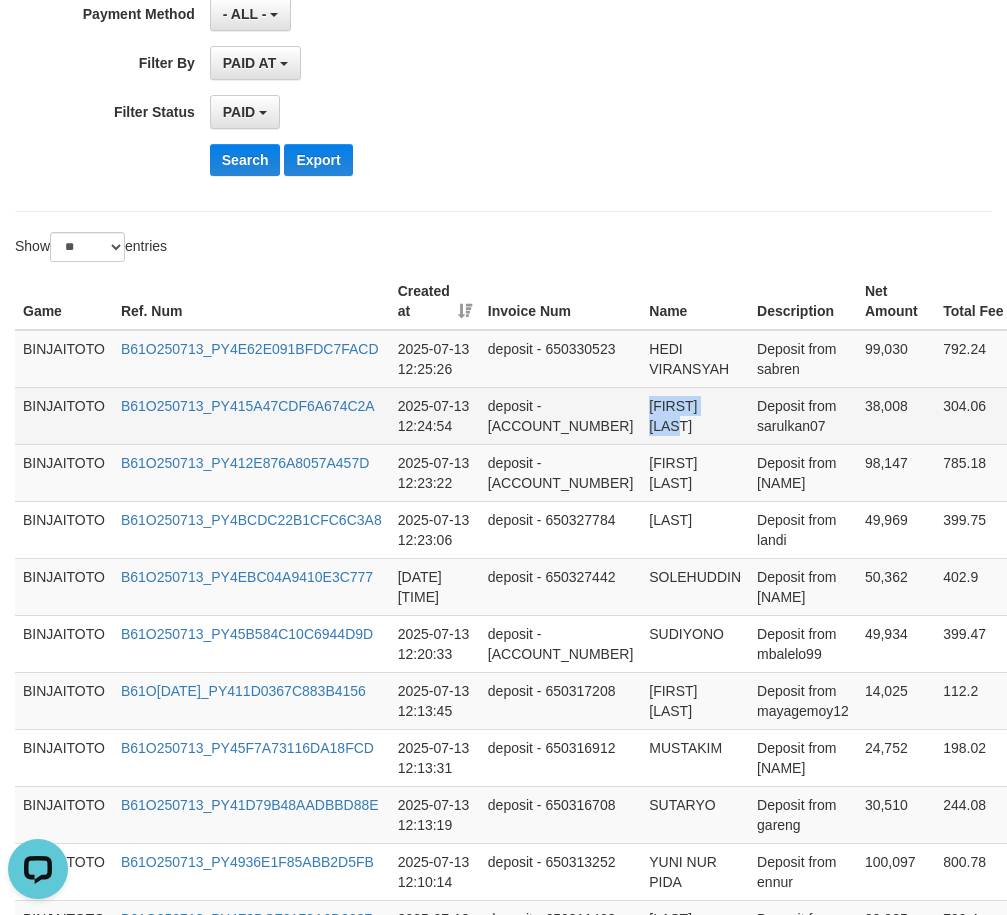 drag, startPoint x: 574, startPoint y: 410, endPoint x: 611, endPoint y: 440, distance: 47.63402 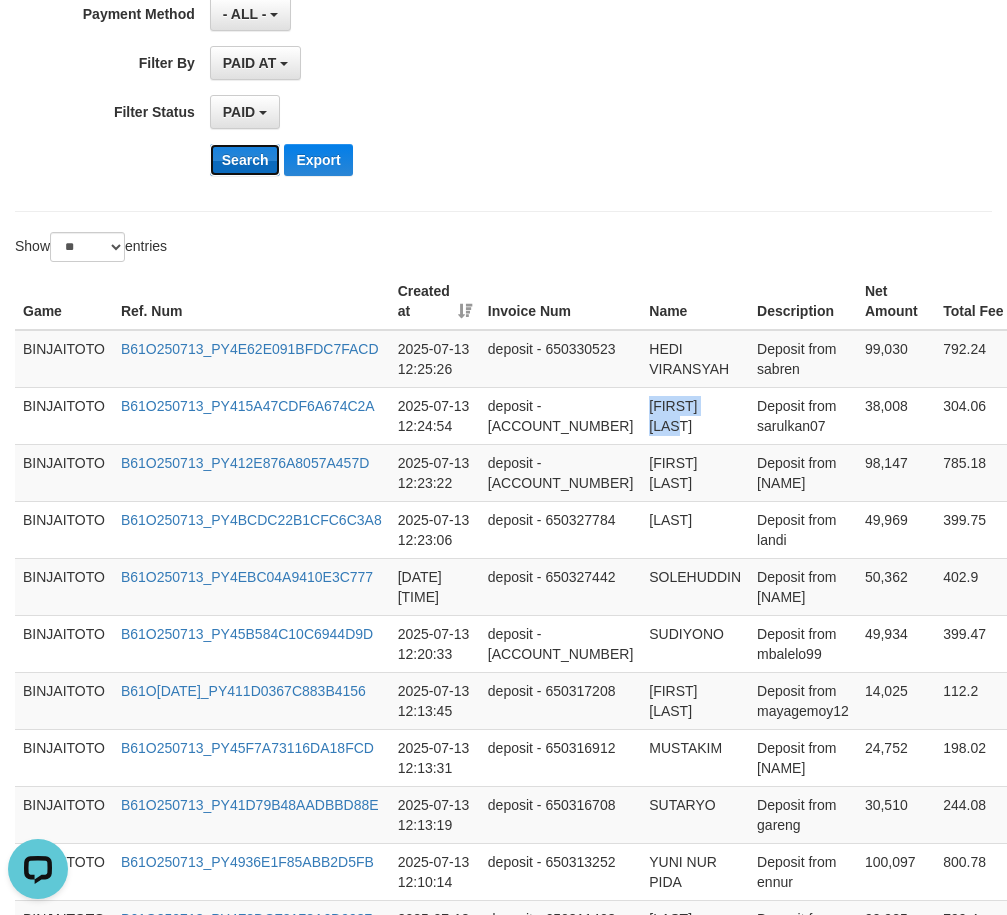 click on "Search" at bounding box center (245, 160) 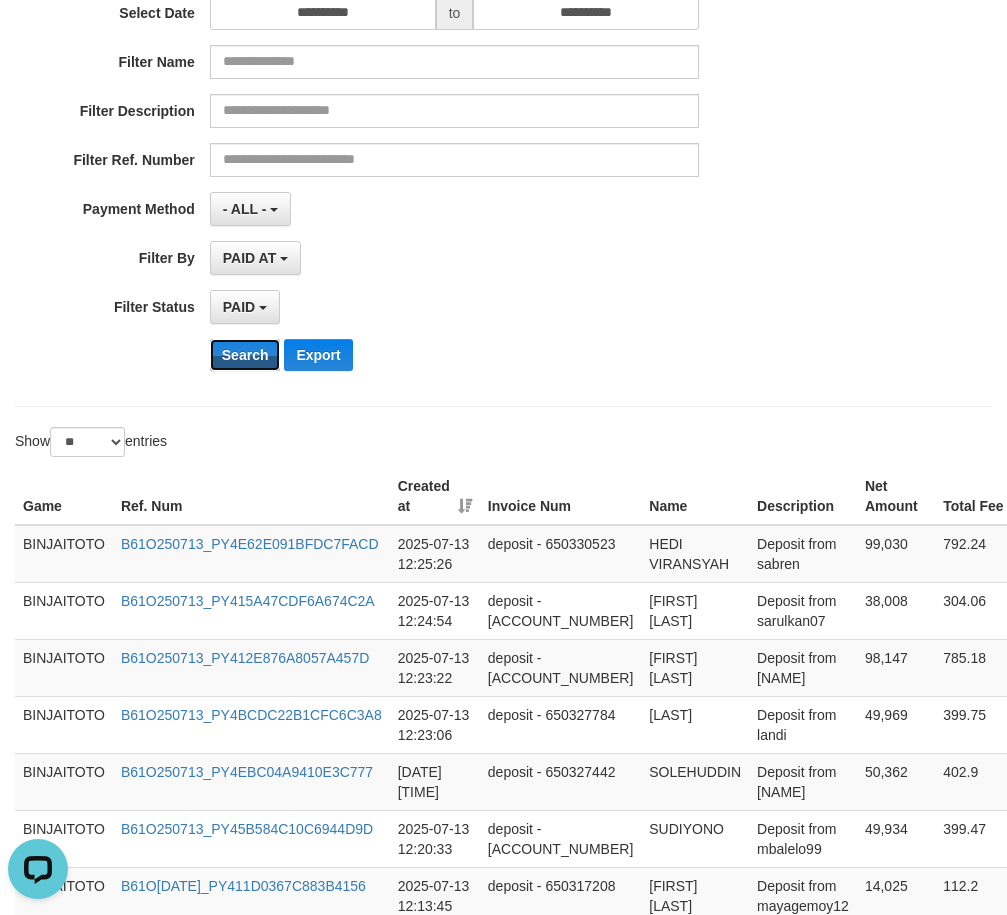 scroll, scrollTop: 500, scrollLeft: 0, axis: vertical 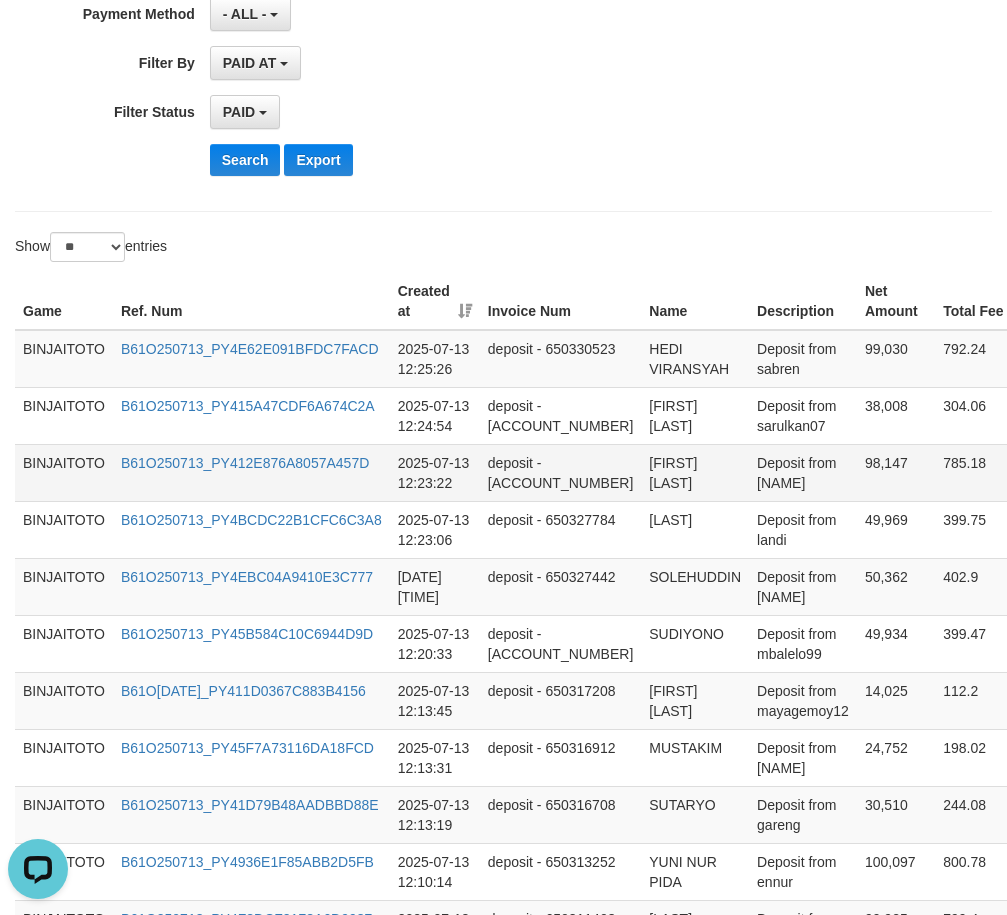 click on "[FIRST] [LAST]" at bounding box center [695, 472] 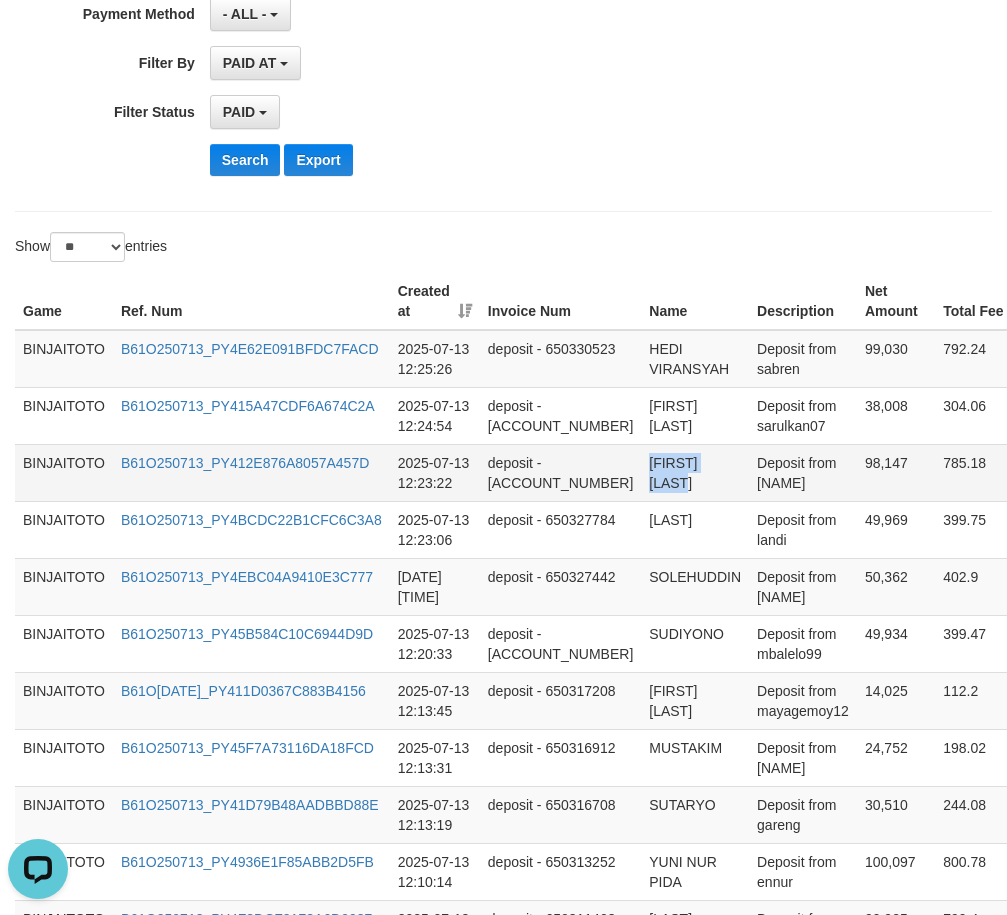 drag, startPoint x: 603, startPoint y: 468, endPoint x: 170, endPoint y: 531, distance: 437.55914 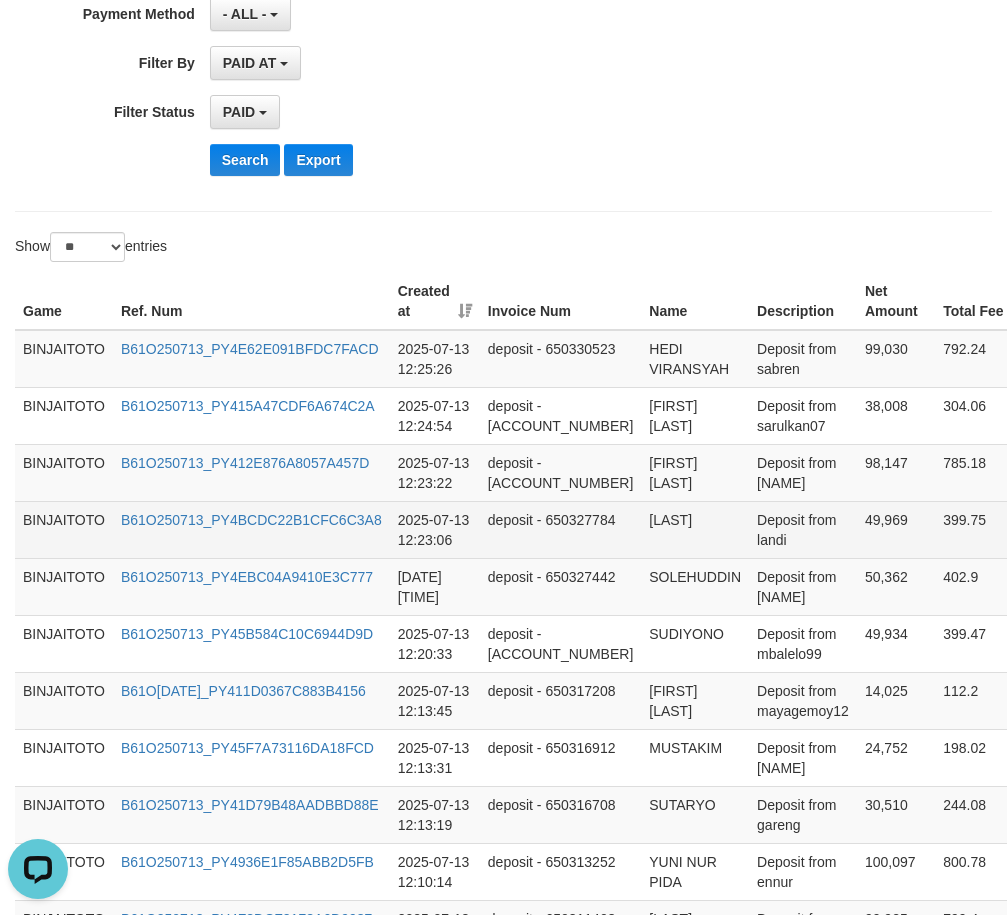 click on "[LAST]" at bounding box center [695, 529] 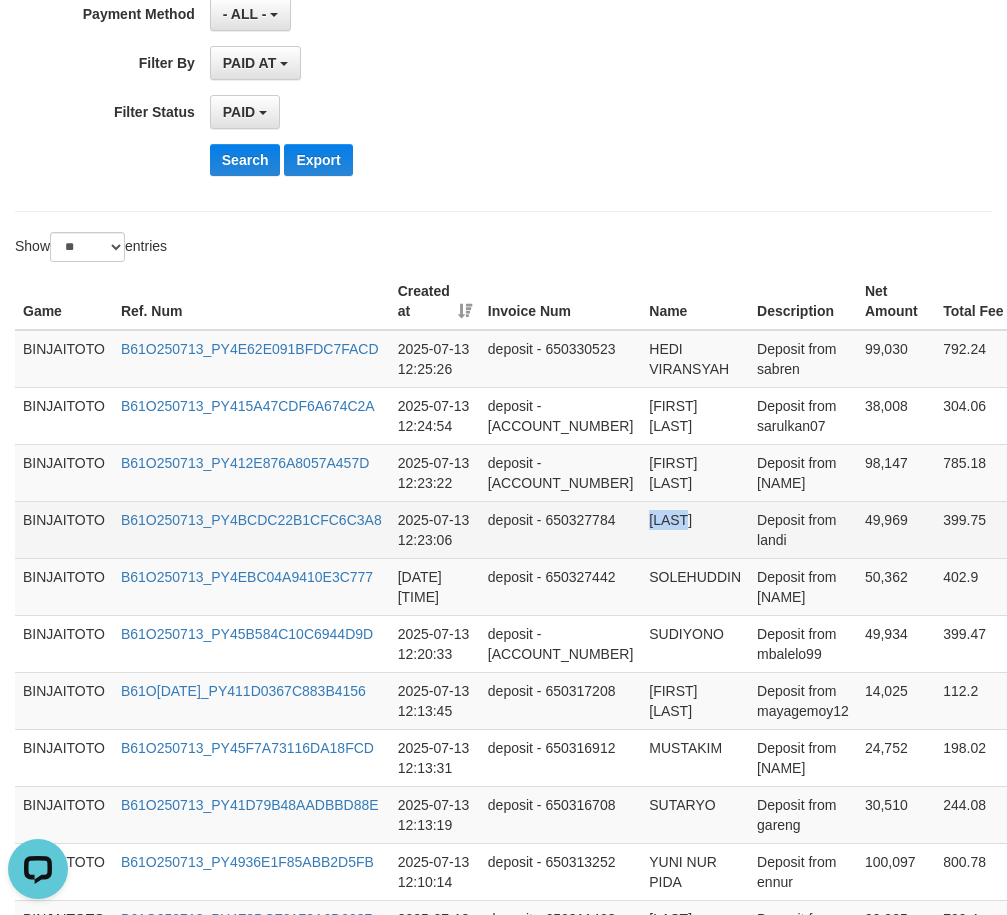 click on "[LAST]" at bounding box center (695, 529) 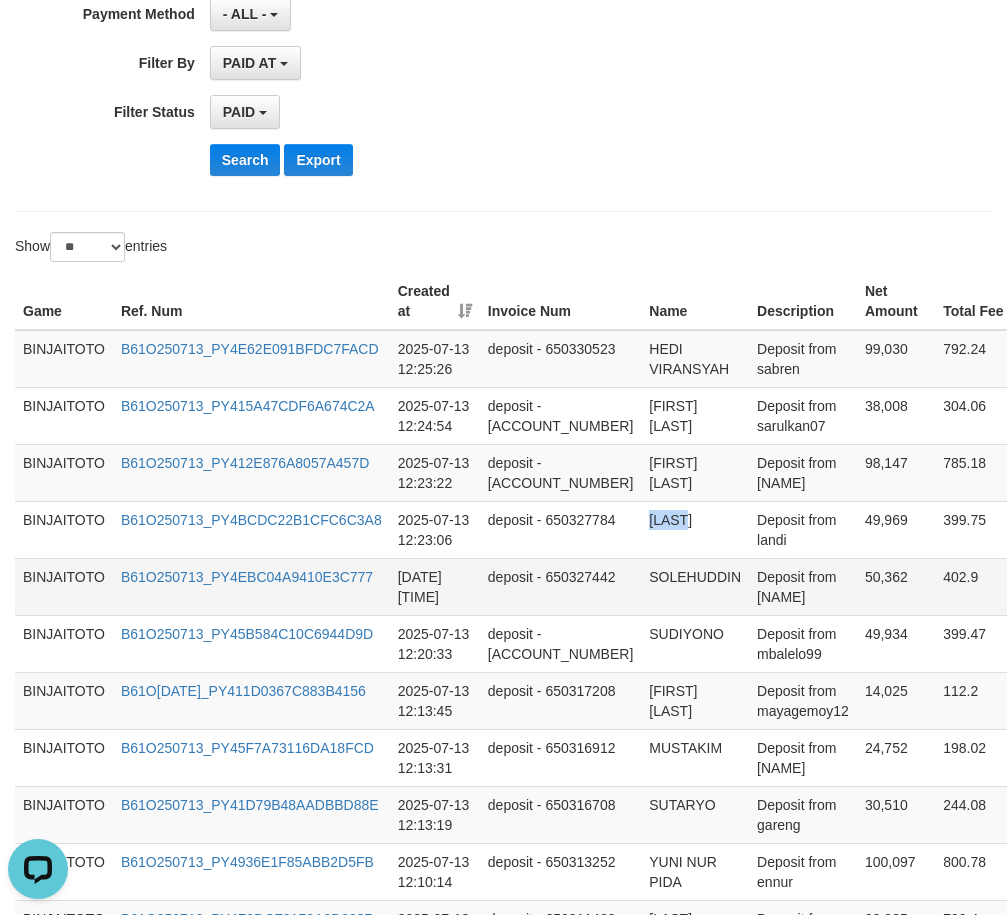 click on "SOLEHUDDIN" at bounding box center [695, 586] 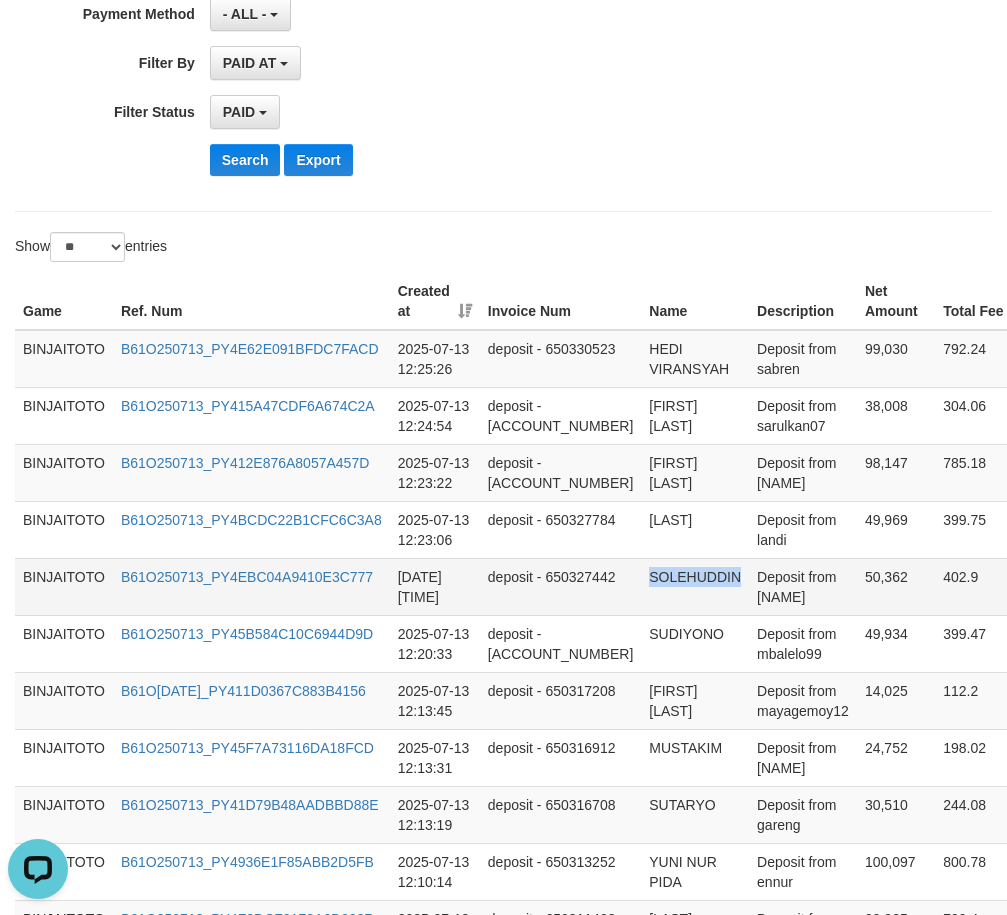 click on "SOLEHUDDIN" at bounding box center (695, 586) 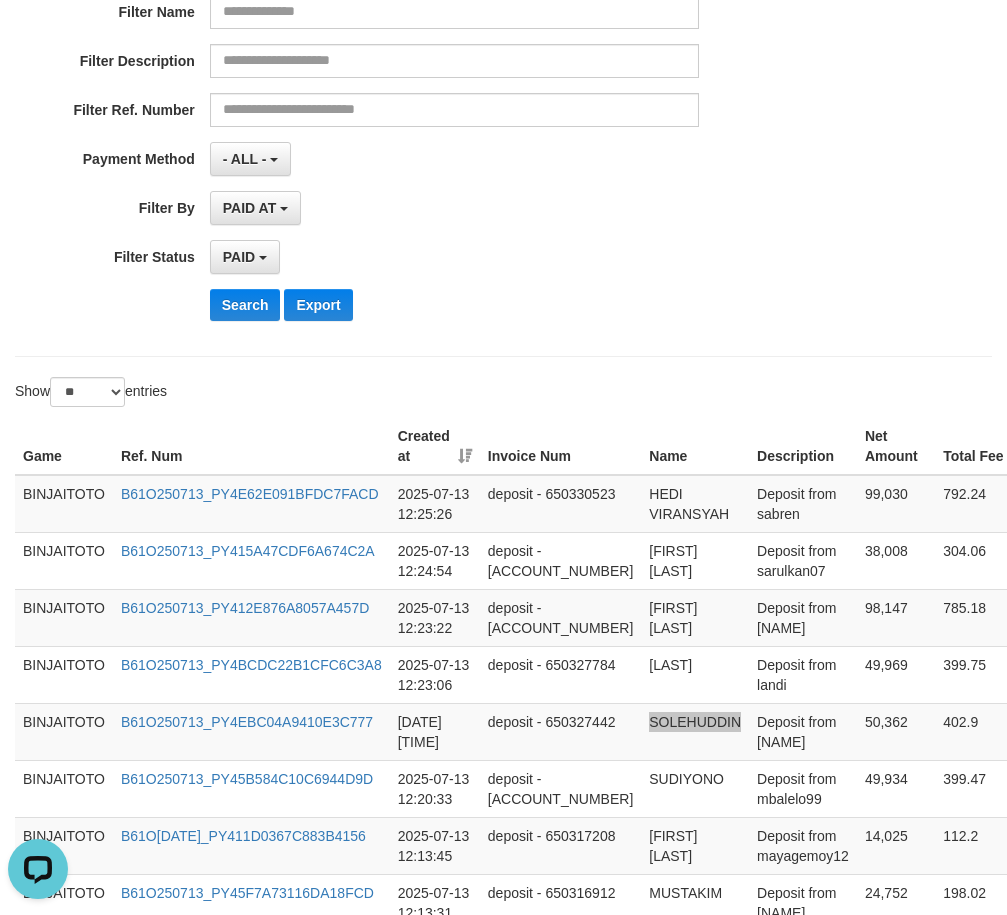 scroll, scrollTop: 200, scrollLeft: 0, axis: vertical 